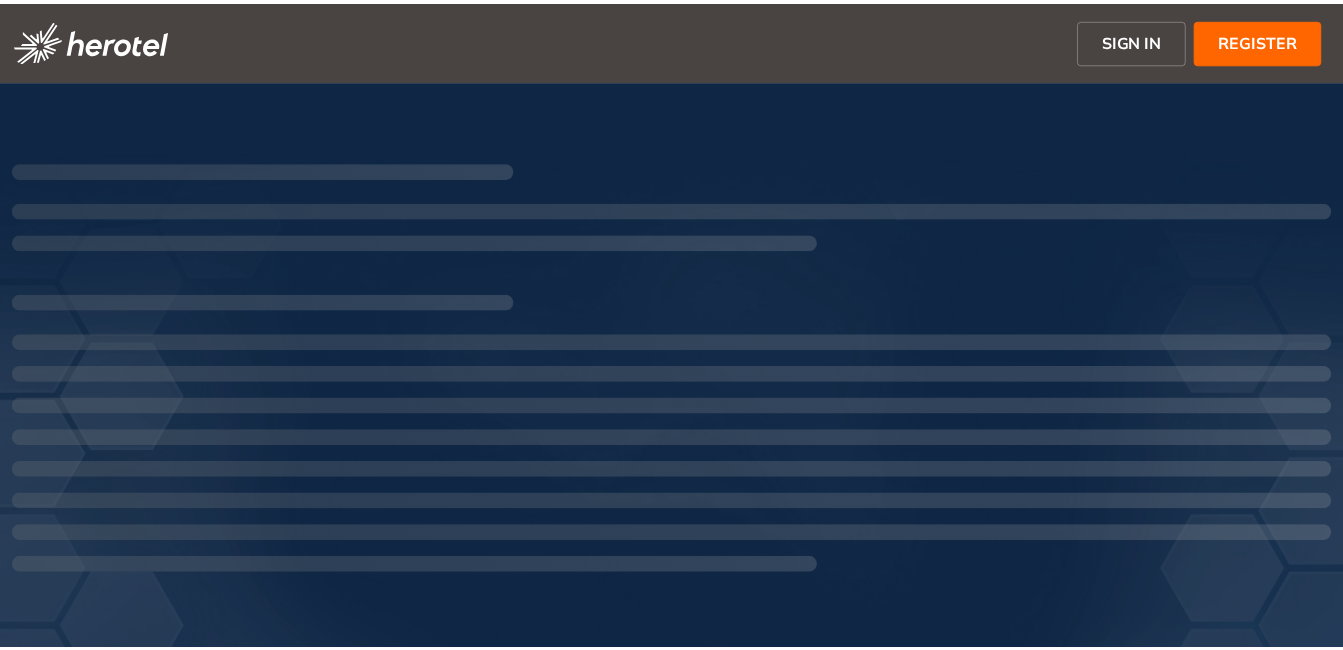 scroll, scrollTop: 0, scrollLeft: 0, axis: both 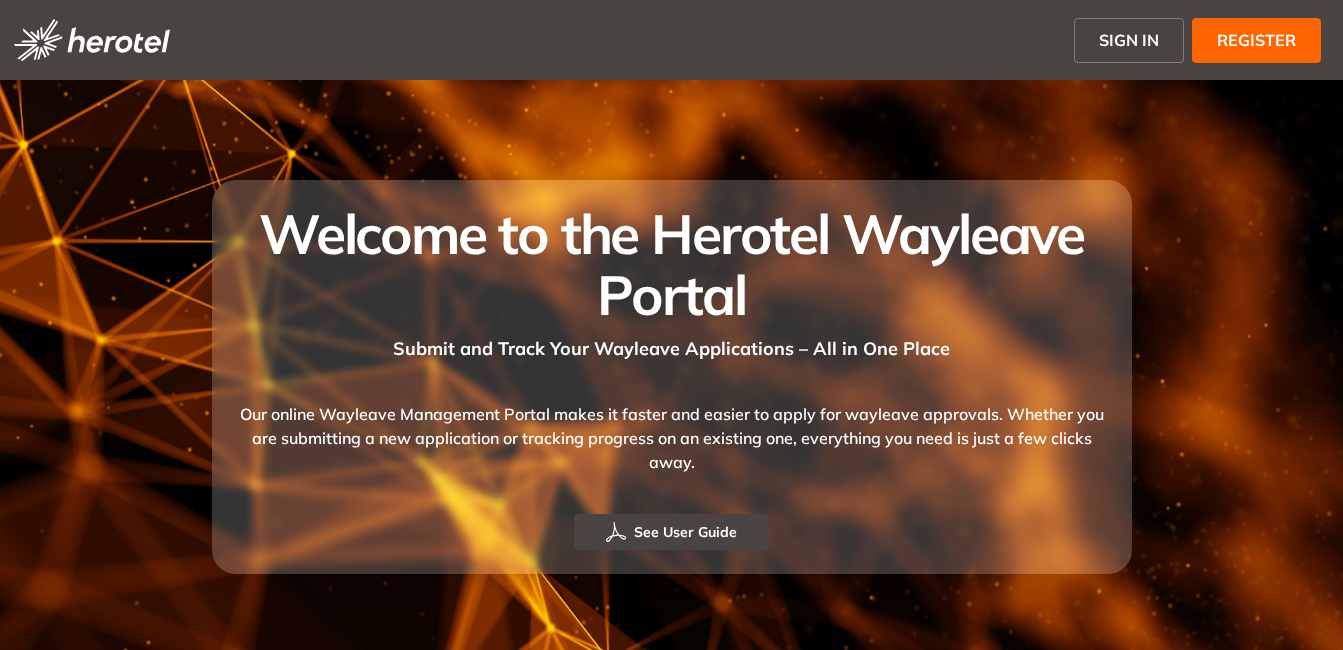 click on "REGISTER" at bounding box center [1256, 40] 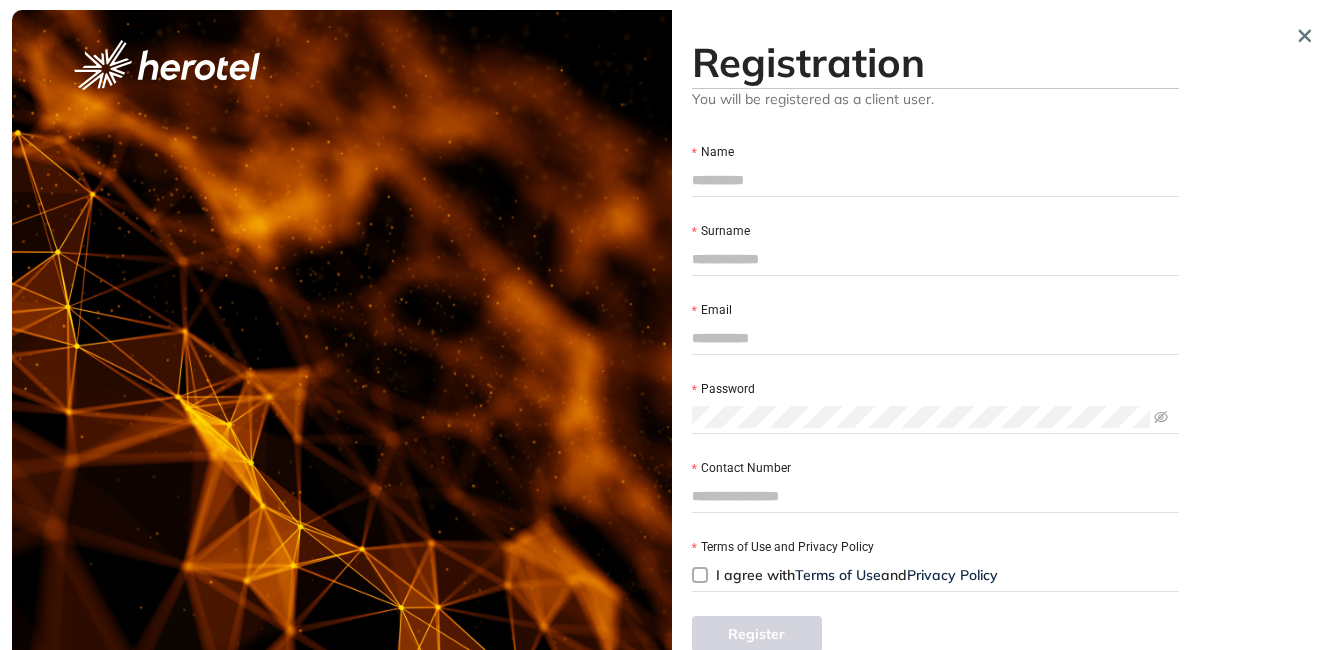 scroll, scrollTop: 0, scrollLeft: 0, axis: both 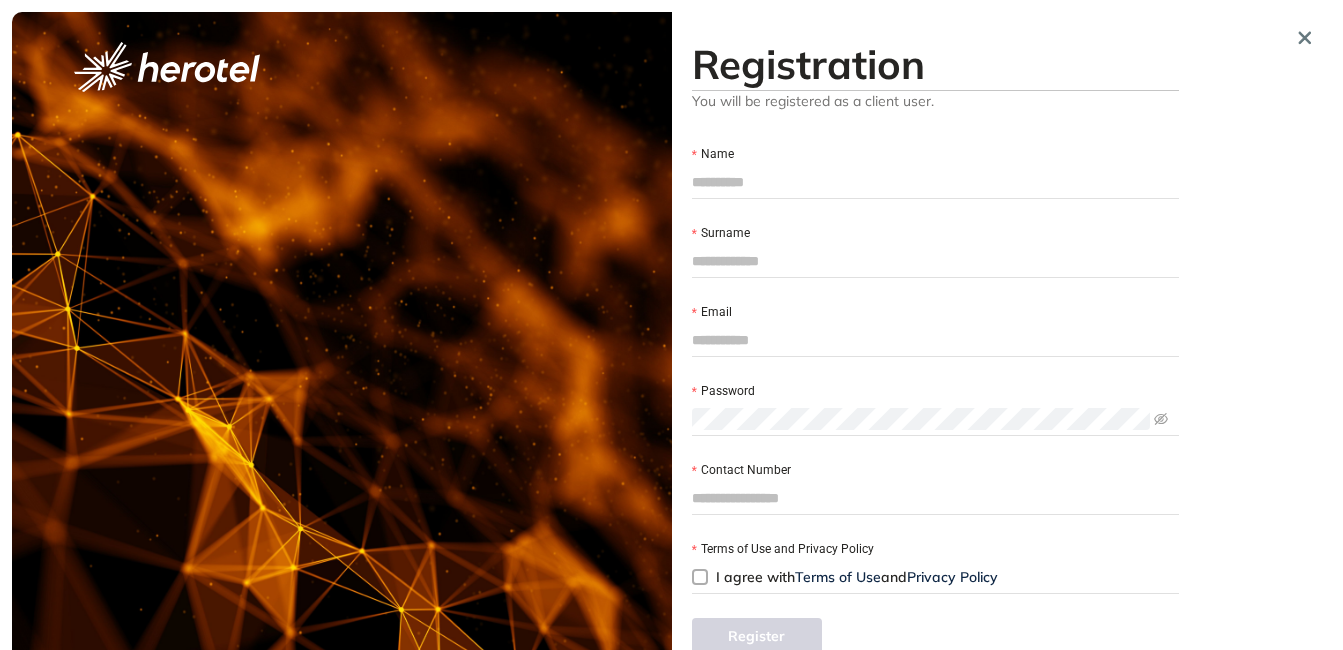 click on "Name" at bounding box center [936, 182] 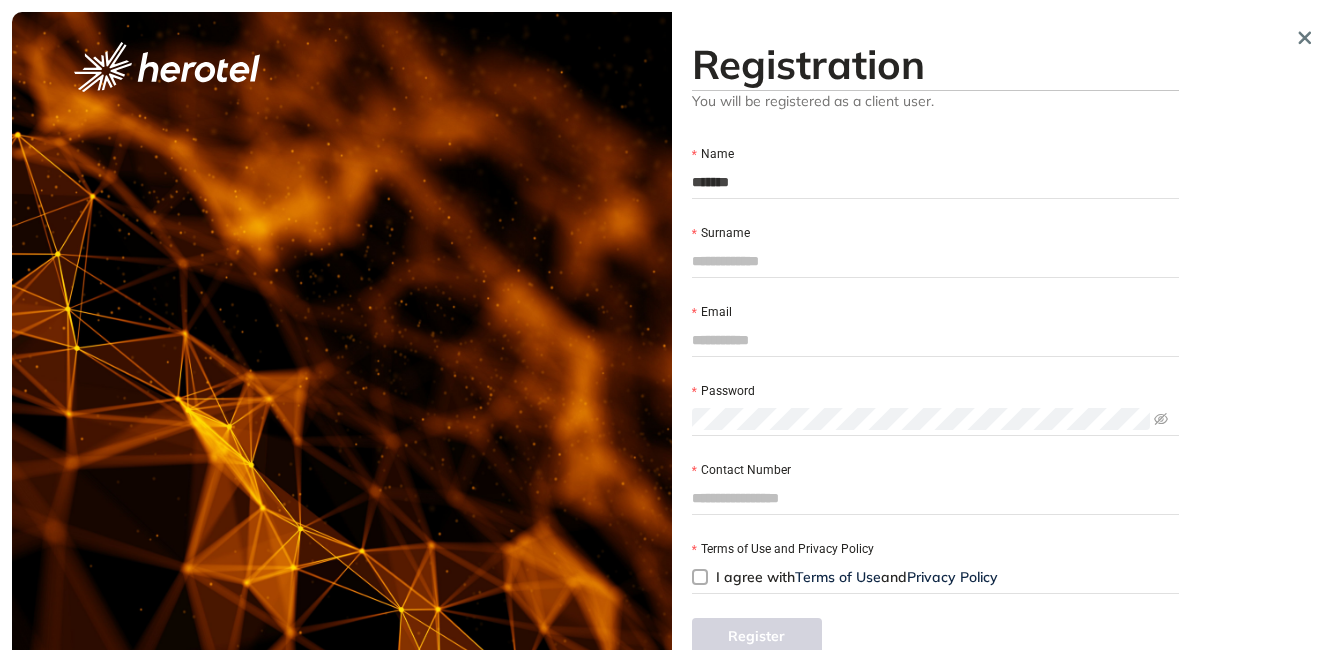 type on "*****" 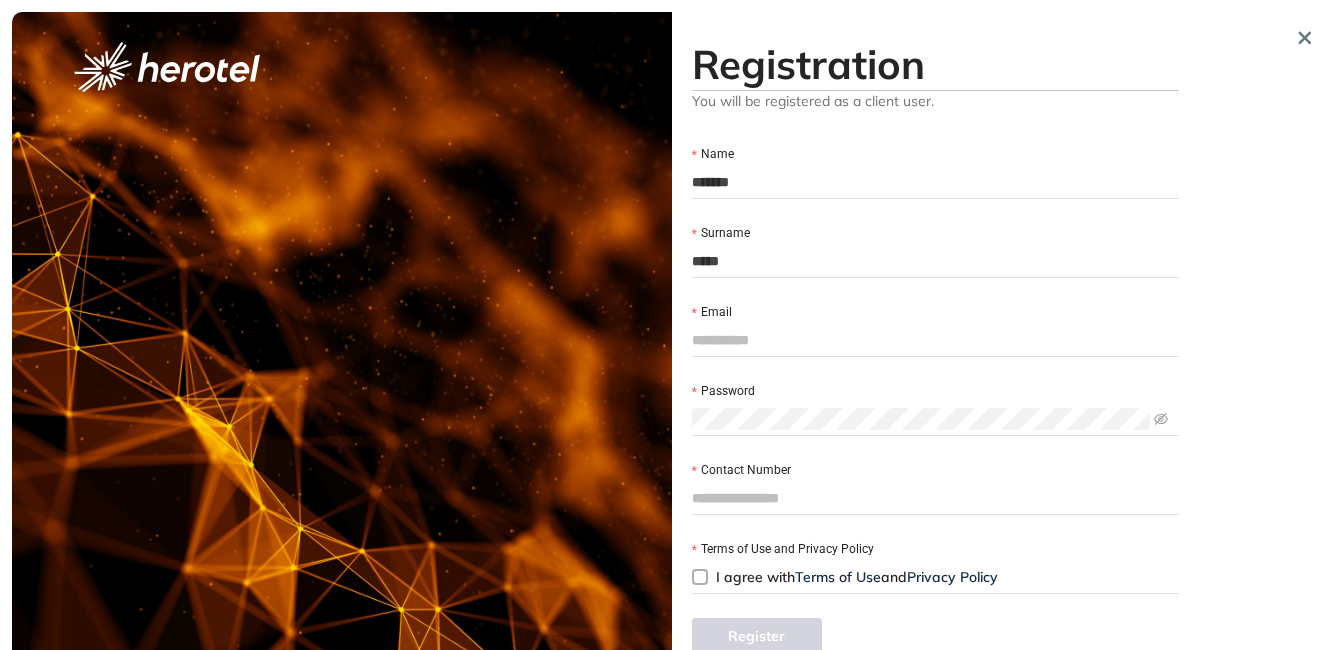 type on "**********" 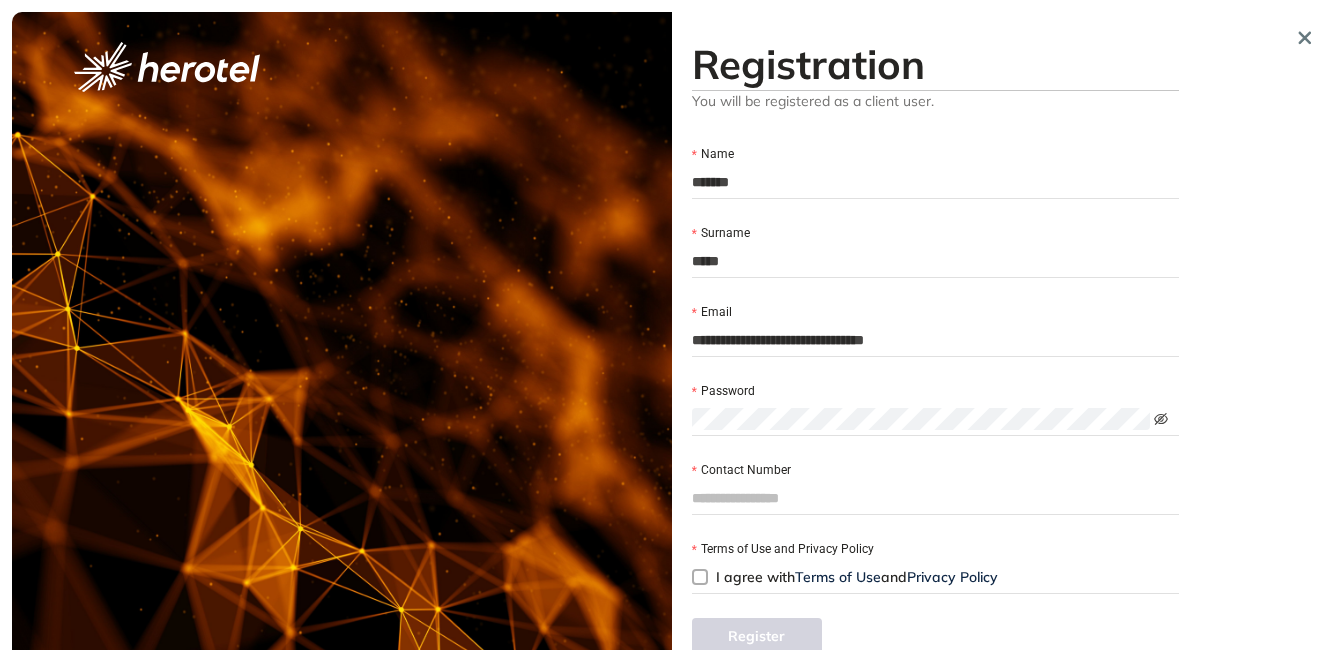 click 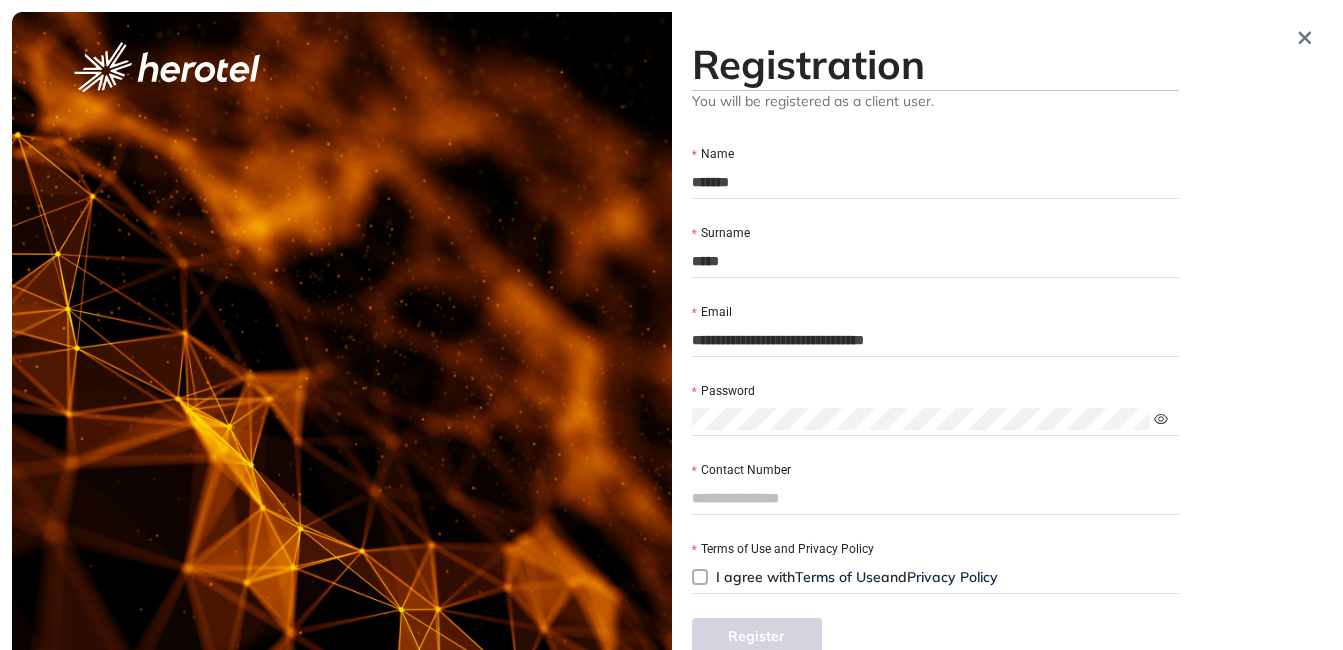 click 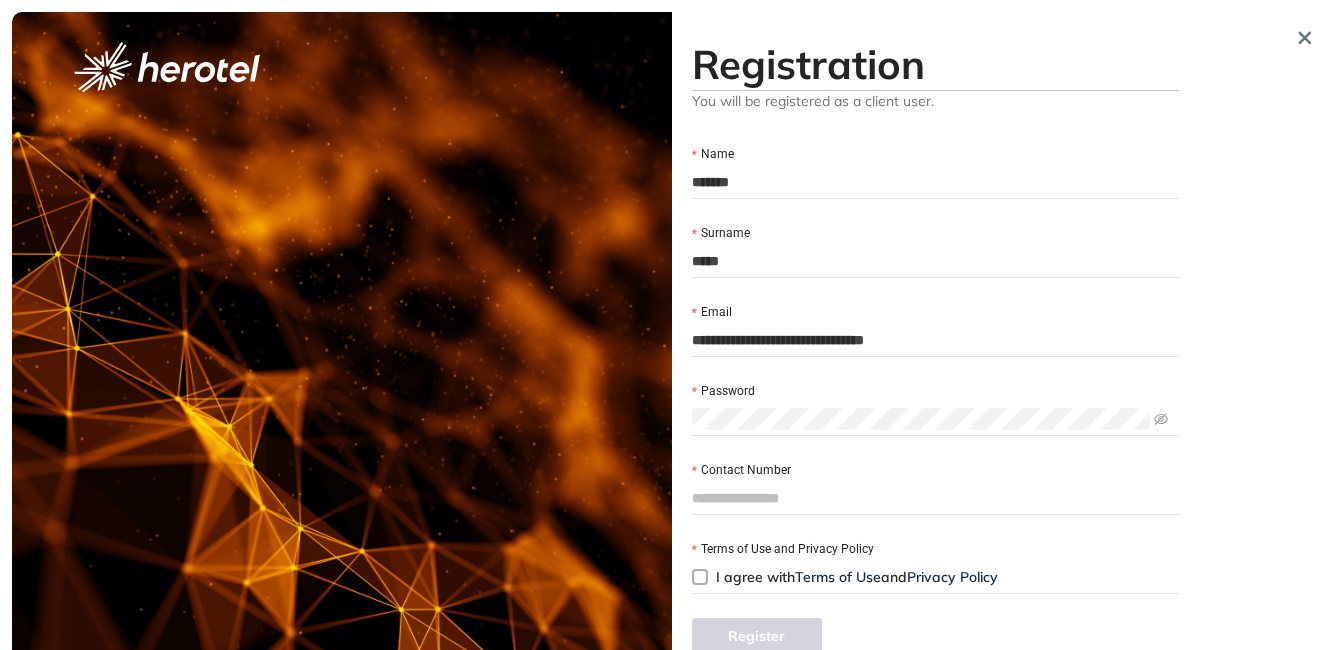 click on "Contact Number" at bounding box center [936, 498] 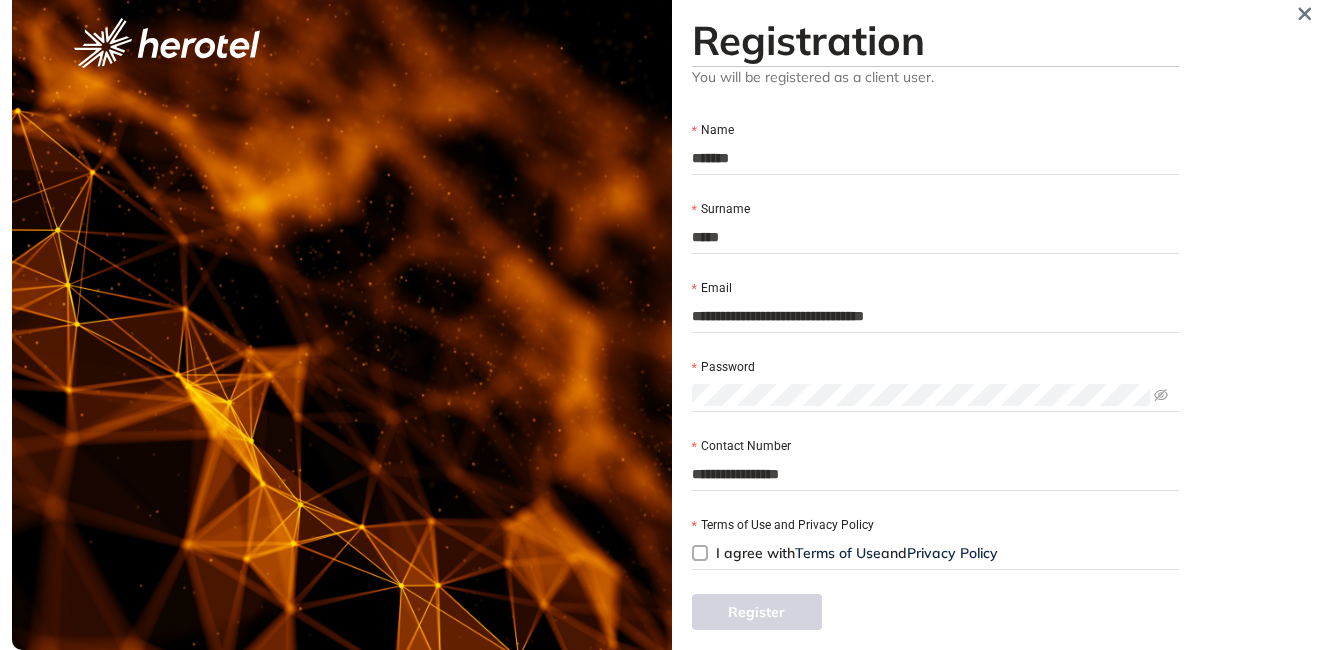 scroll, scrollTop: 36, scrollLeft: 0, axis: vertical 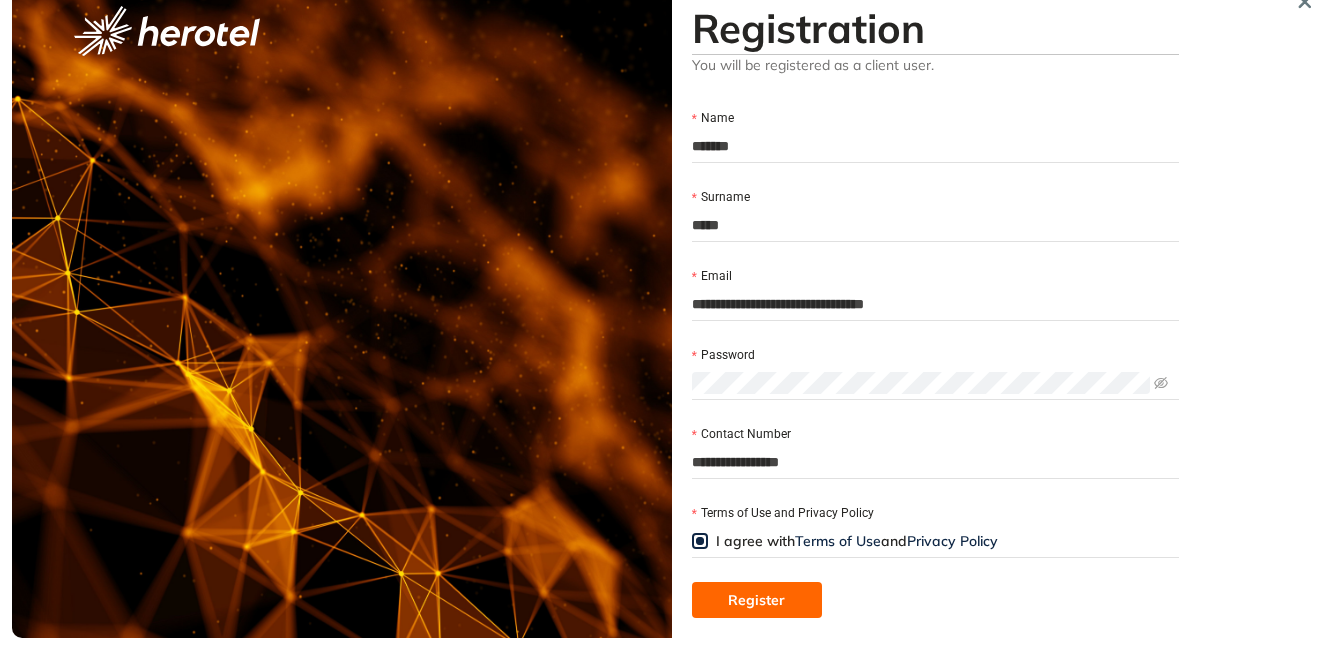 click on "Register" at bounding box center (756, 600) 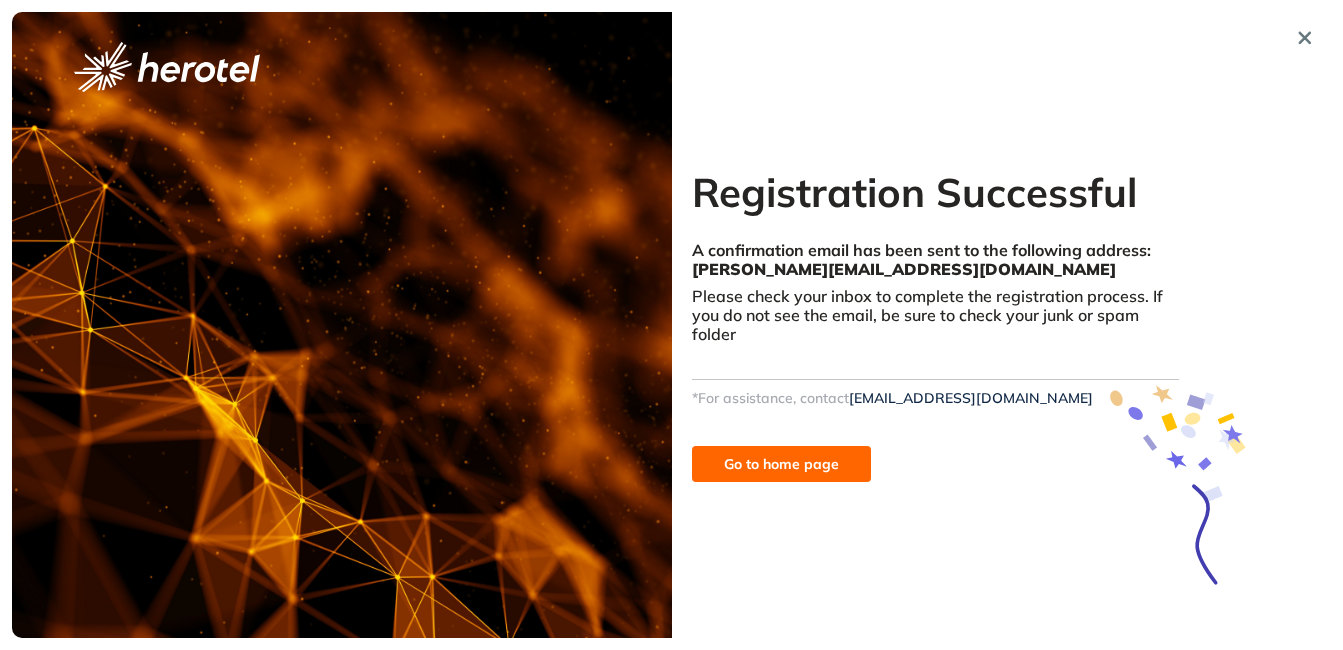 scroll, scrollTop: 0, scrollLeft: 0, axis: both 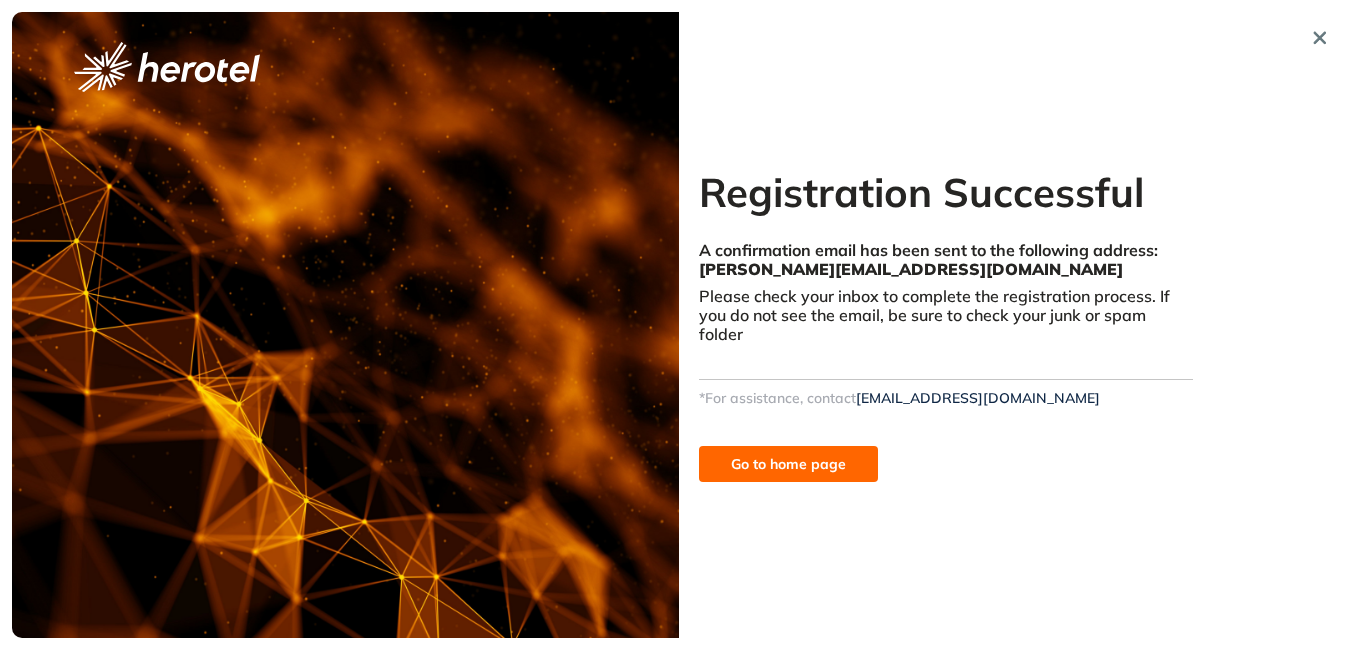 click on "Go to home page" at bounding box center (788, 464) 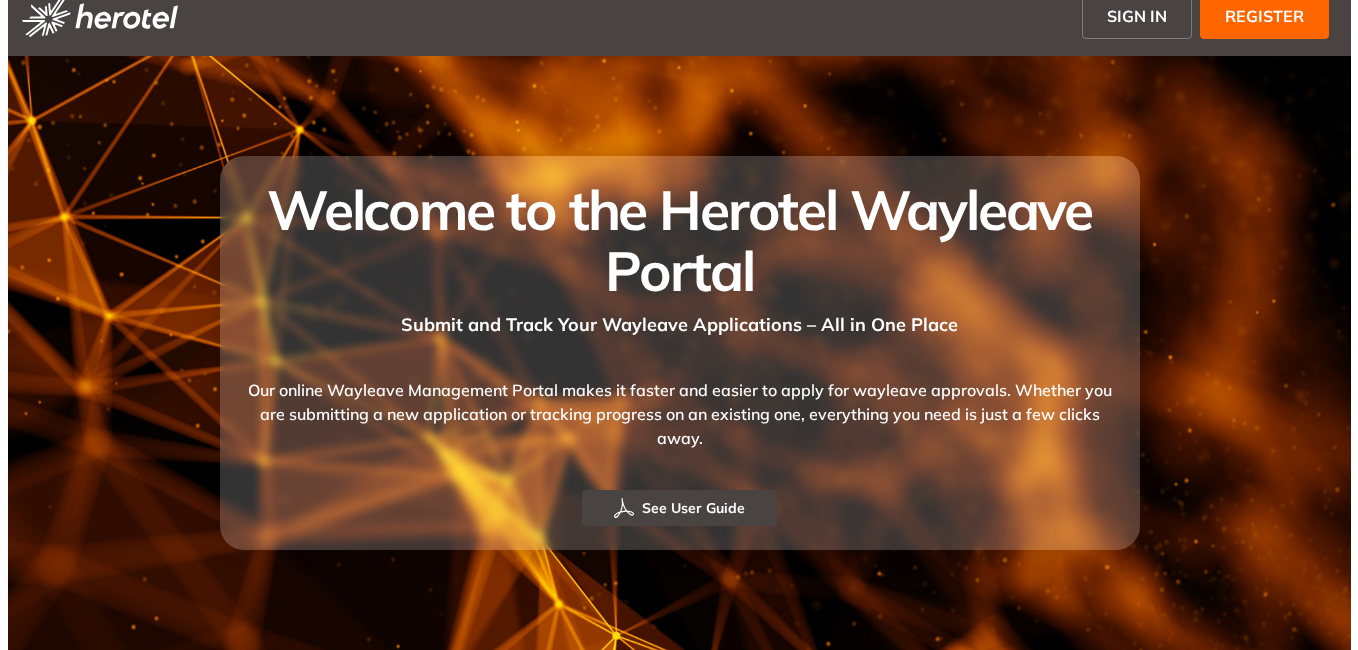 scroll, scrollTop: 0, scrollLeft: 0, axis: both 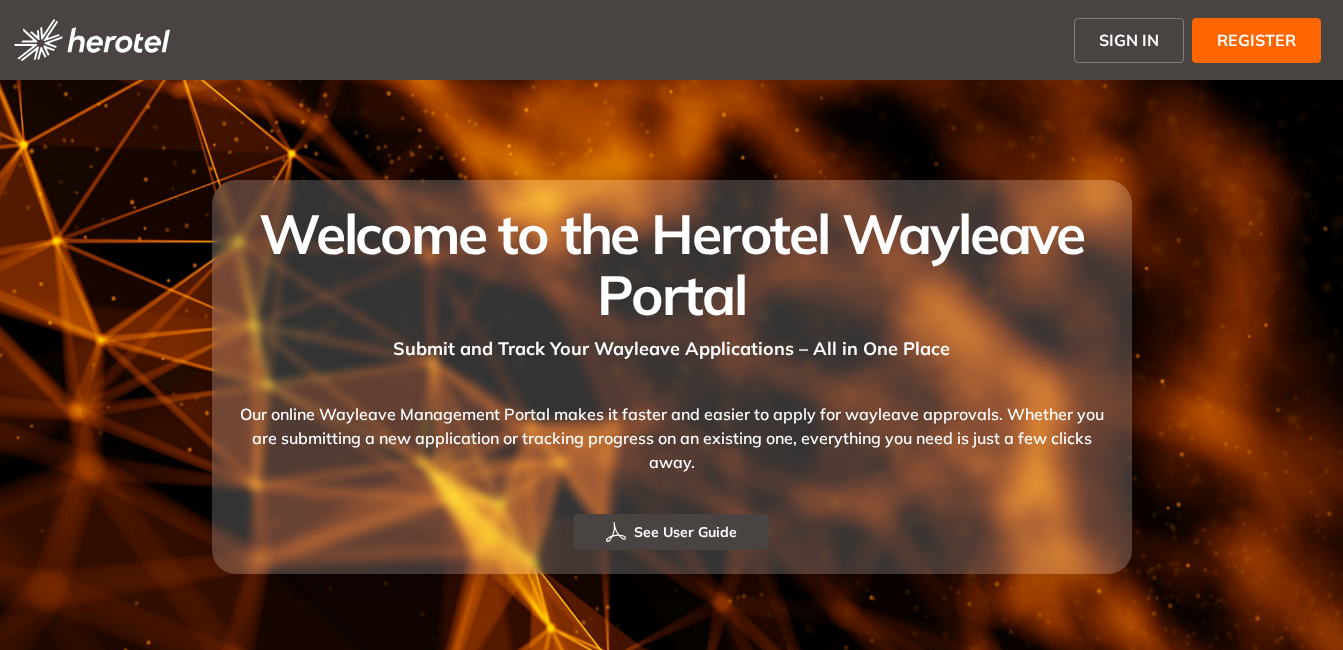 click on "See User Guide" at bounding box center (685, 532) 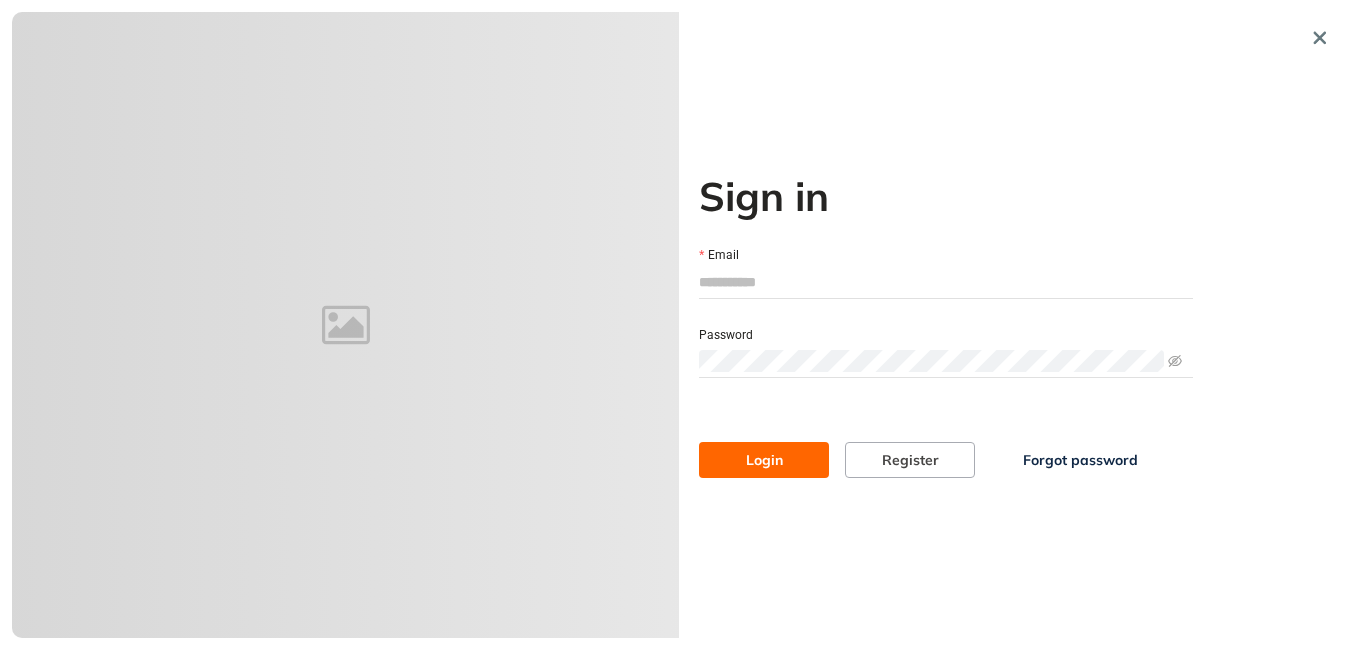 type on "**********" 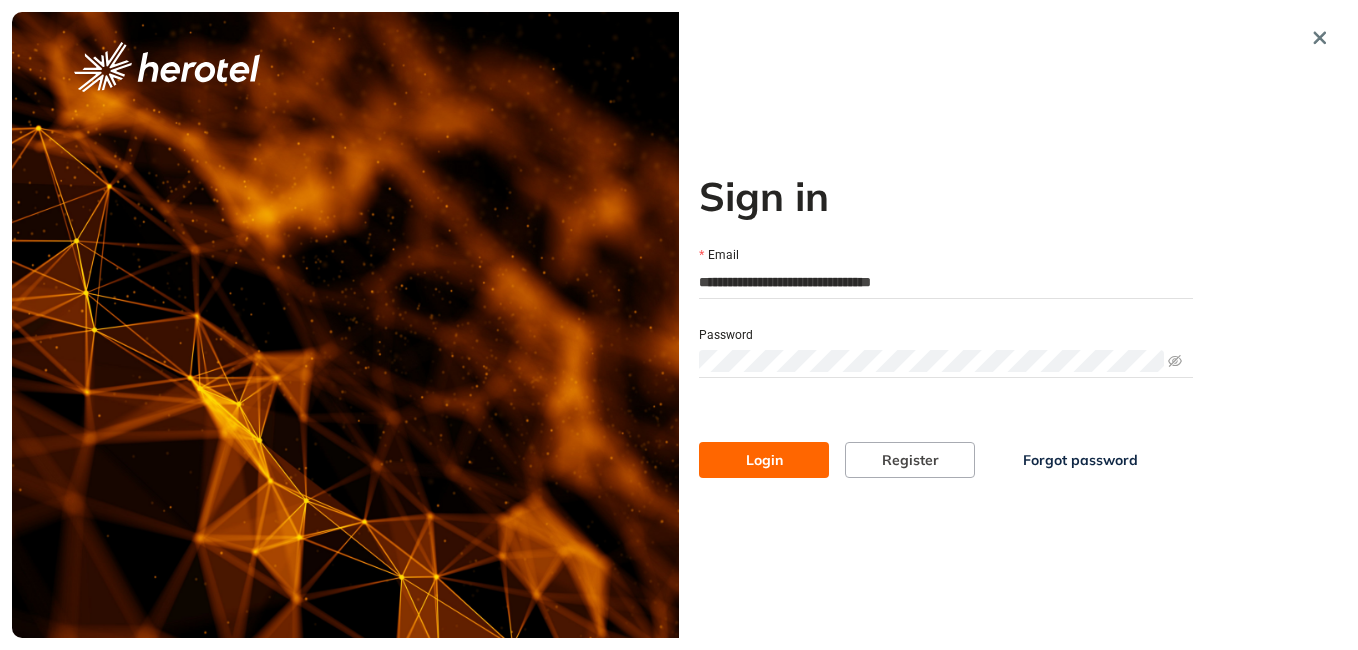 click on "Login" at bounding box center (764, 460) 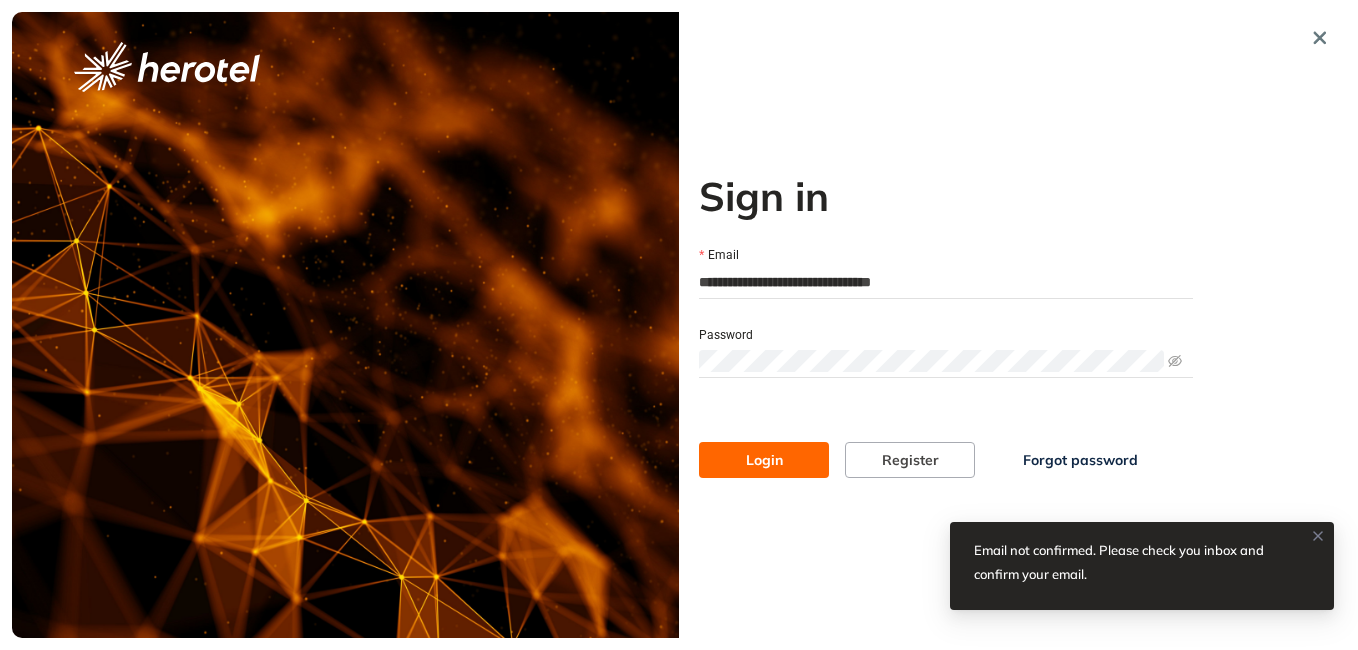 click on "Login" at bounding box center (764, 460) 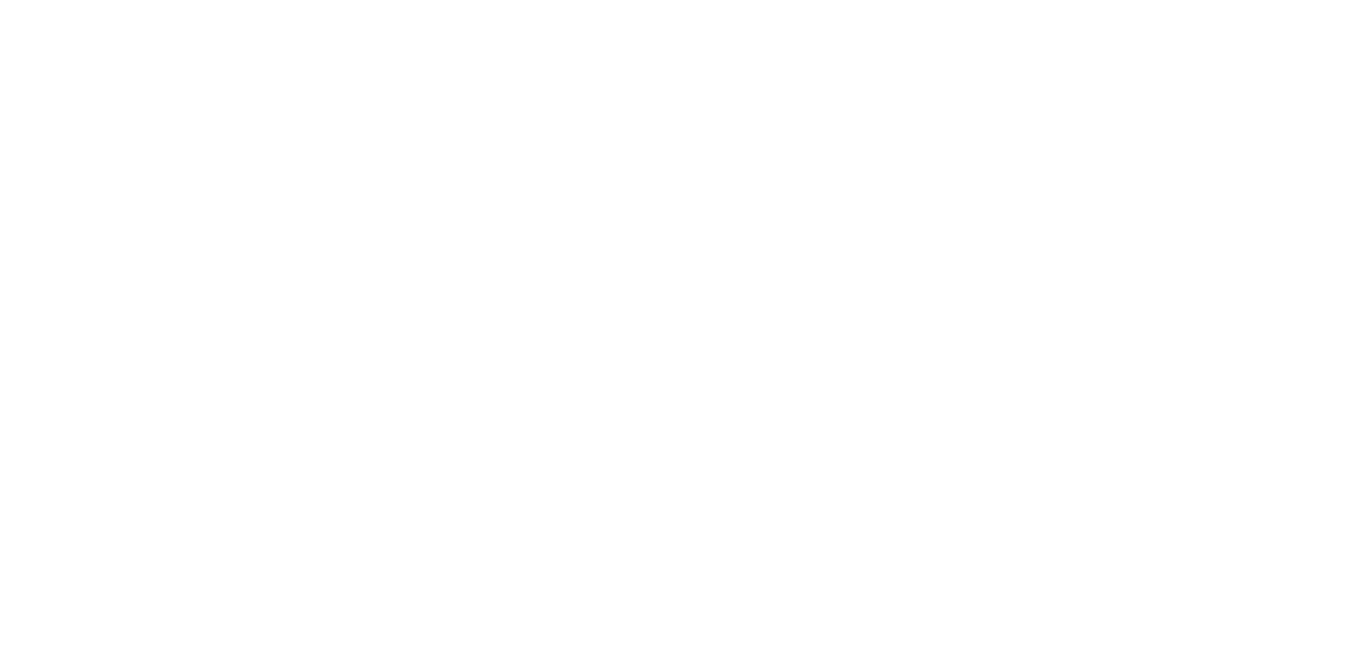 scroll, scrollTop: 0, scrollLeft: 0, axis: both 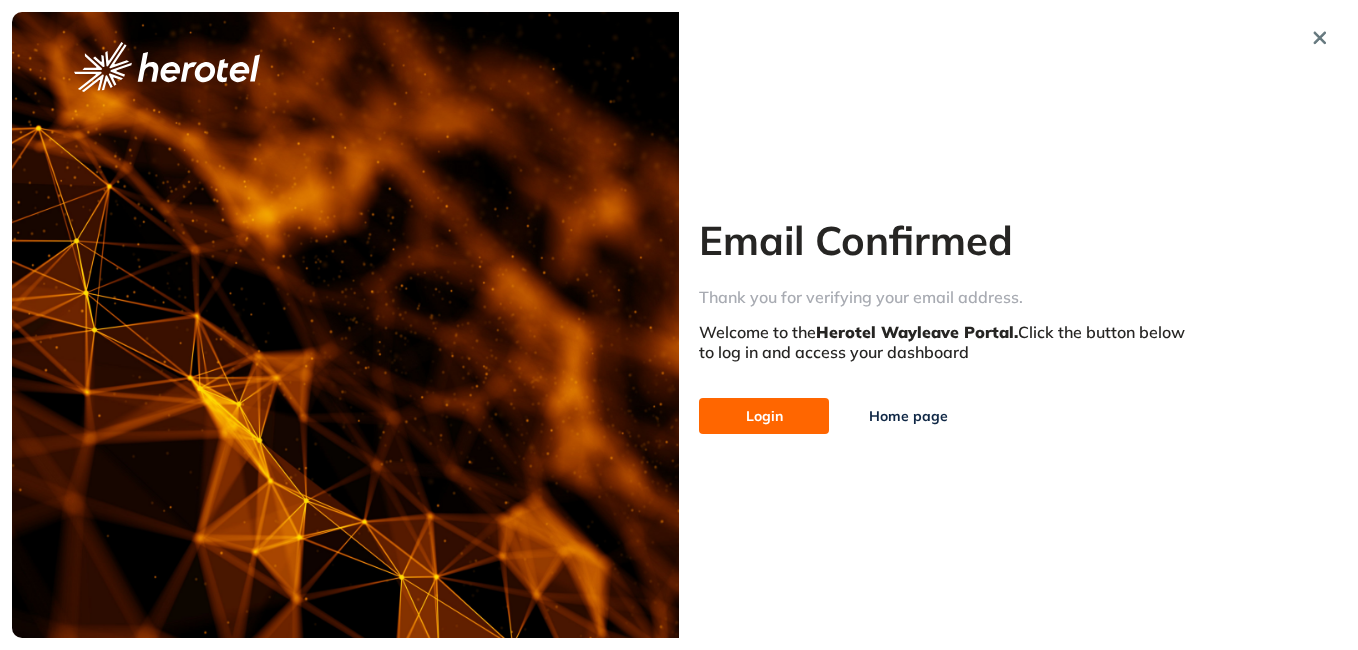 click on "Login" at bounding box center (764, 416) 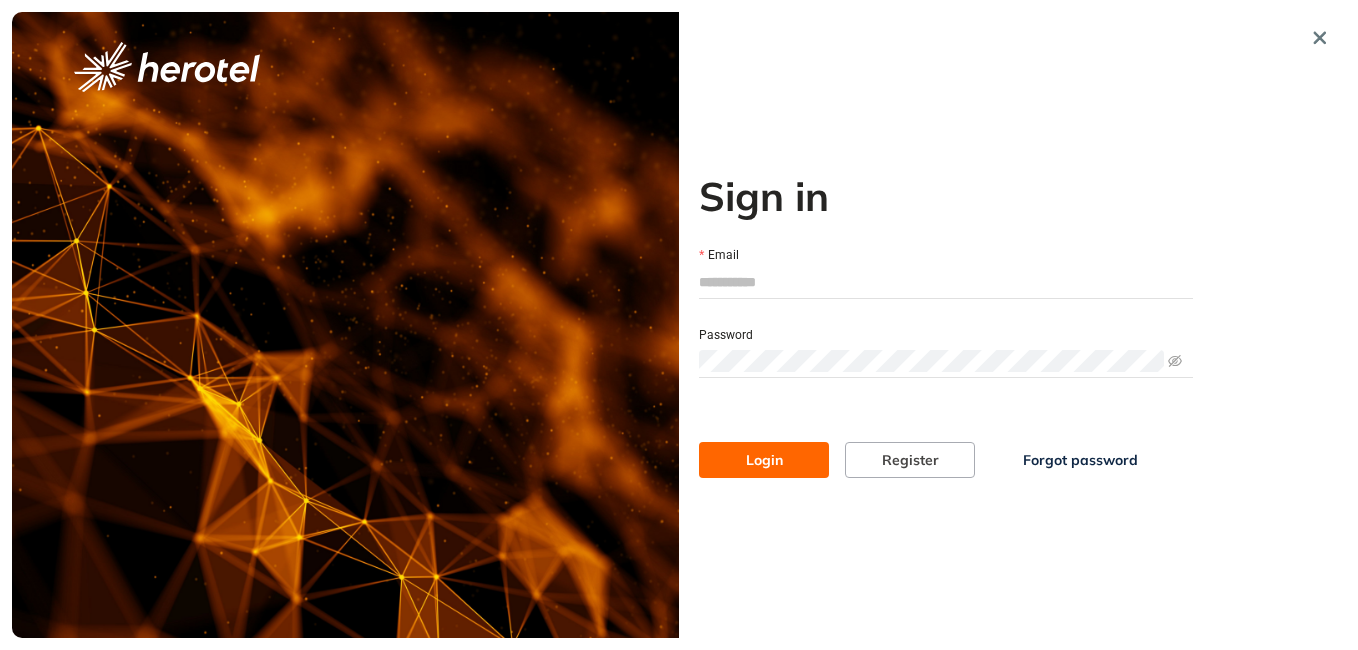 type on "**********" 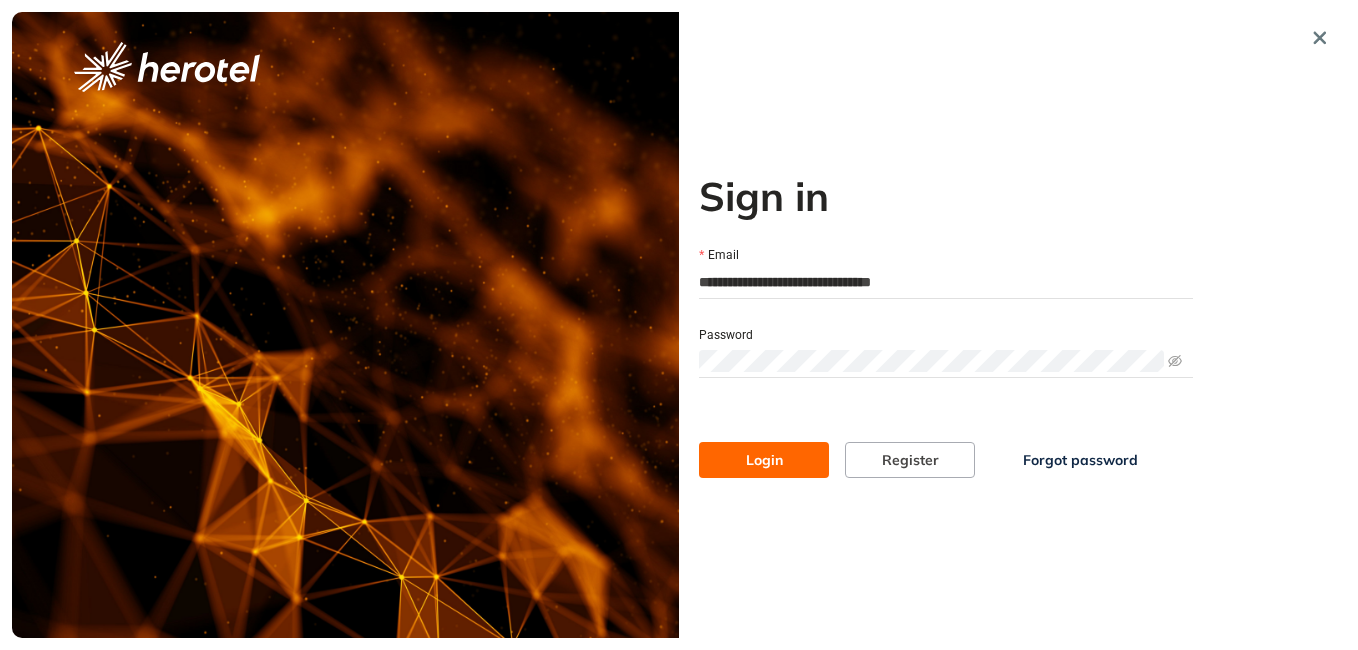 click on "Login" at bounding box center (764, 460) 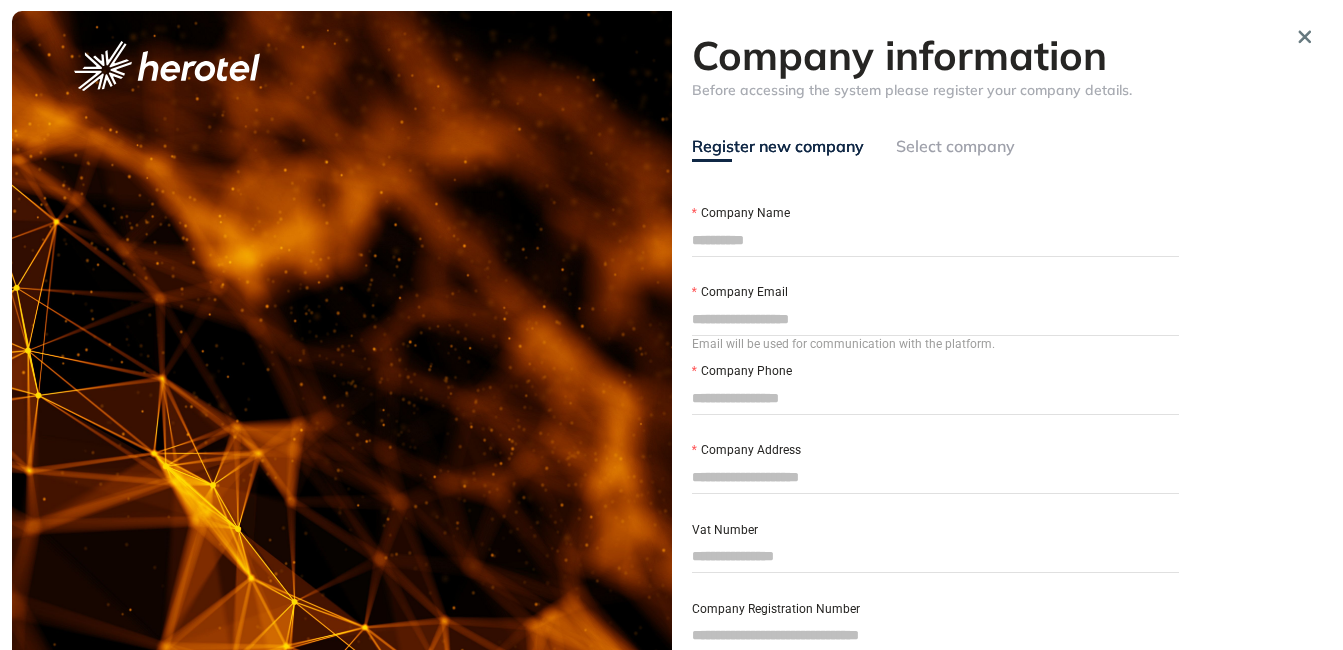 scroll, scrollTop: 0, scrollLeft: 0, axis: both 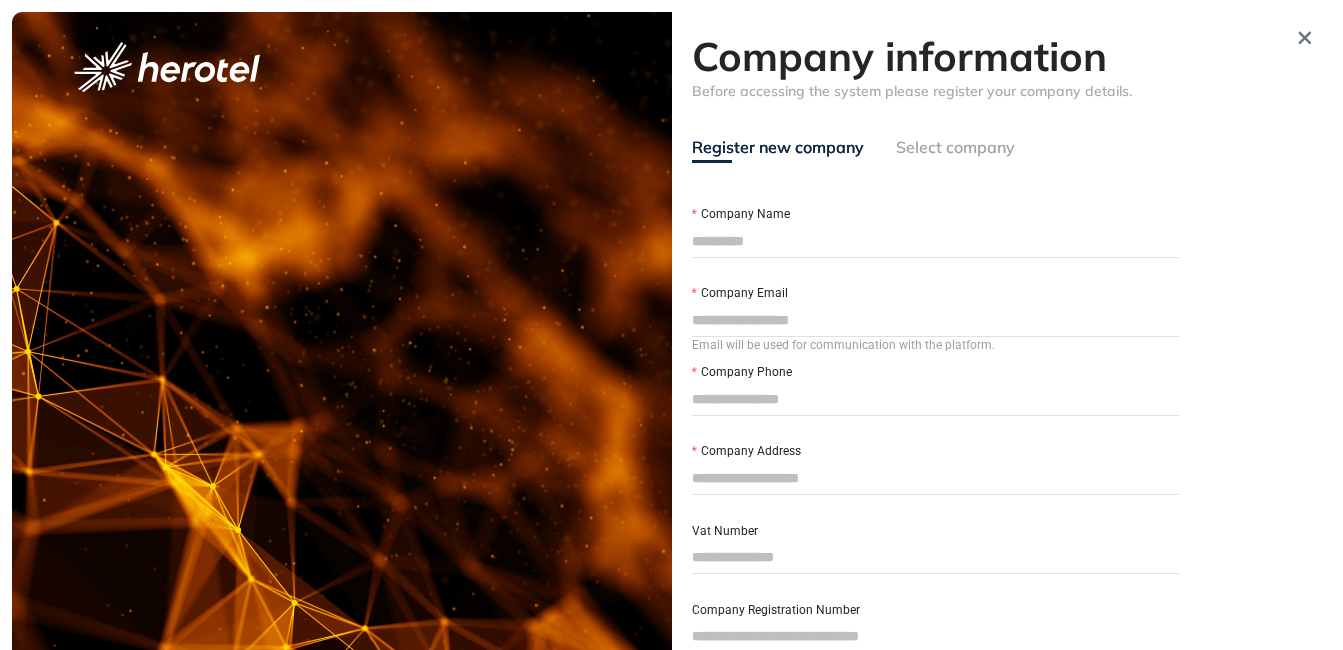 click on "Company Name" at bounding box center (936, 241) 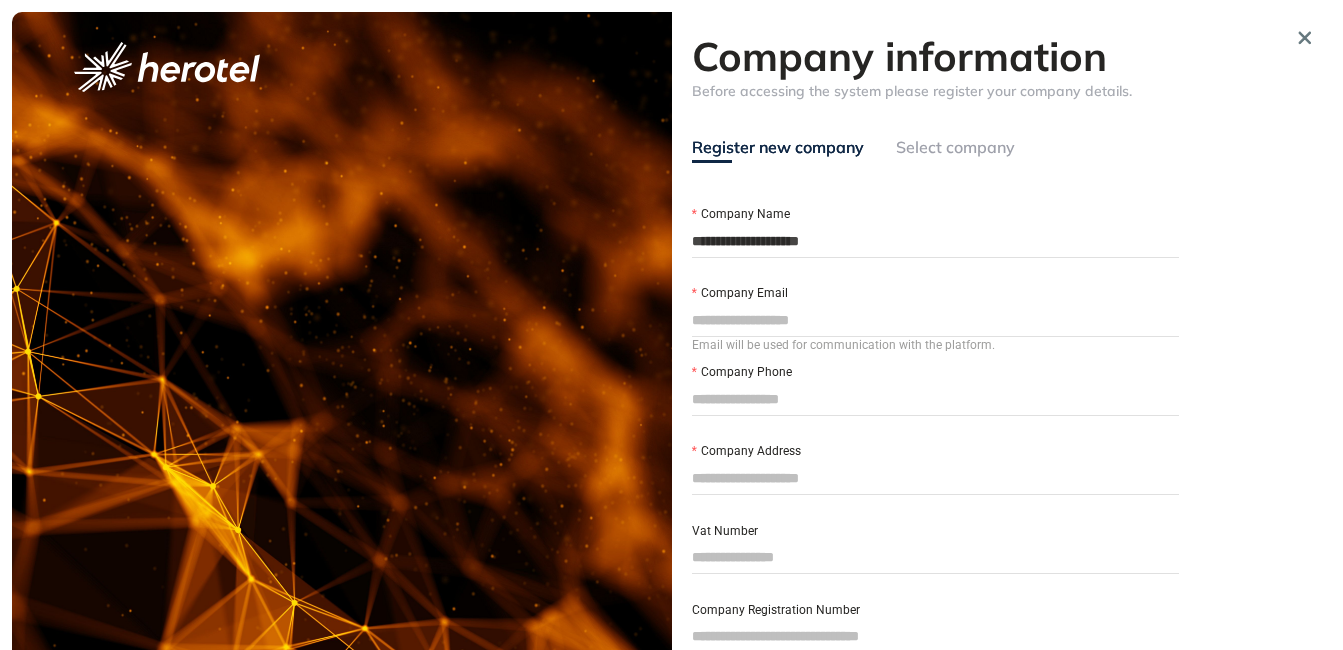 type on "**********" 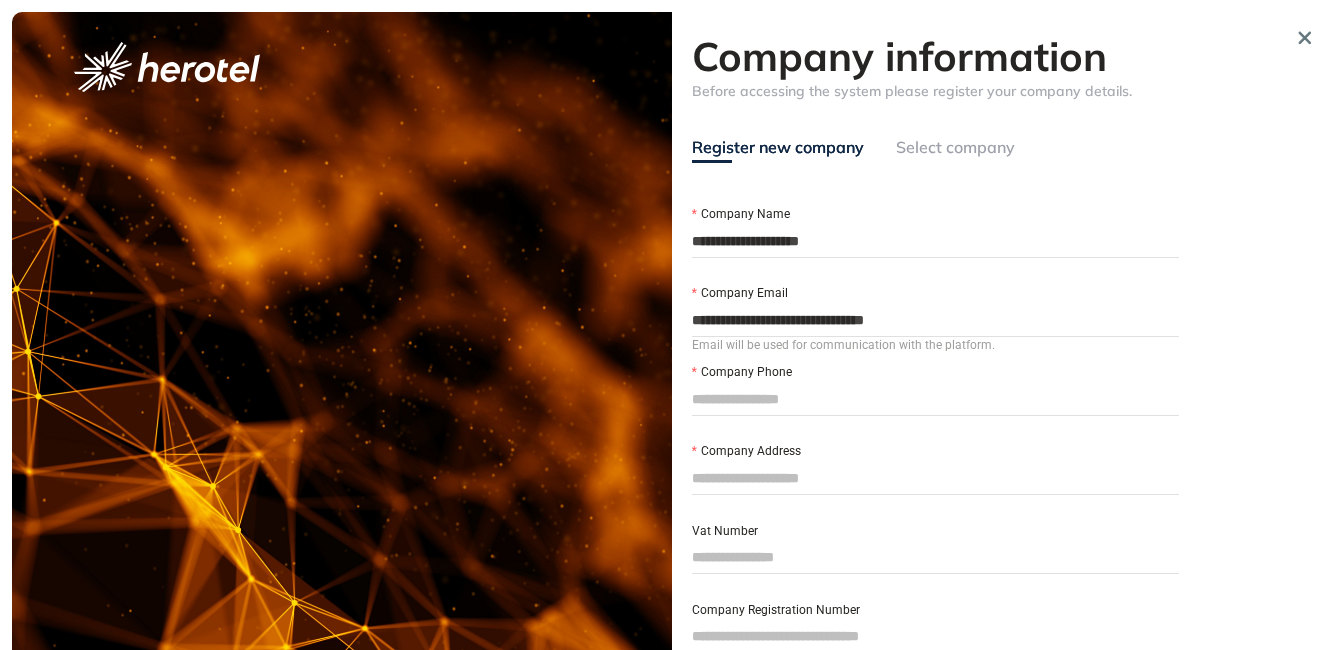 type on "**********" 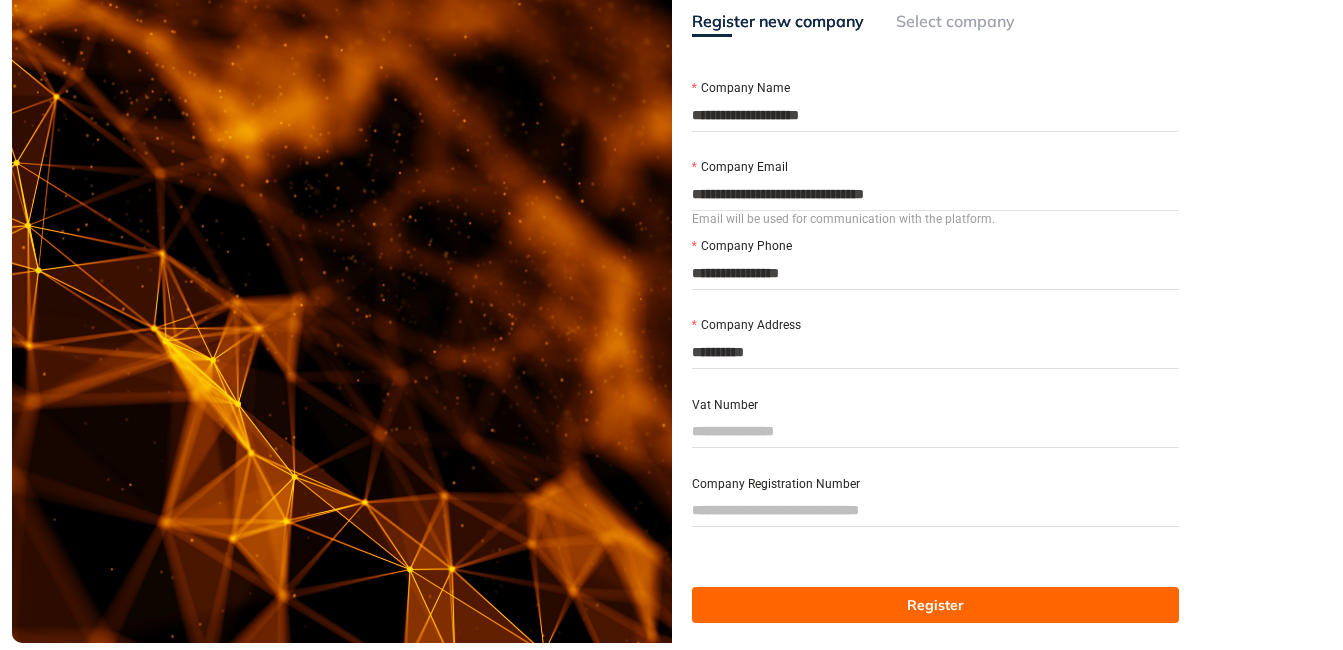 scroll, scrollTop: 131, scrollLeft: 0, axis: vertical 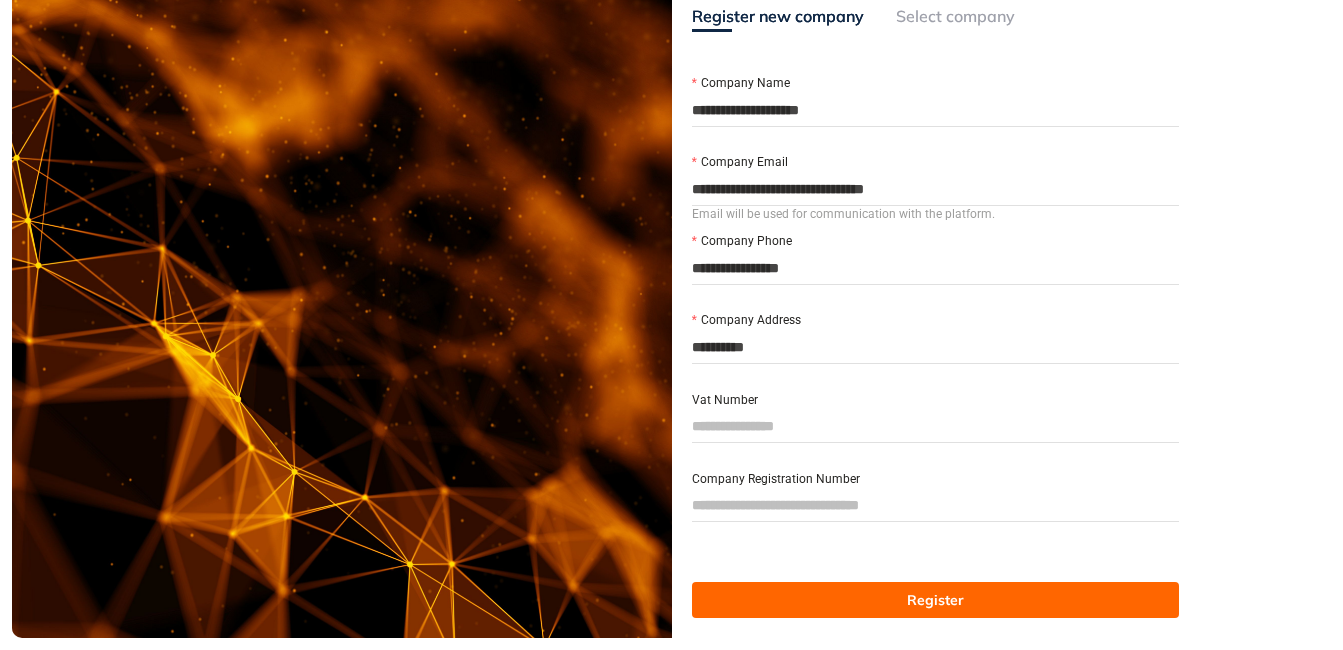 drag, startPoint x: 783, startPoint y: 349, endPoint x: 692, endPoint y: 345, distance: 91.08787 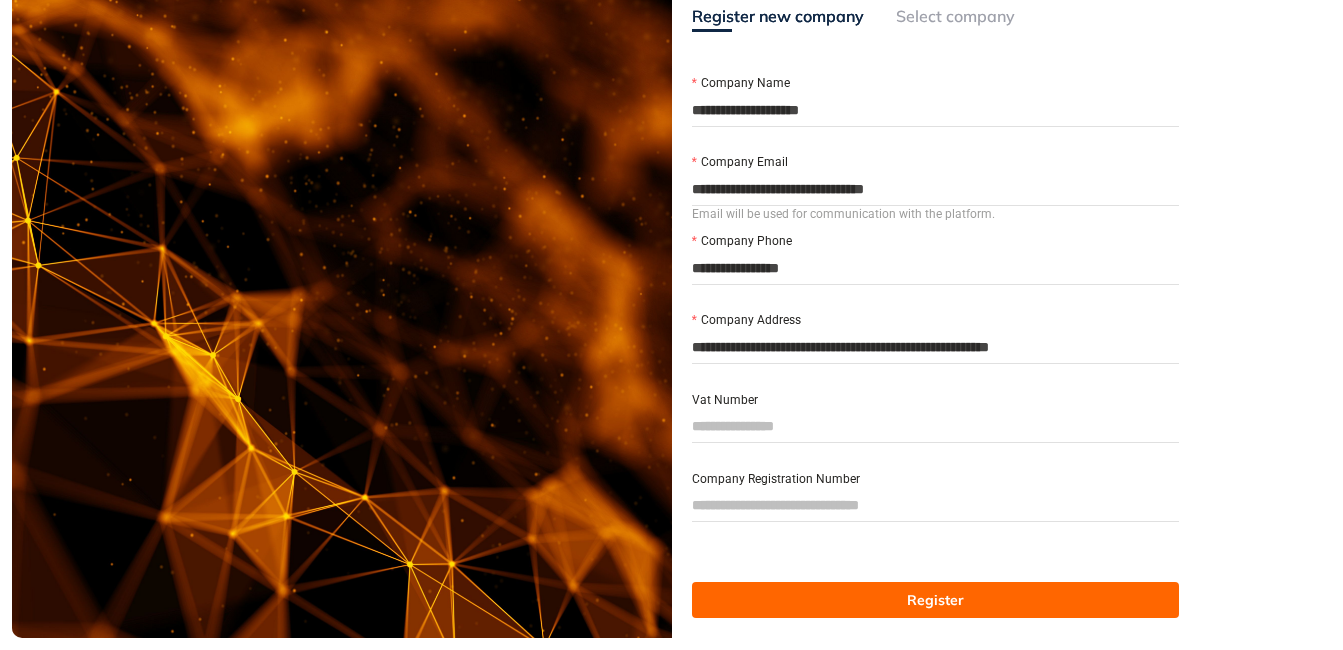 type on "**********" 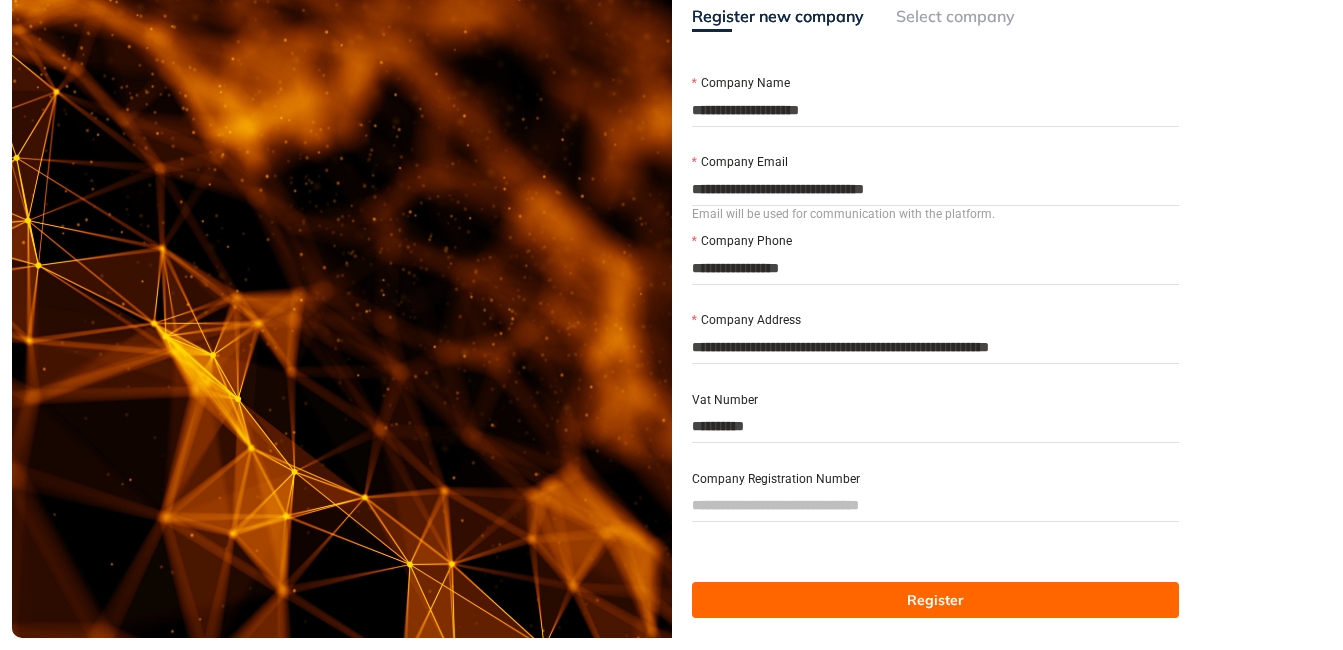 type on "**********" 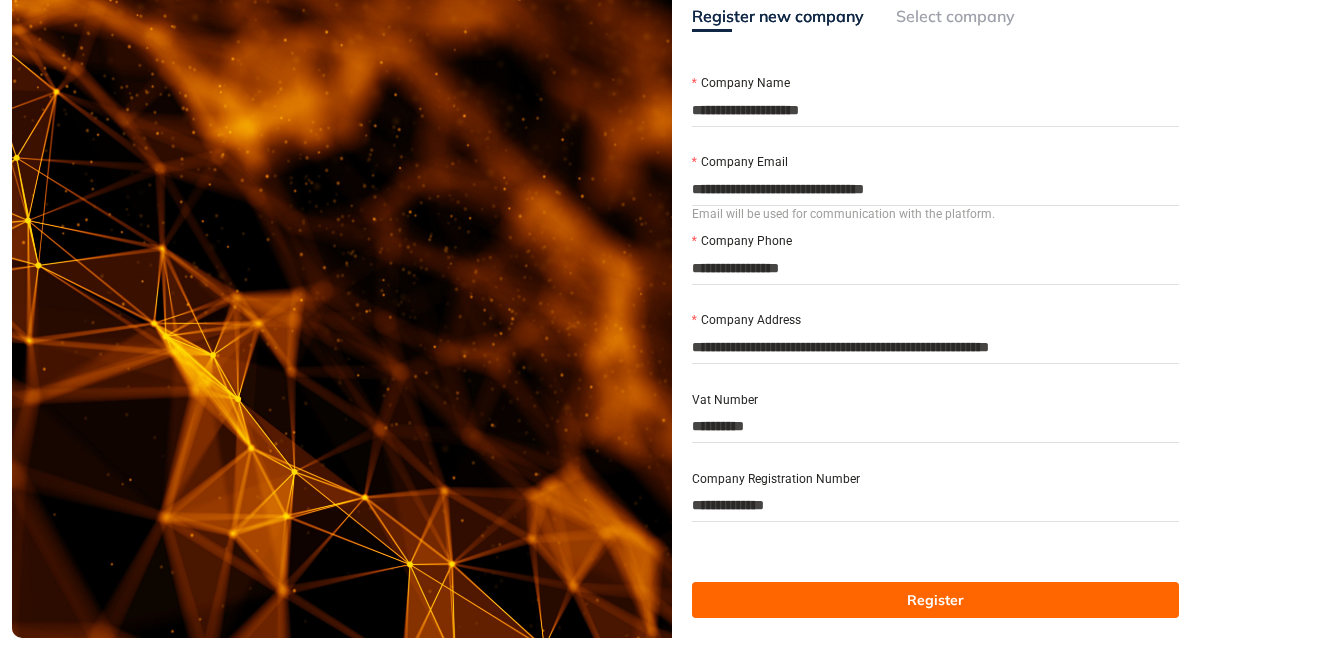 type on "**********" 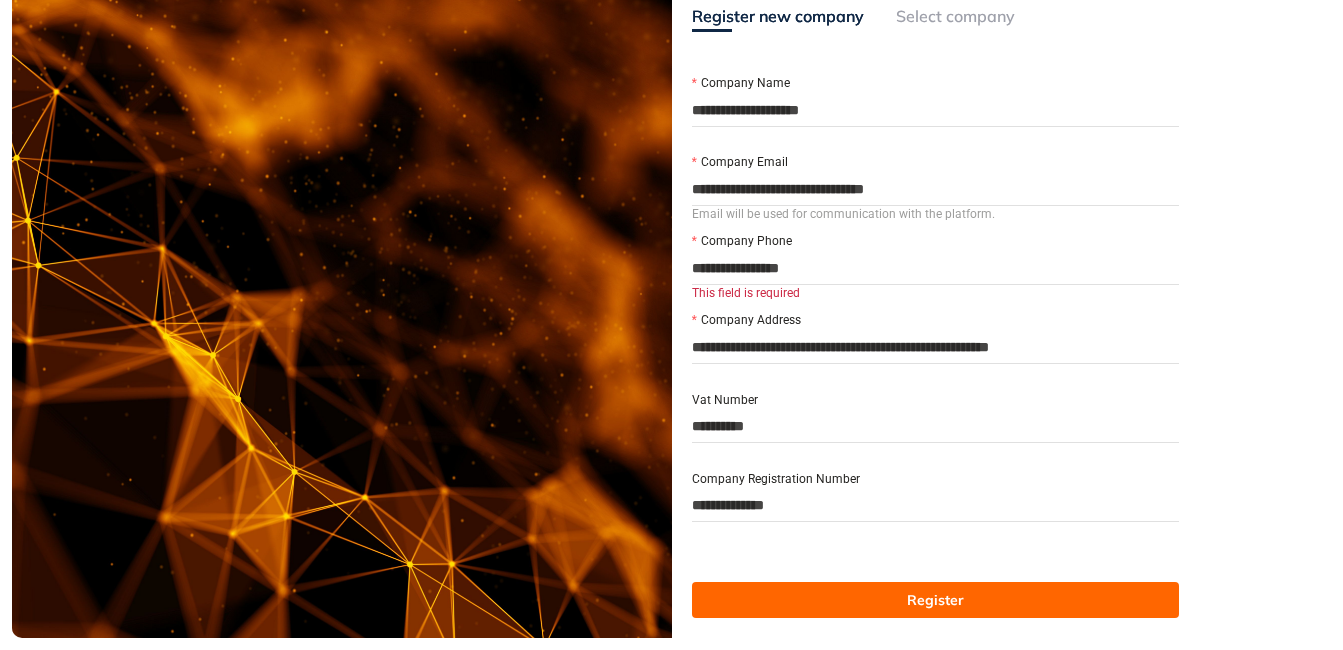 click on "Register" at bounding box center [935, 600] 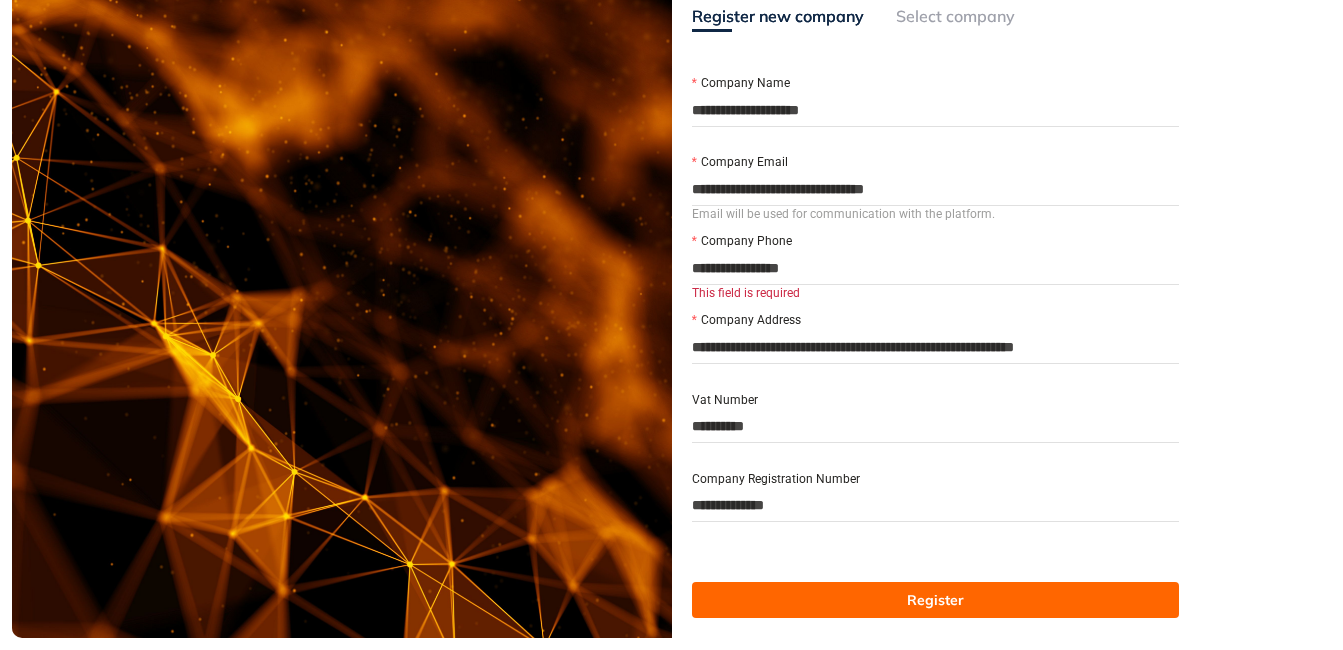 click on "Register" at bounding box center [936, 600] 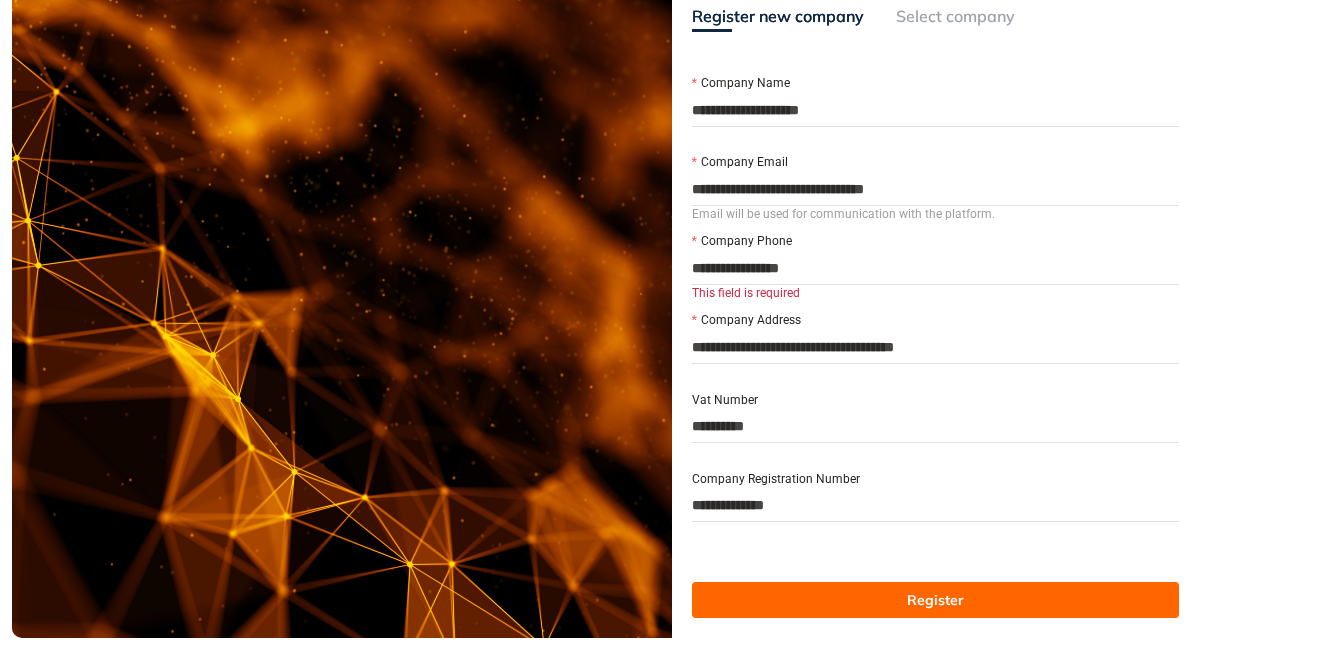drag, startPoint x: 692, startPoint y: 345, endPoint x: 1003, endPoint y: 334, distance: 311.19446 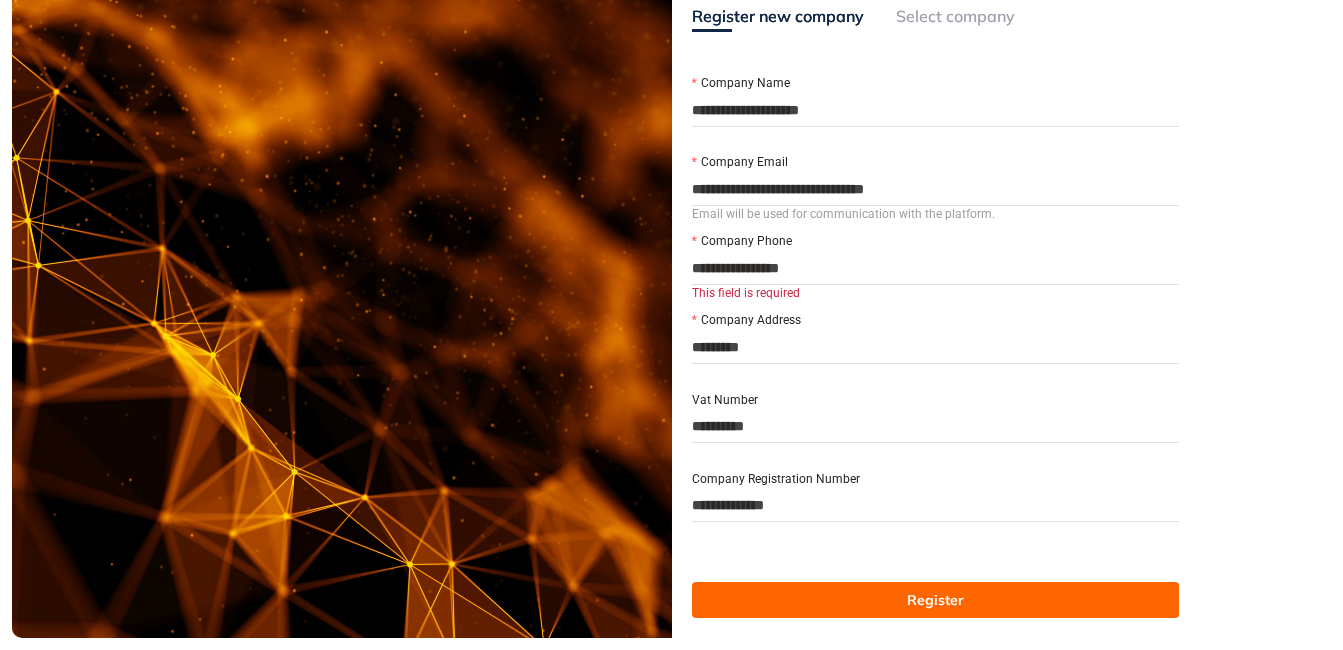 click on "Register" at bounding box center [936, 600] 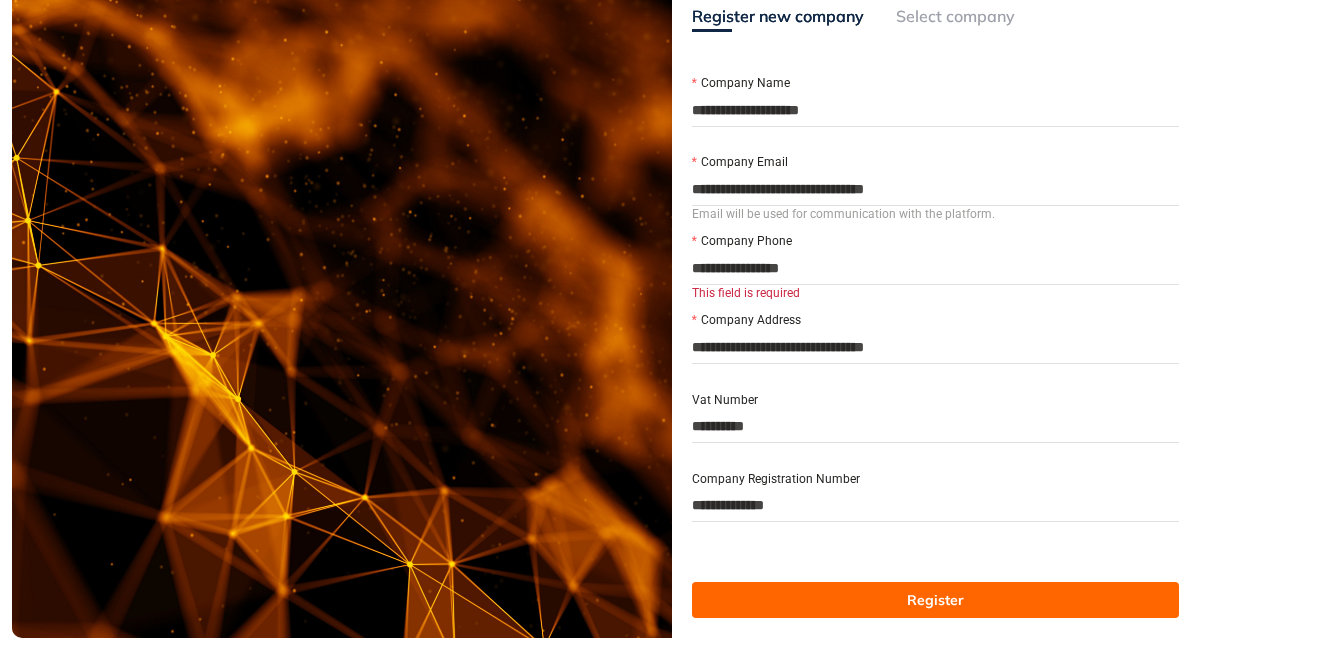type on "**********" 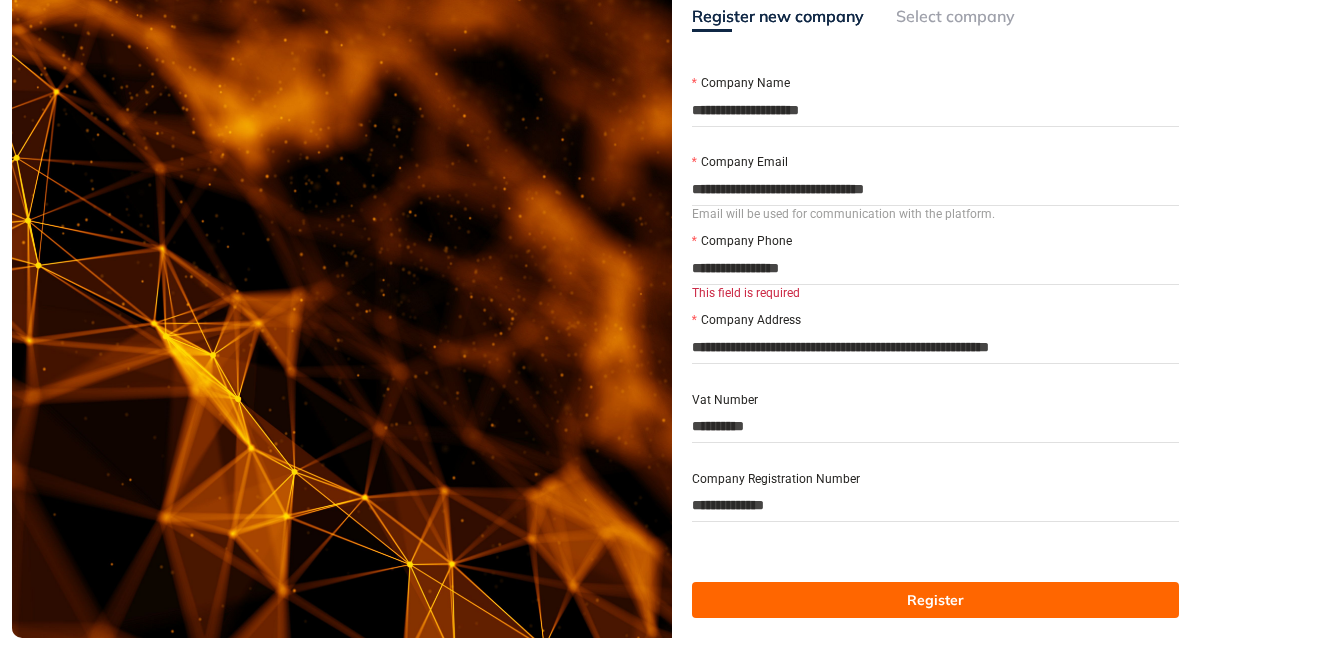 type 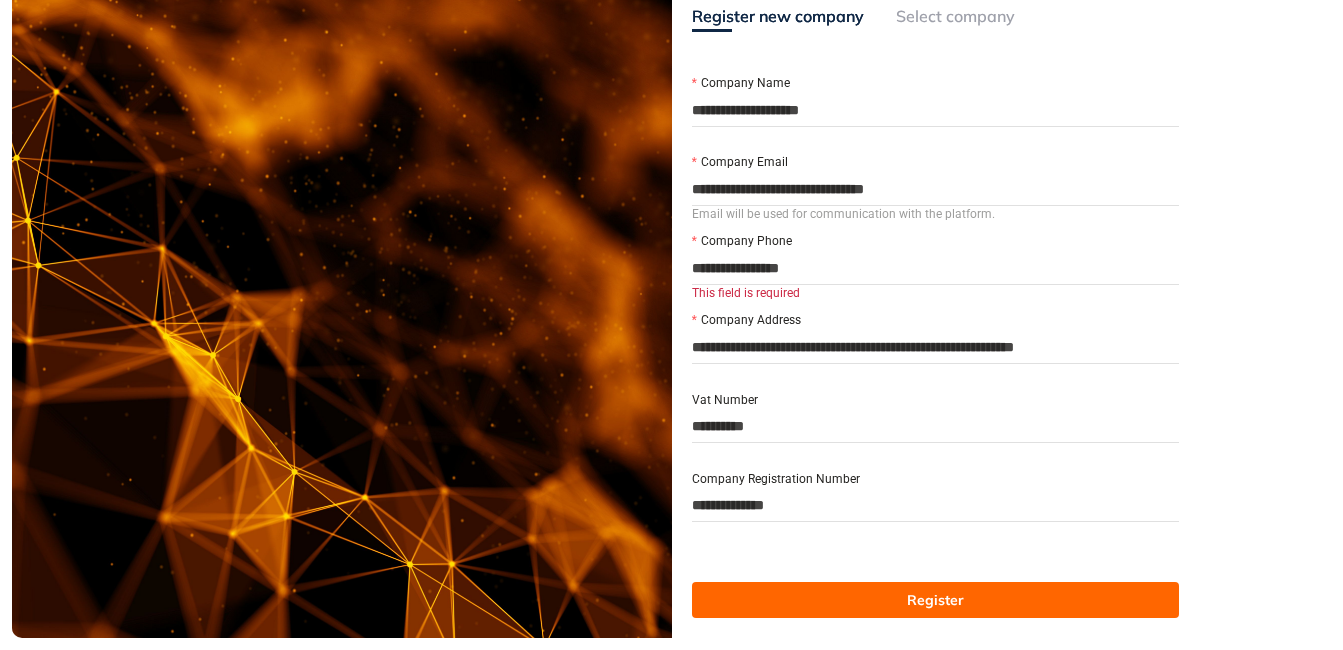 type on "**********" 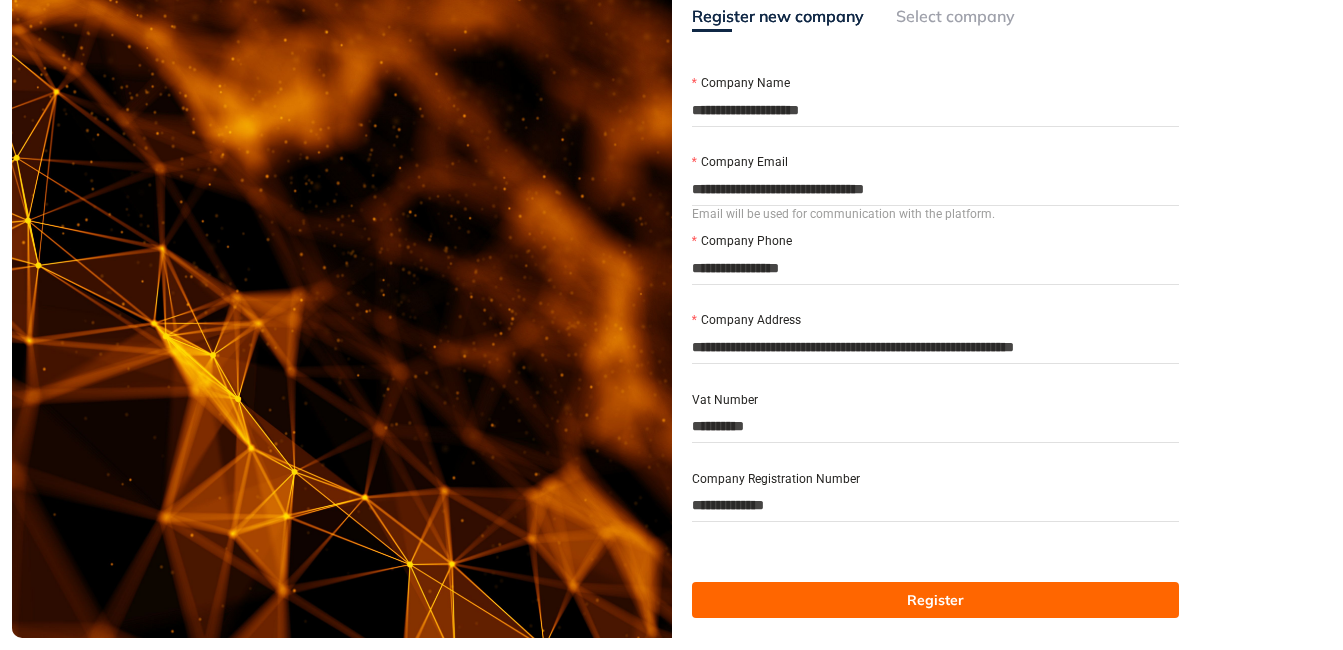type on "**********" 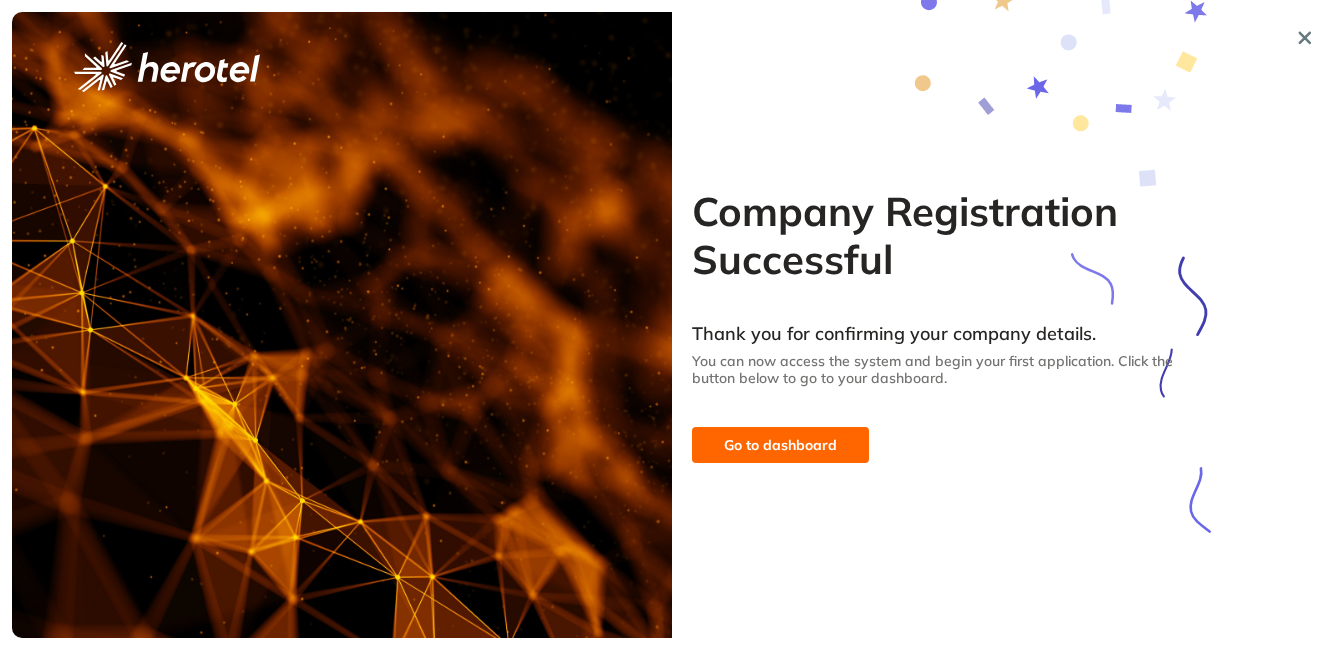 scroll, scrollTop: 0, scrollLeft: 0, axis: both 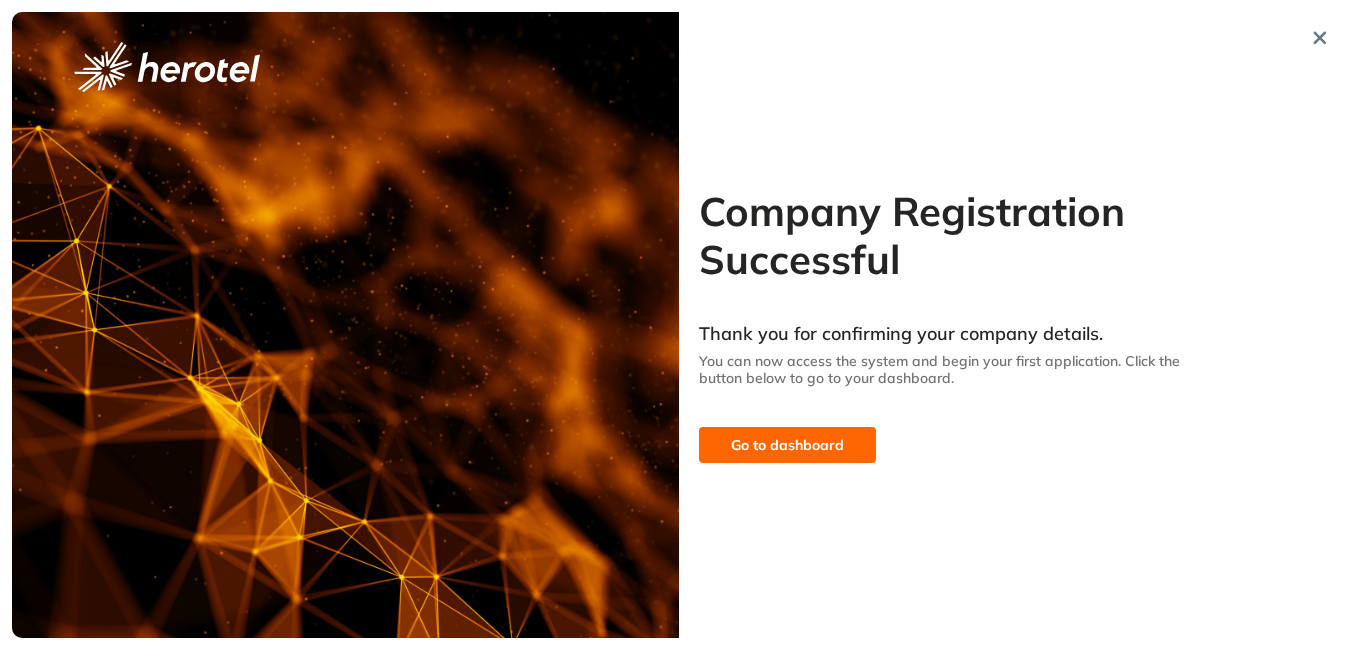 click on "Go to dashboard" at bounding box center [787, 445] 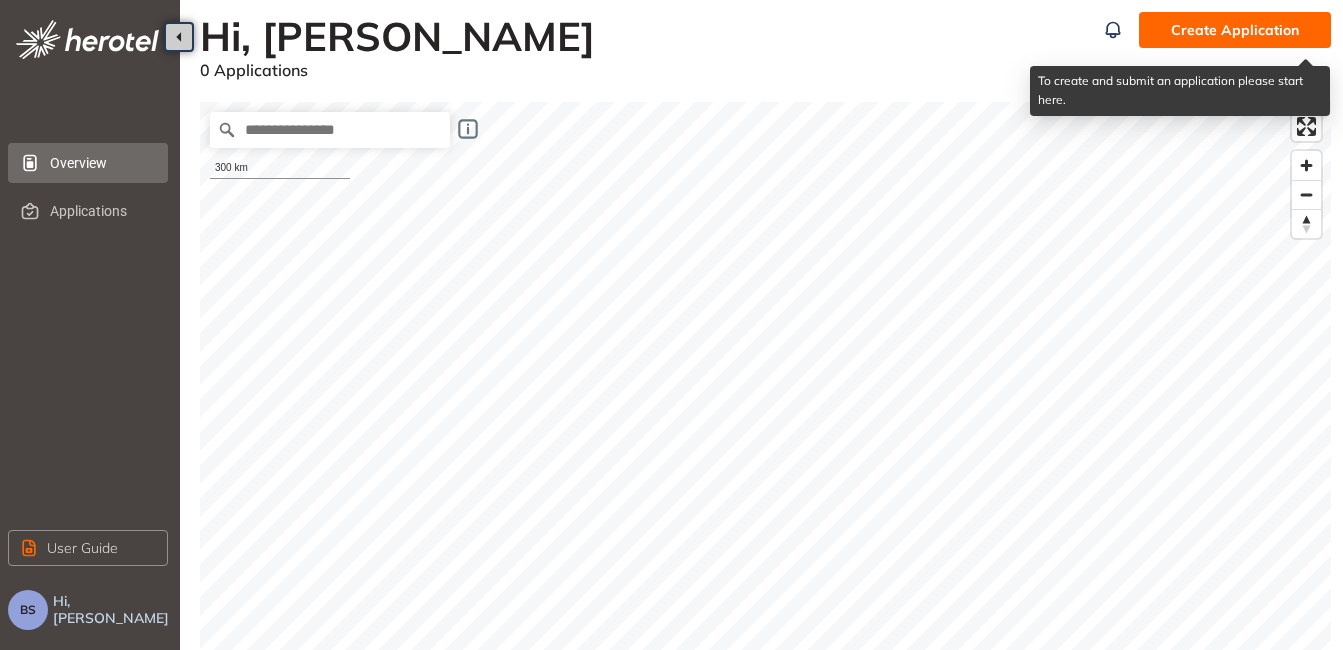 click on "Create Application" at bounding box center (1235, 30) 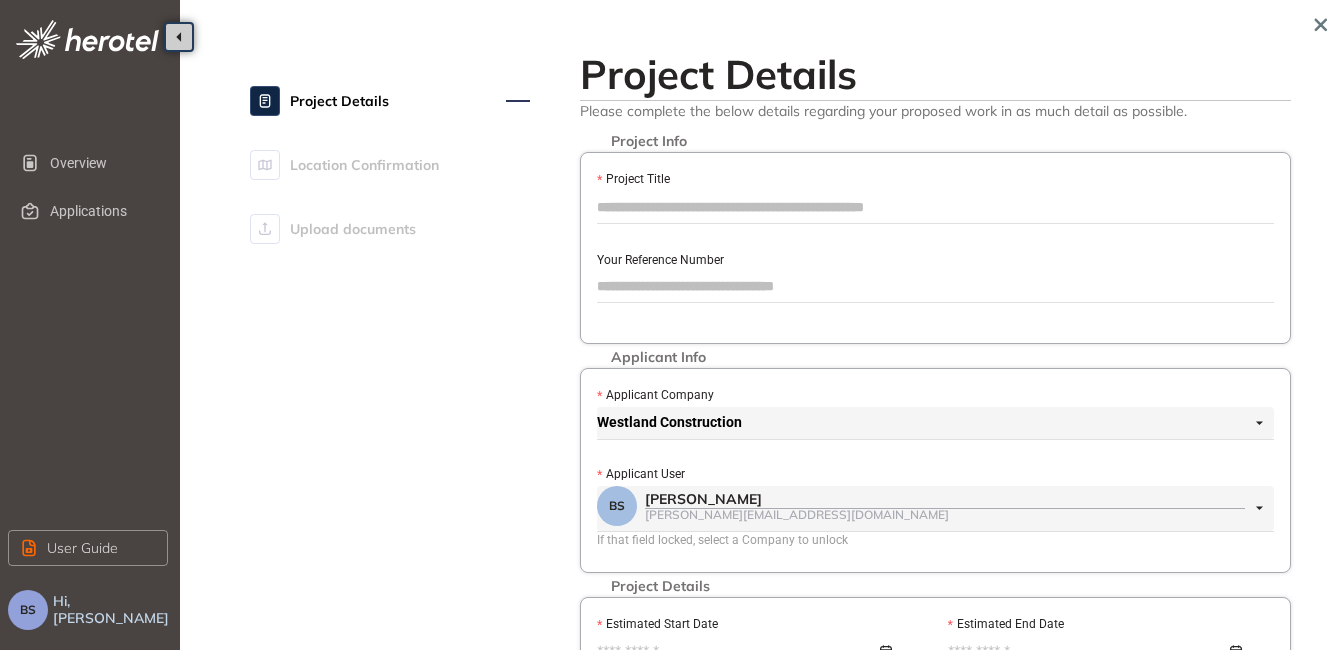 click on "Project Title" at bounding box center (935, 207) 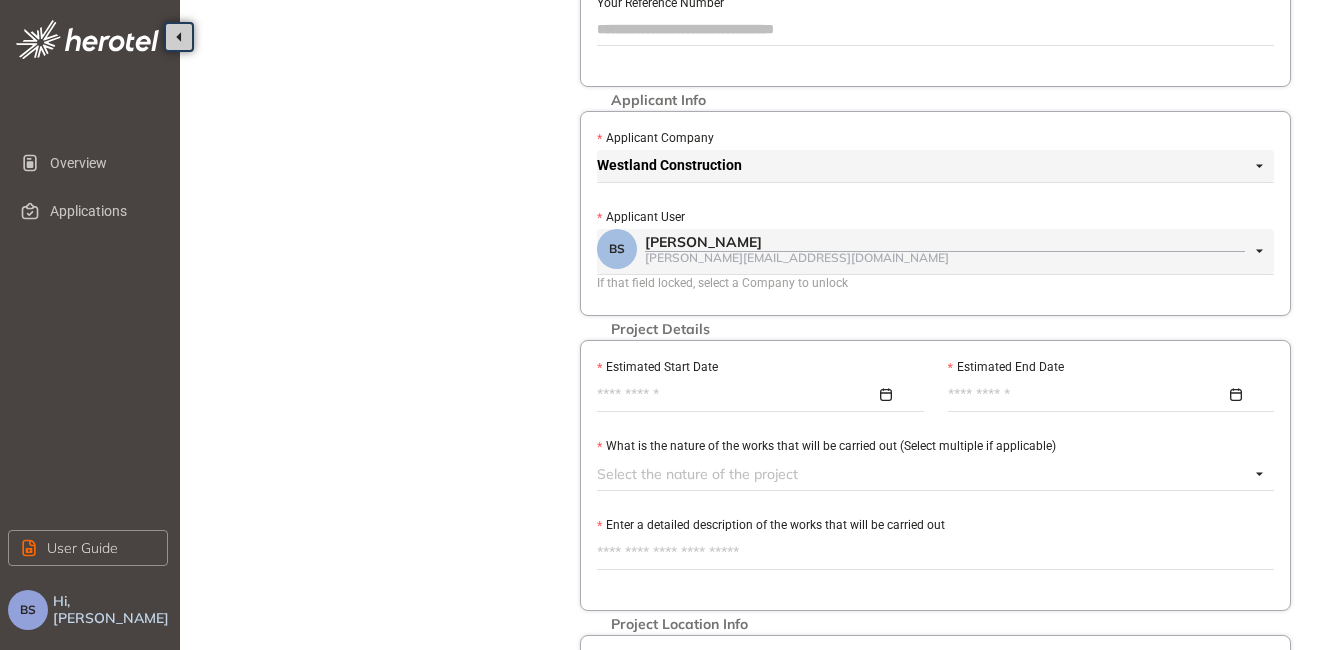 scroll, scrollTop: 280, scrollLeft: 0, axis: vertical 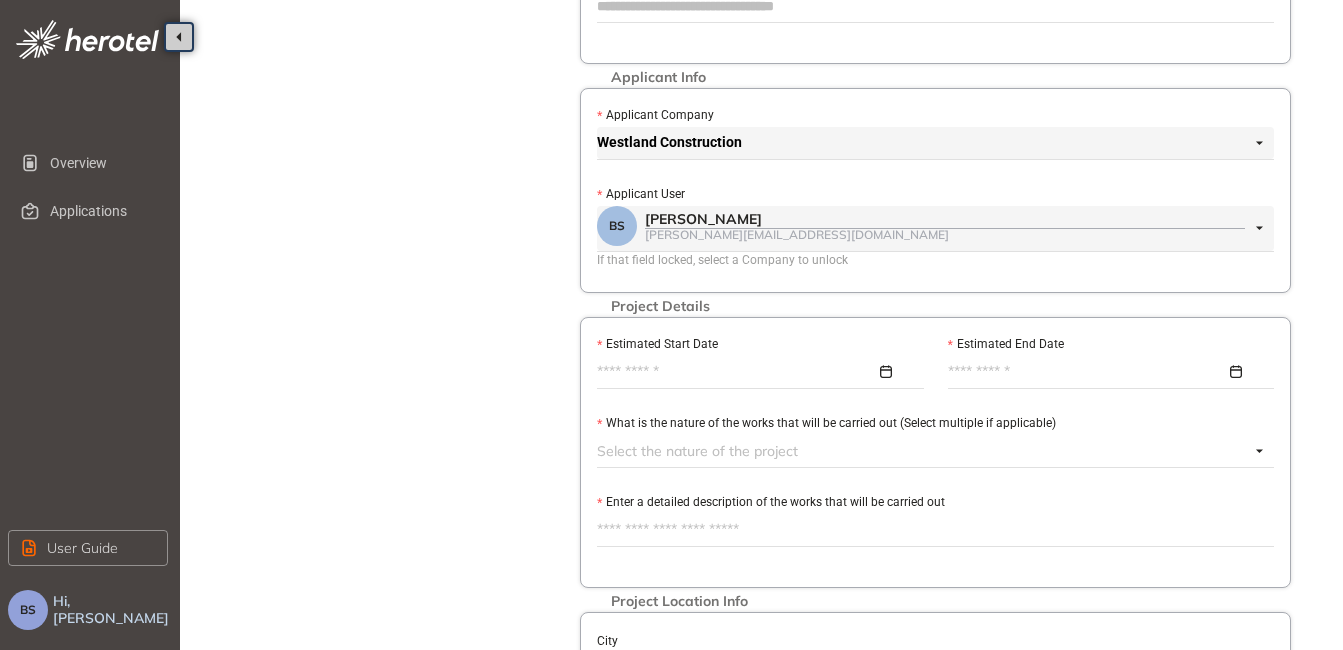 type on "**********" 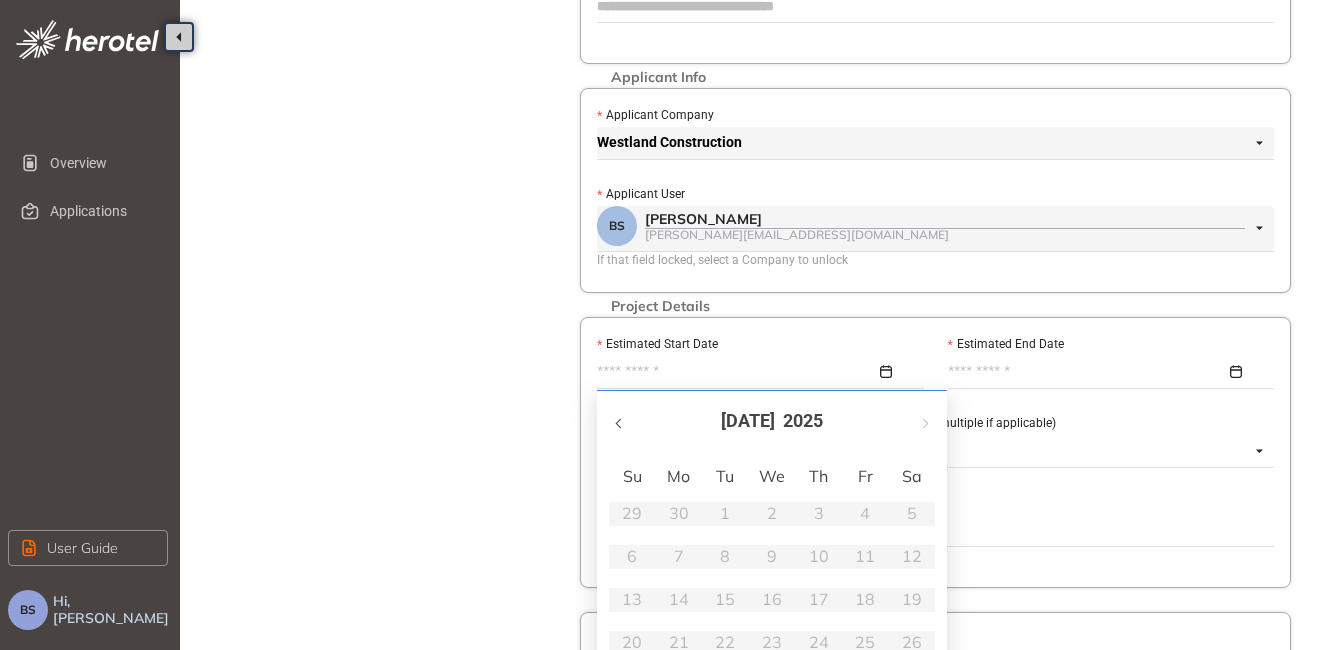 click at bounding box center [620, 421] 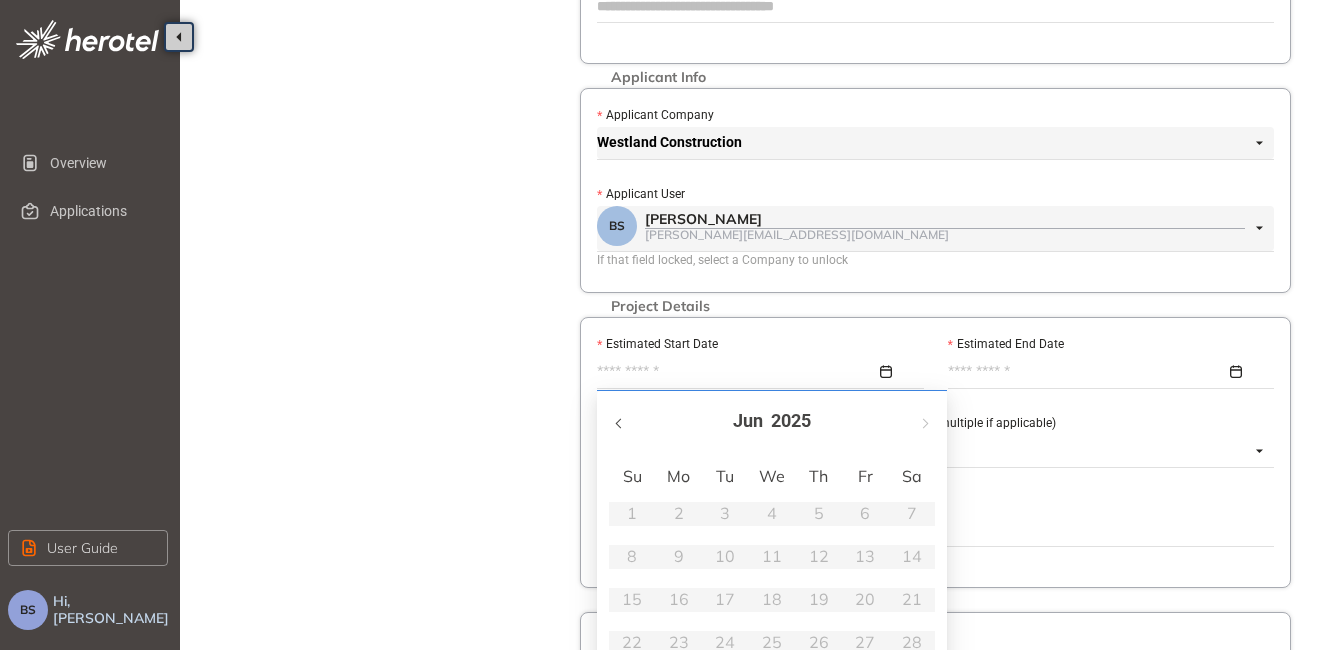 click at bounding box center [620, 421] 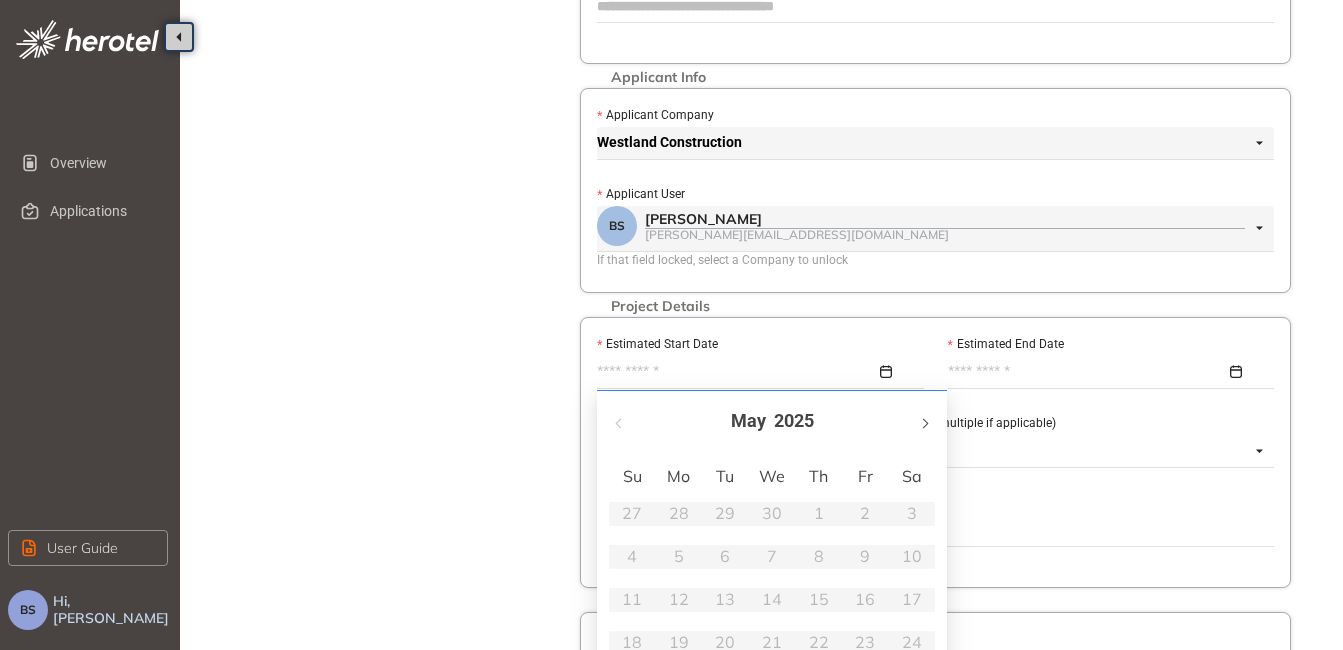 click at bounding box center [924, 421] 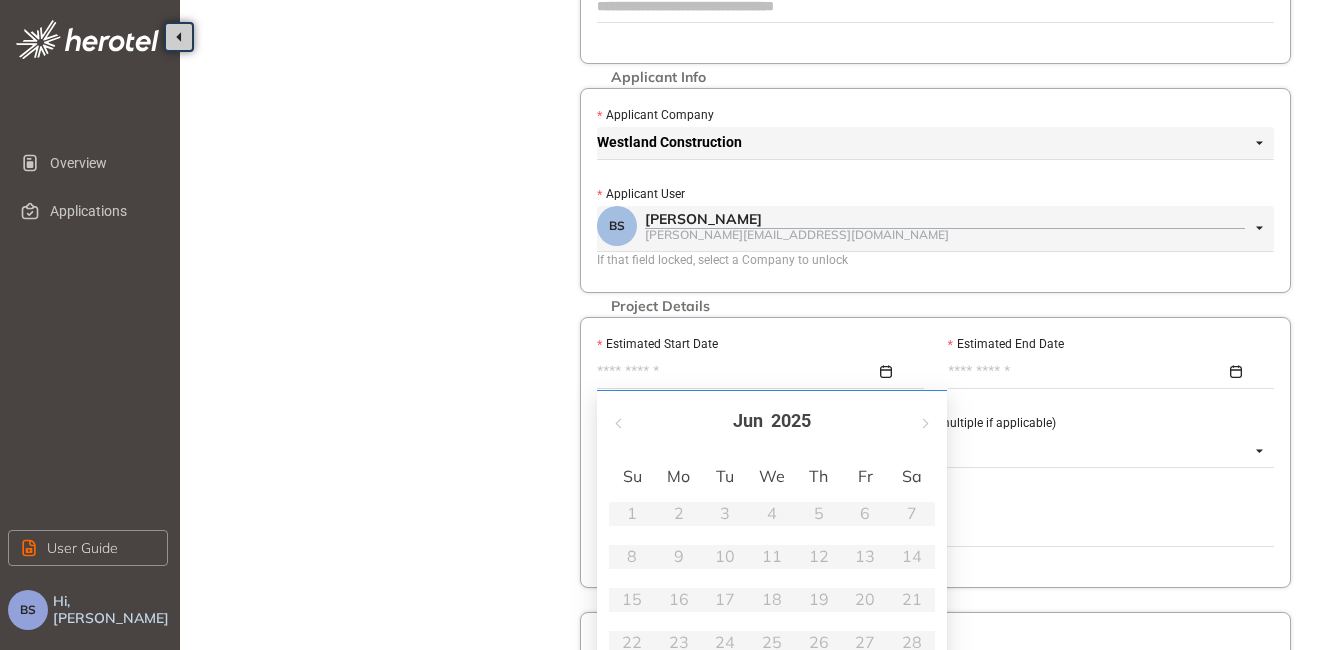 click on "Su Mo Tu We Th Fr Sa 1 2 3 4 5 6 7 8 9 10 11 12 13 14 15 16 17 18 19 20 21 22 23 24 25 26 27 28 29 30 1 2 3 4 5 6 7 8 9 10 11 12" at bounding box center [772, 605] 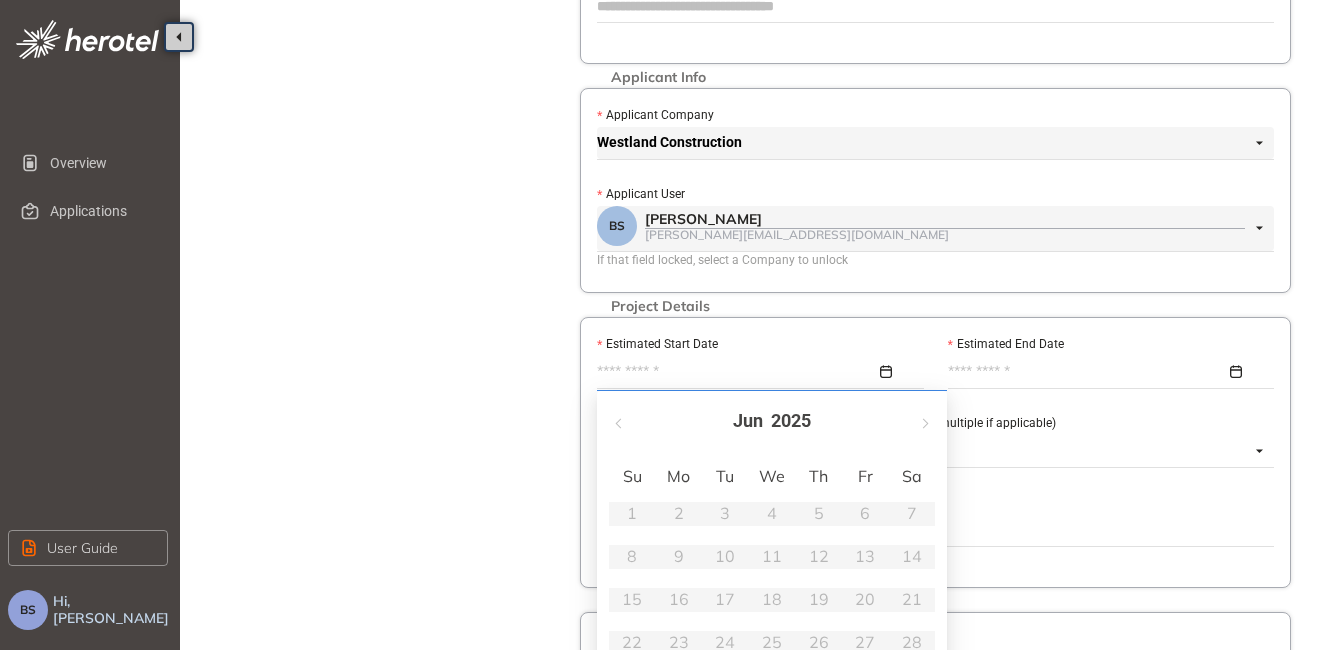 click on "Su Mo Tu We Th Fr Sa 1 2 3 4 5 6 7 8 9 10 11 12 13 14 15 16 17 18 19 20 21 22 23 24 25 26 27 28 29 30 1 2 3 4 5 6 7 8 9 10 11 12" at bounding box center (772, 605) 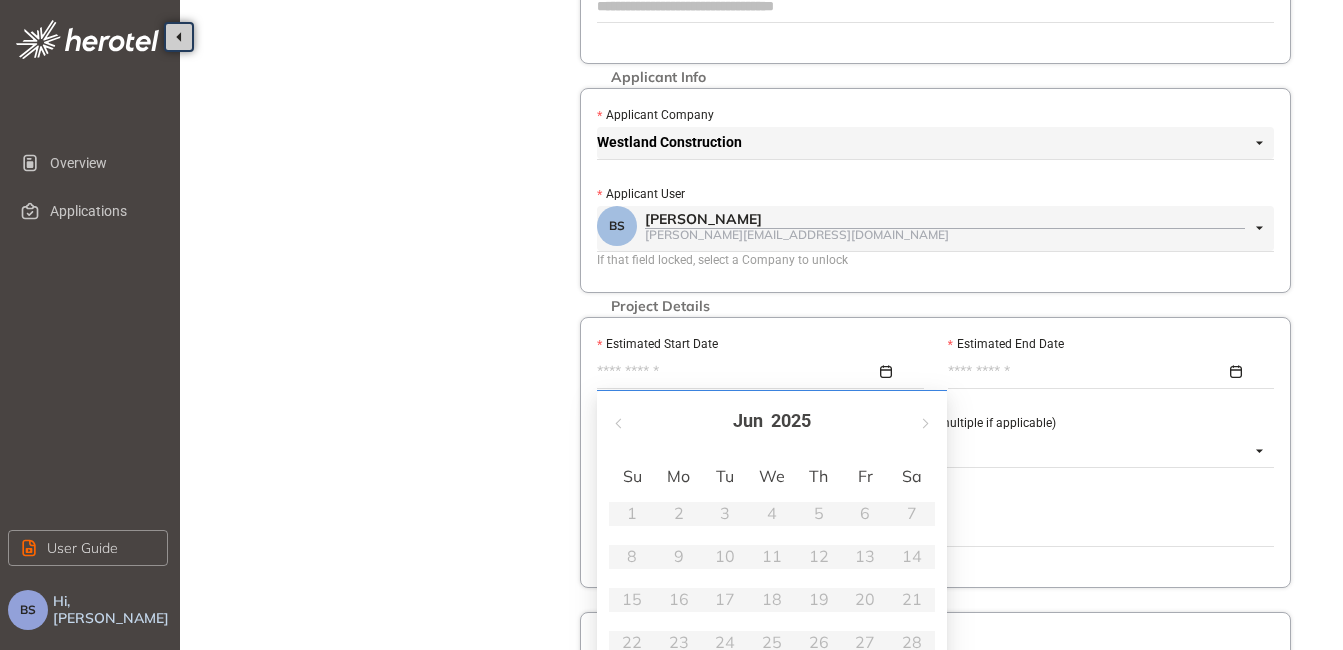 click at bounding box center [755, 372] 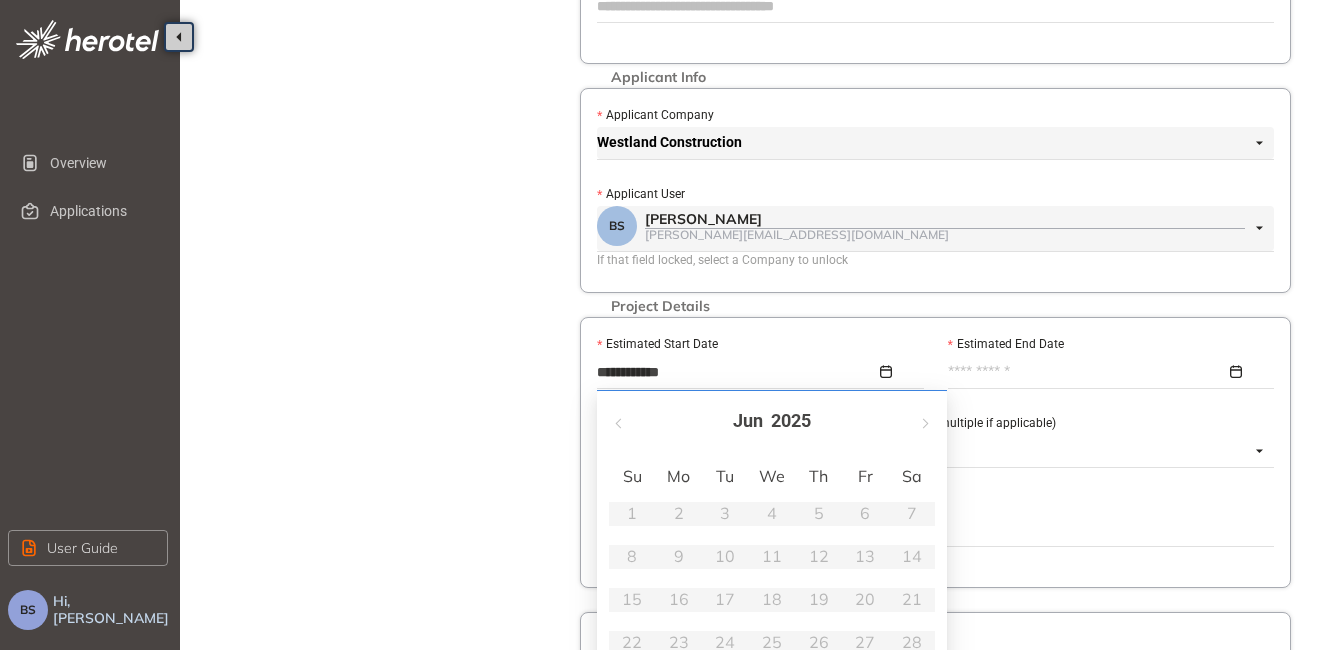 type on "**********" 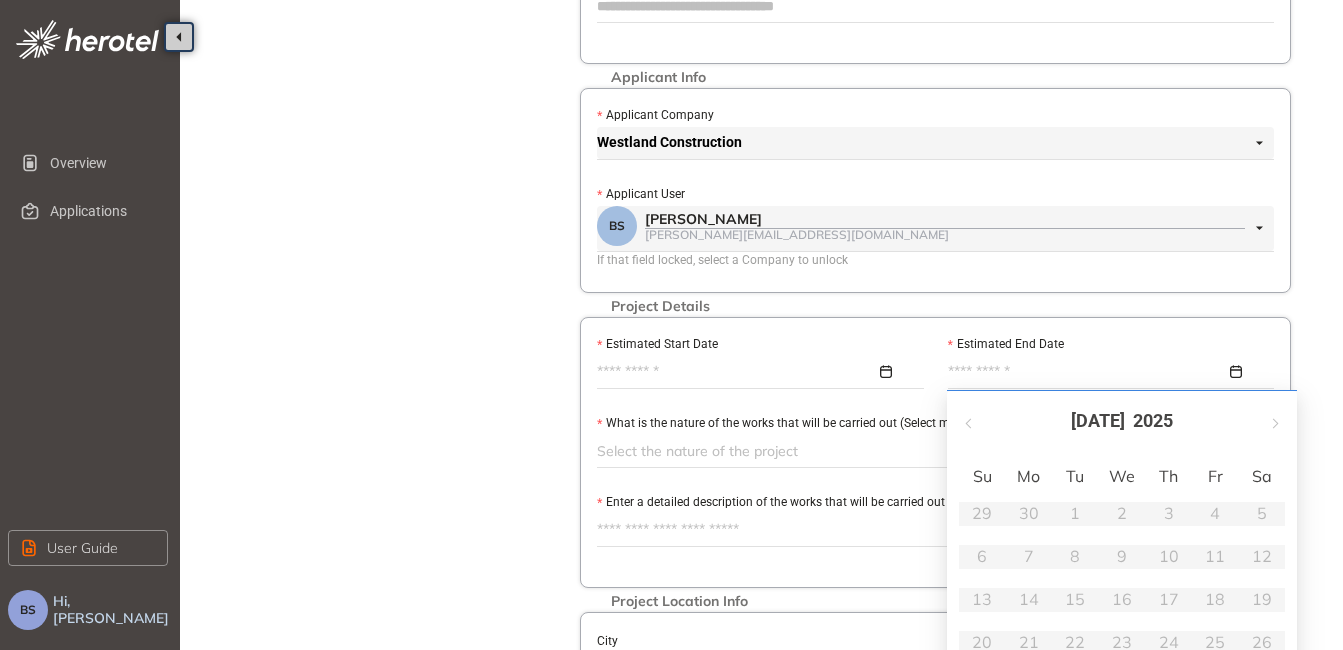 click at bounding box center [755, 372] 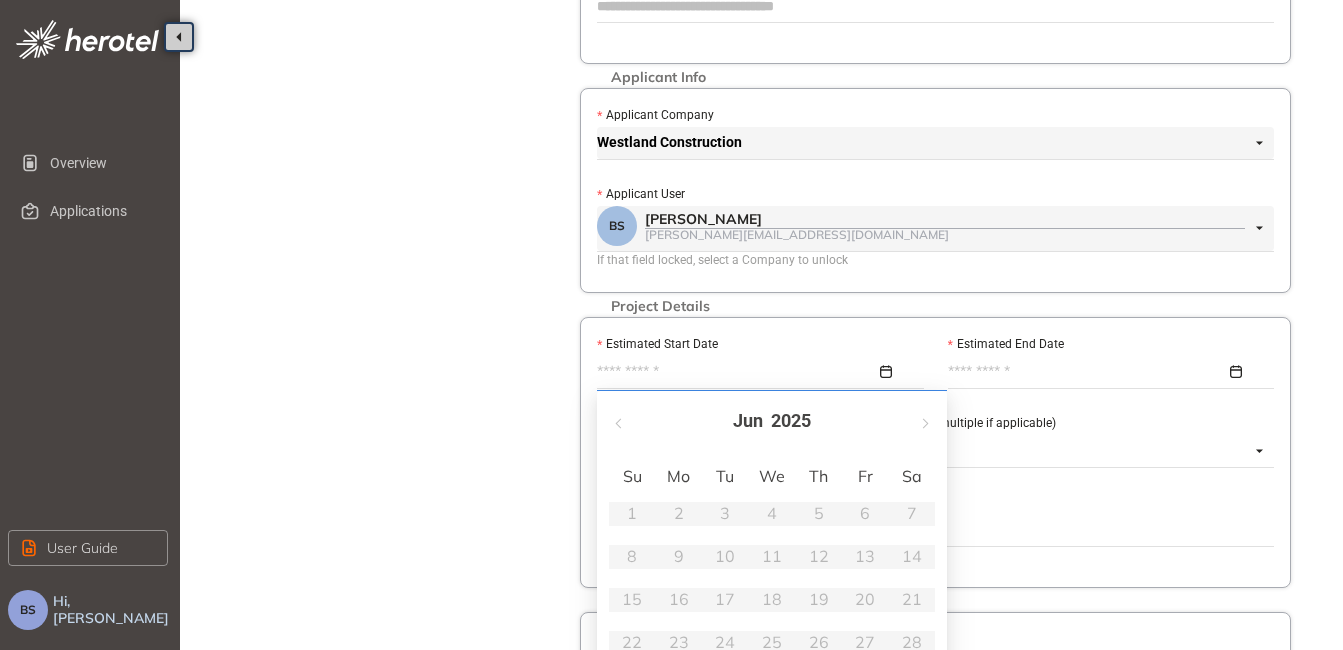 click on "Su Mo Tu We Th Fr Sa 1 2 3 4 5 6 7 8 9 10 11 12 13 14 15 16 17 18 19 20 21 22 23 24 25 26 27 28 29 30 1 2 3 4 5 6 7 8 9 10 11 12" at bounding box center [772, 605] 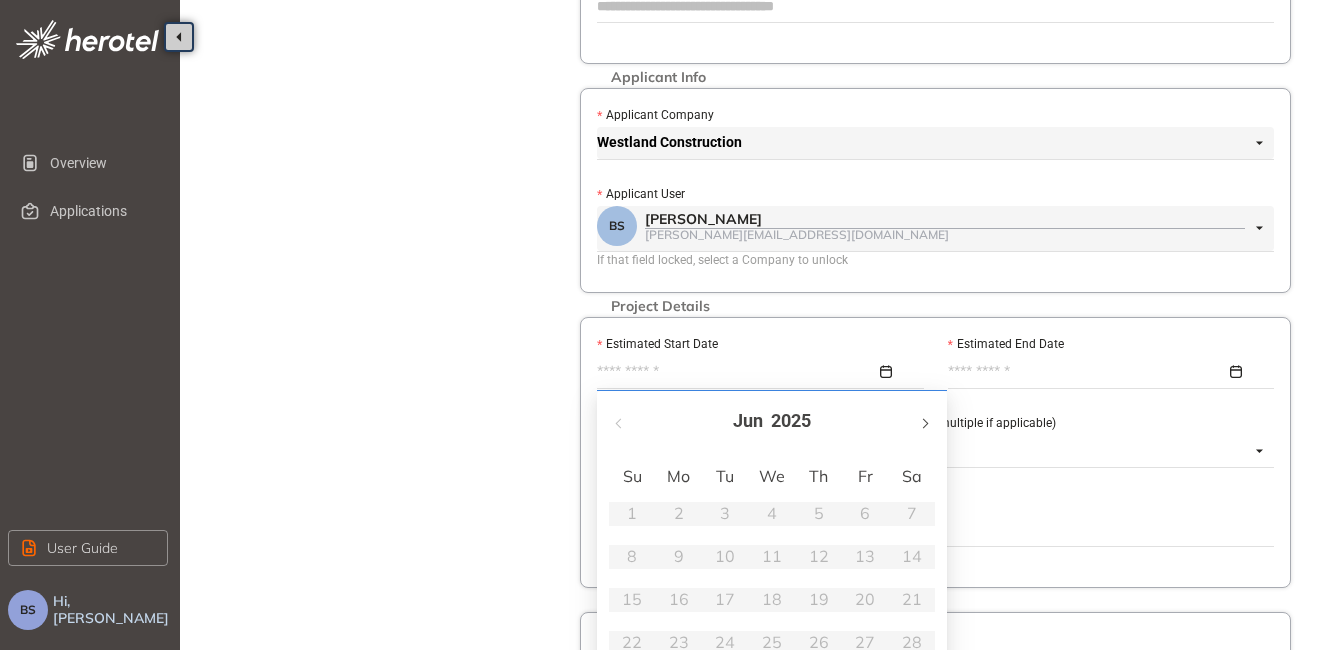 click at bounding box center [924, 421] 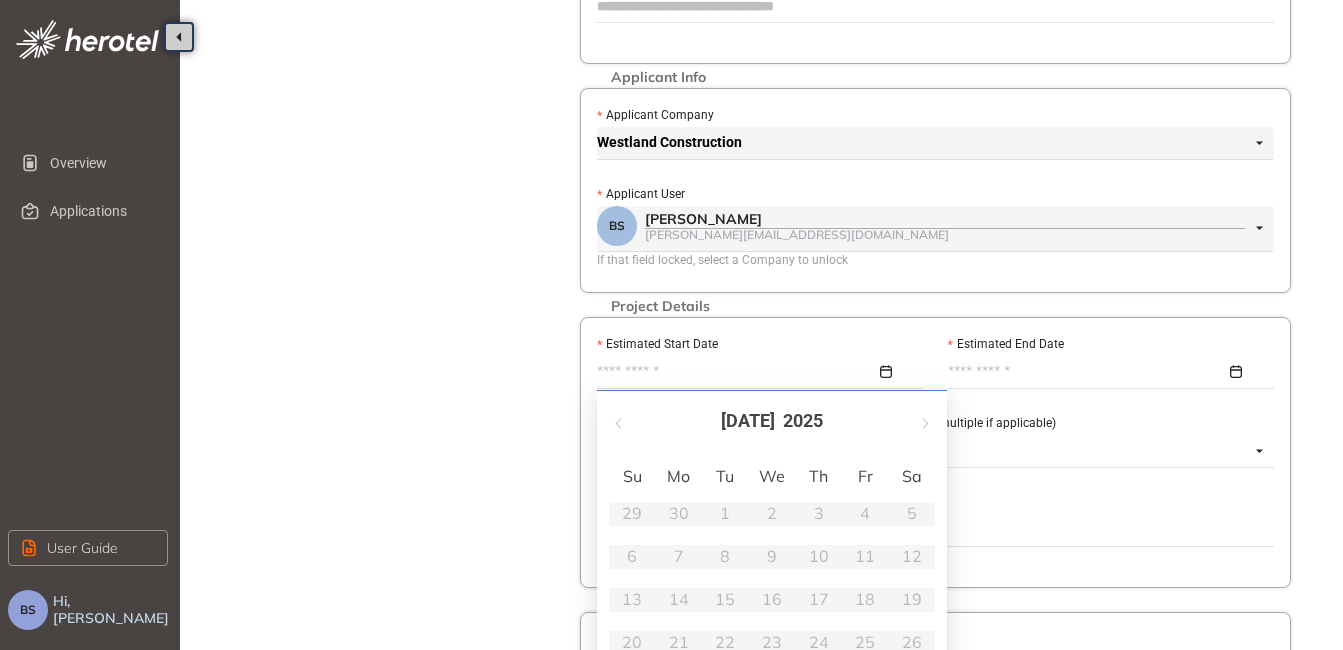 click on "Su Mo Tu We Th Fr Sa 29 30 1 2 3 4 5 6 7 8 9 10 11 12 13 14 15 16 17 18 19 20 21 22 23 24 25 26 27 28 29 30 31 1 2 3 4 5 6 7 8 9" at bounding box center [772, 605] 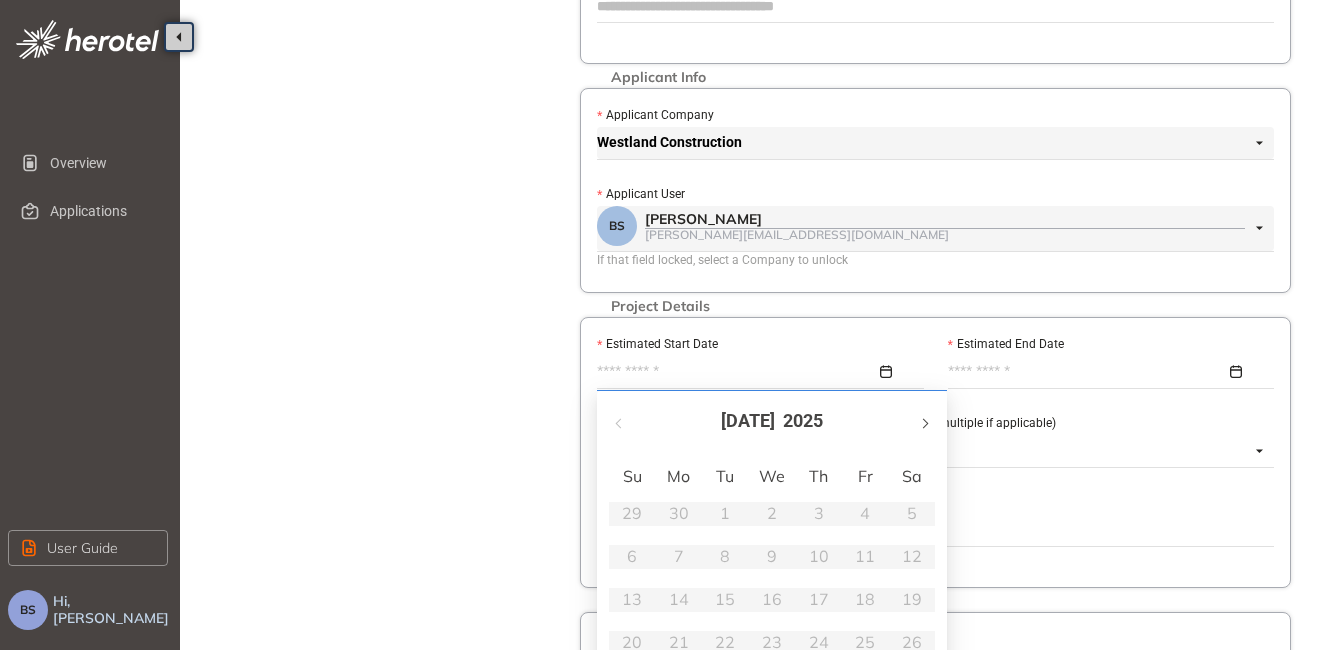 click at bounding box center [924, 423] 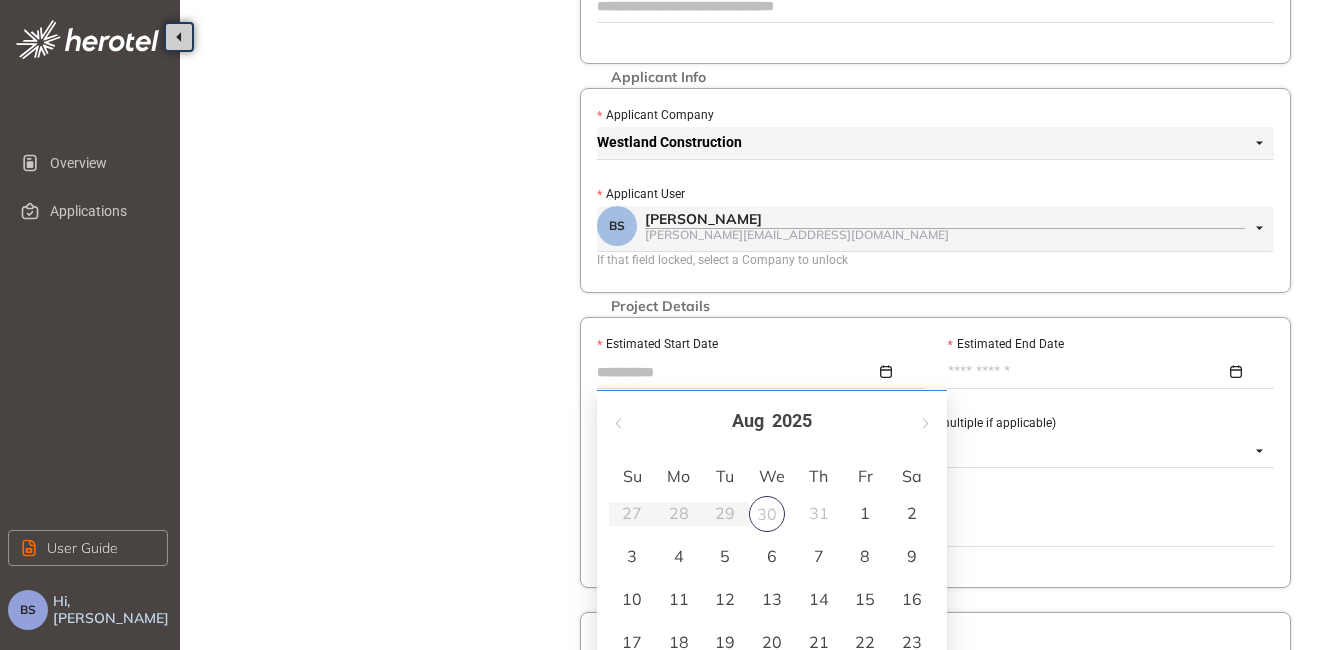 type on "**********" 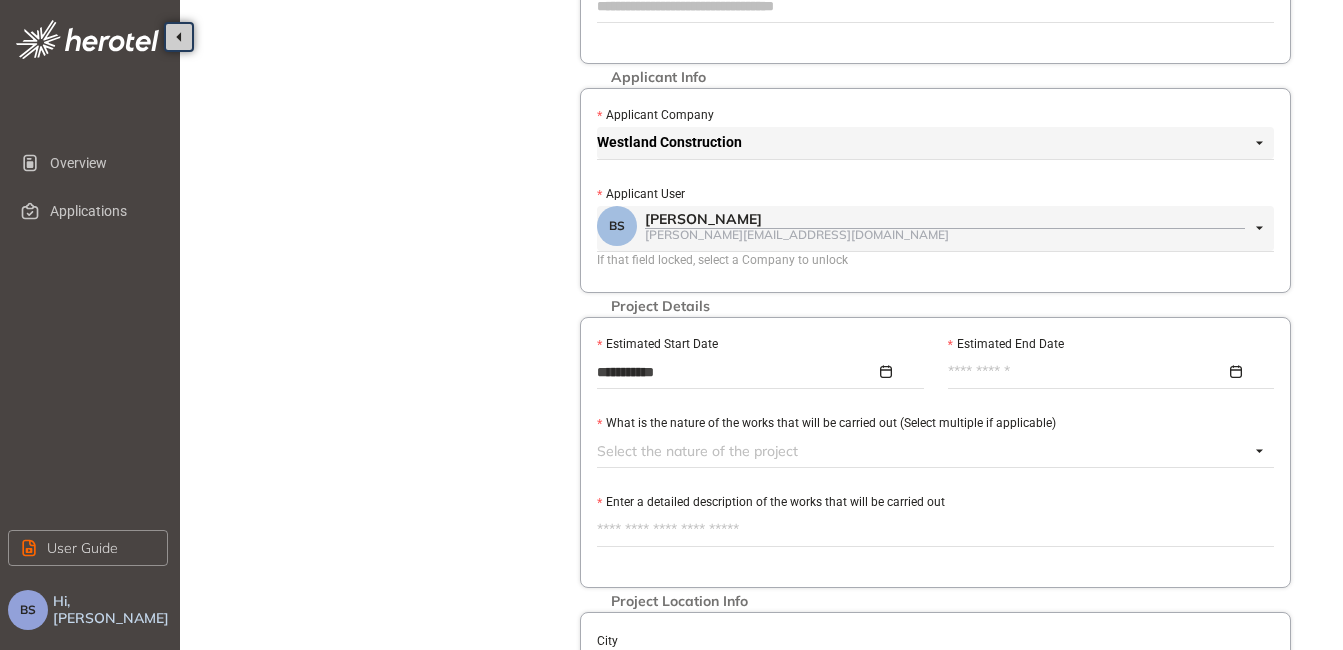 click at bounding box center [1106, 372] 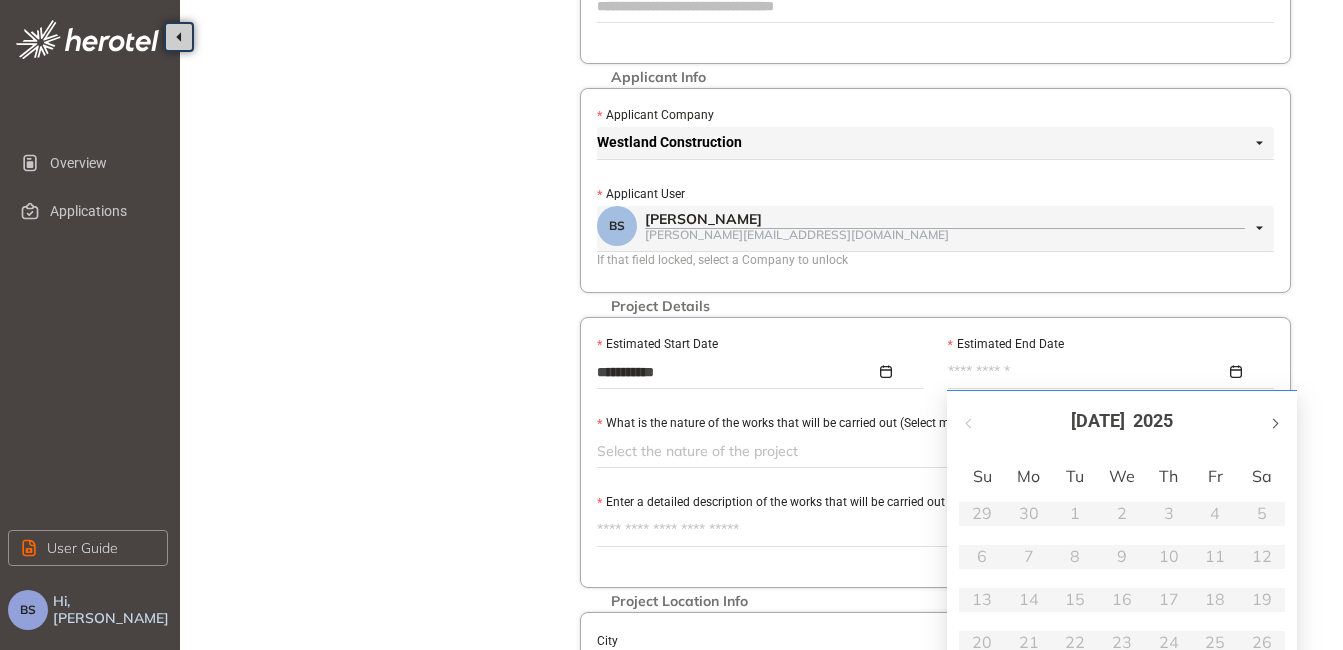 click at bounding box center [1274, 423] 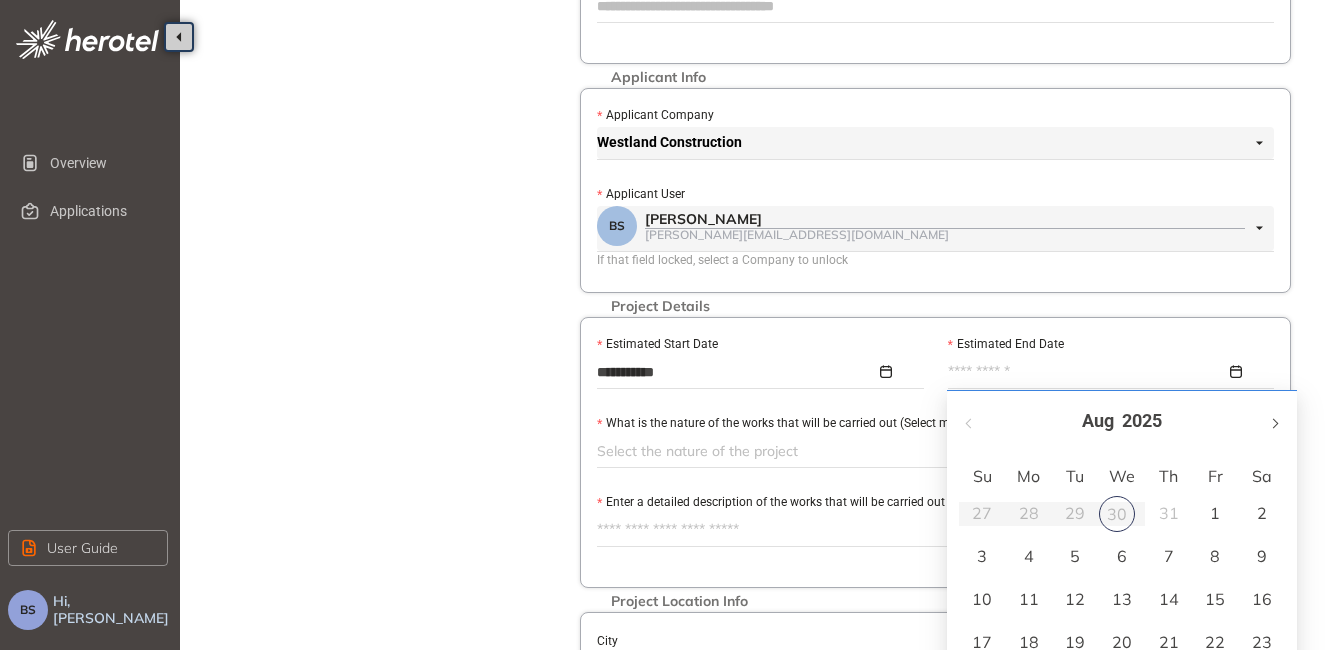 click at bounding box center (1274, 423) 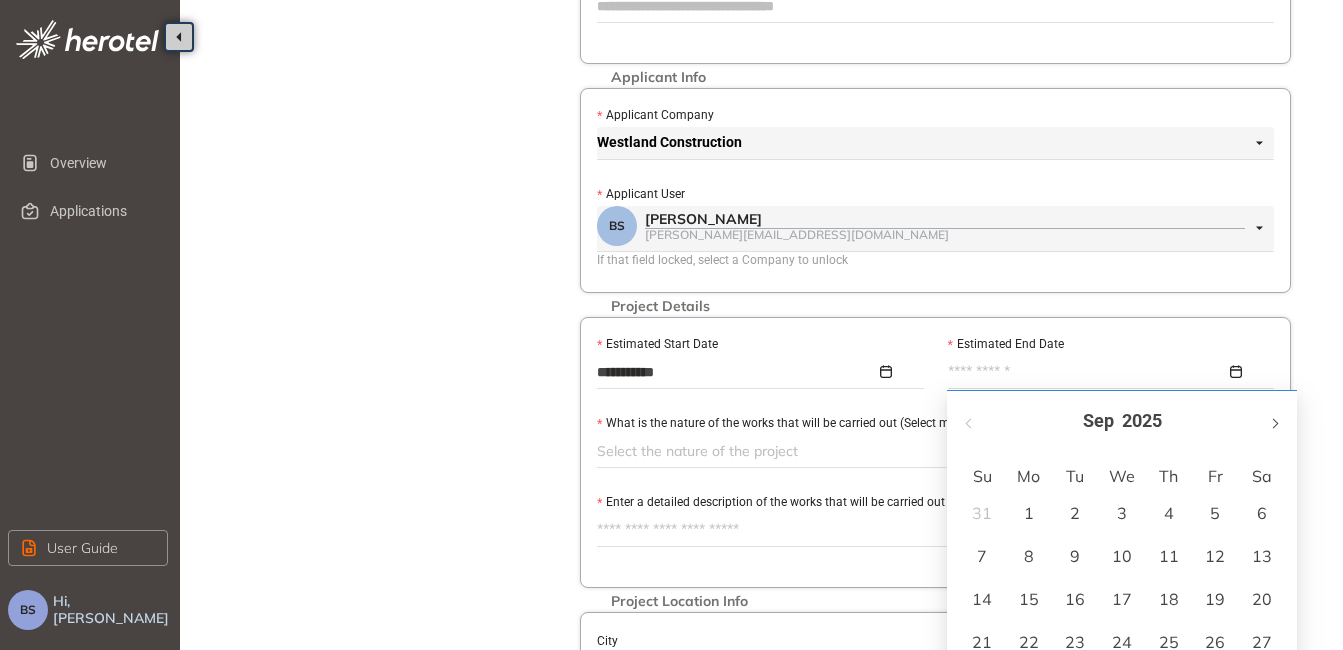 click at bounding box center (1274, 423) 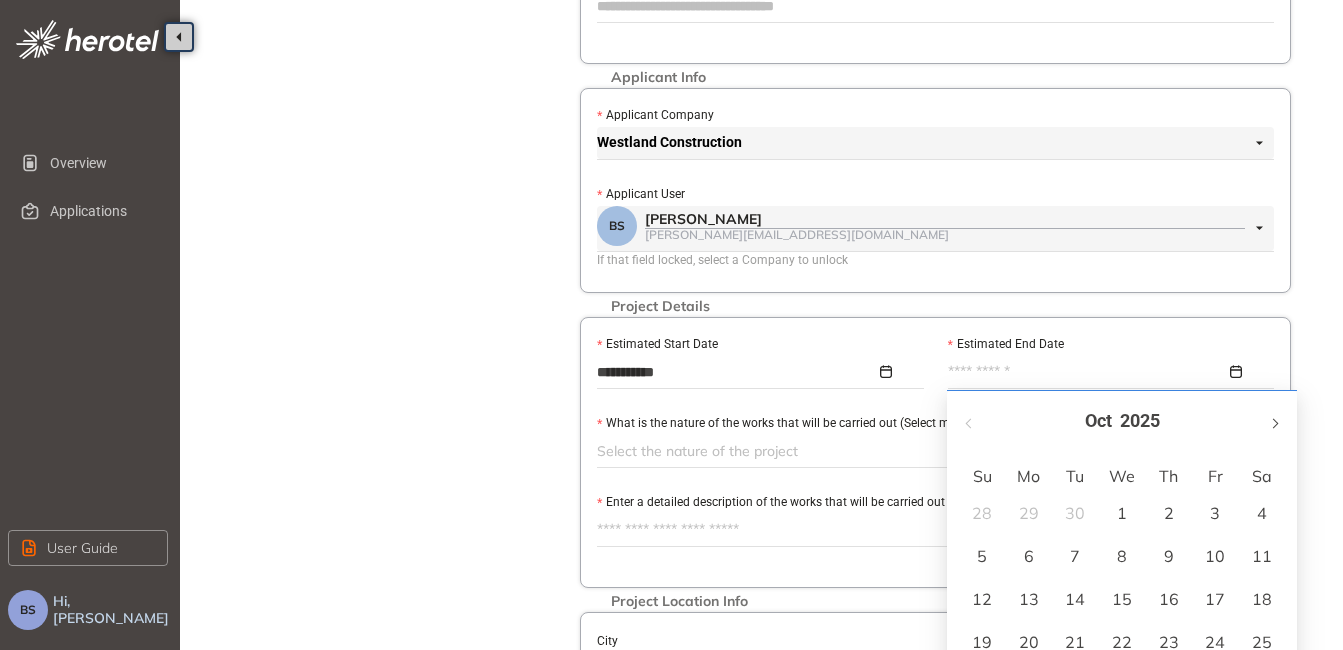 click at bounding box center [1274, 423] 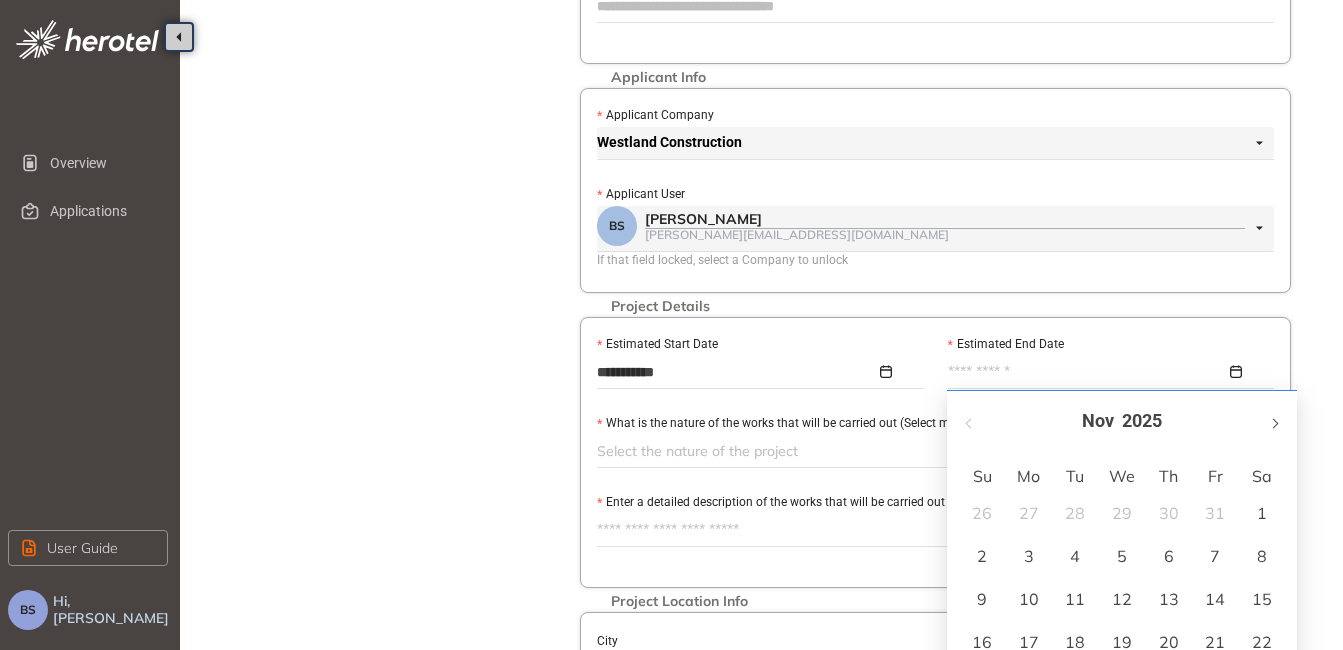 click at bounding box center (1274, 423) 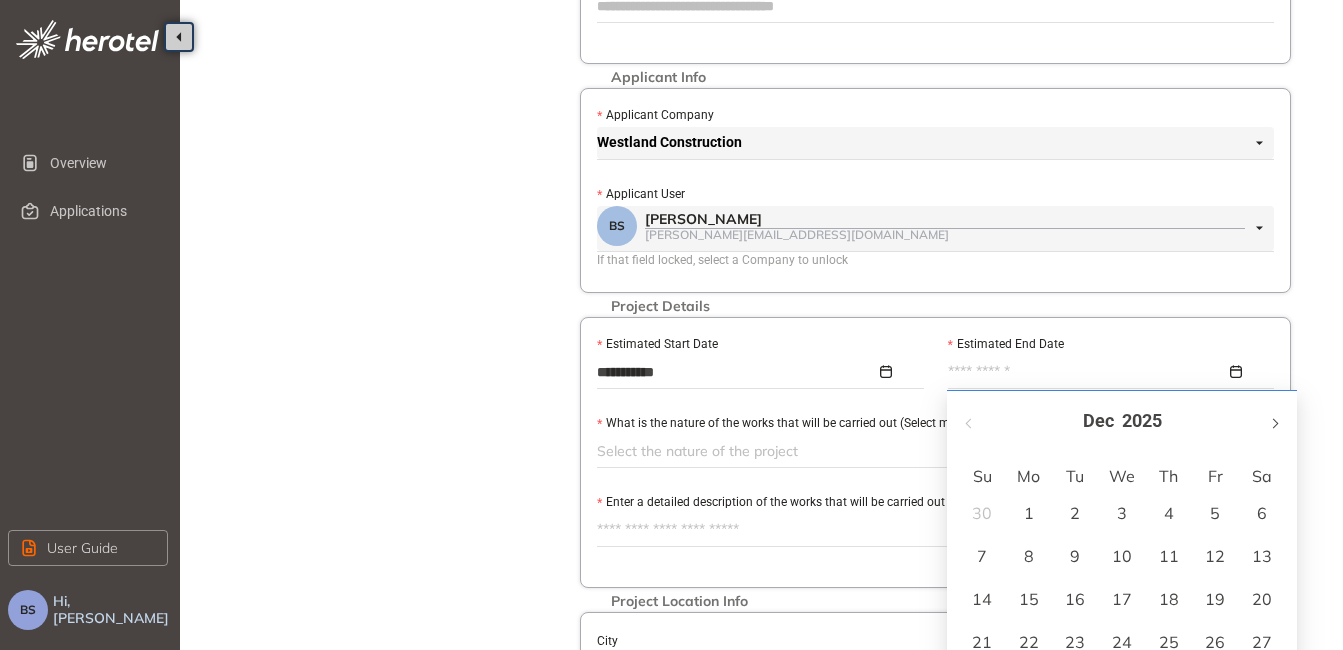 click at bounding box center [1274, 423] 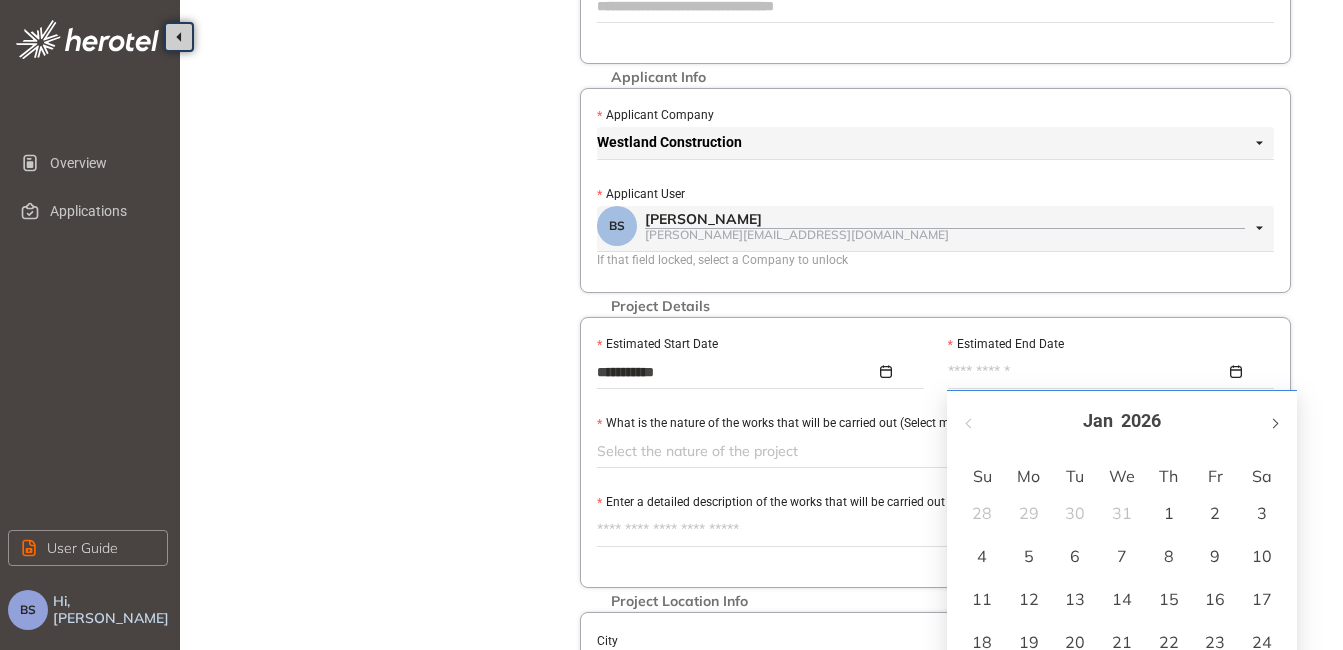 click at bounding box center [1274, 423] 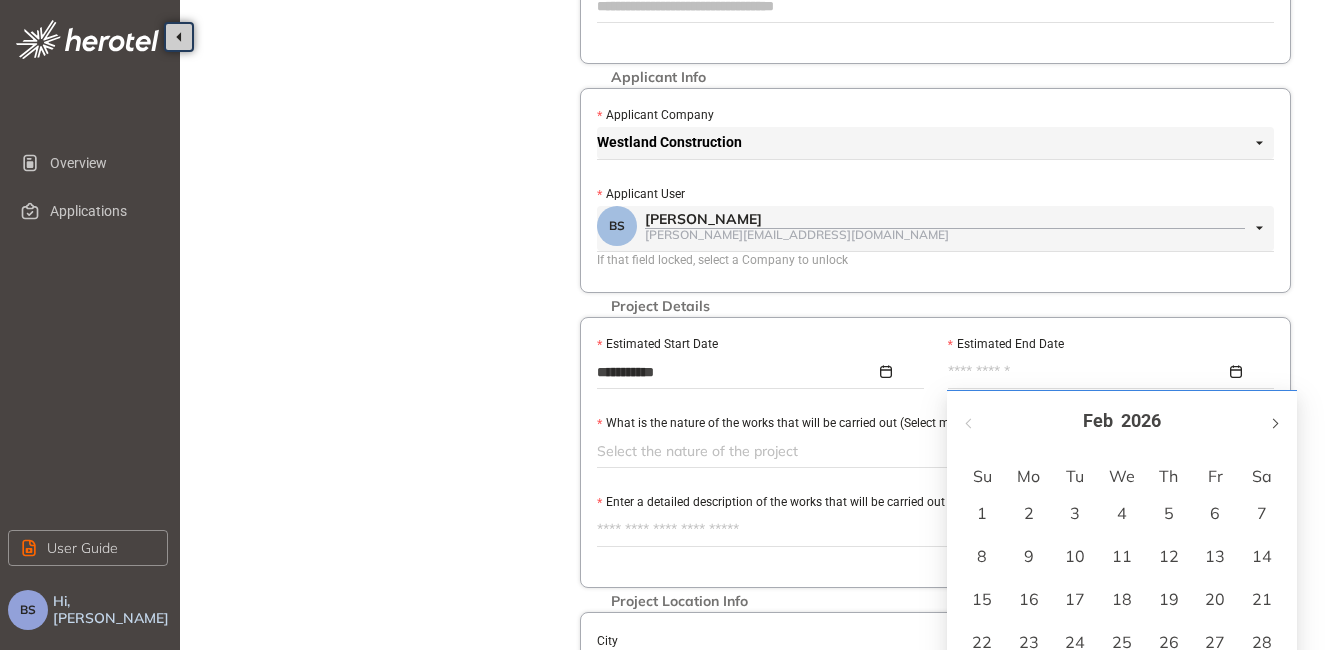 click at bounding box center [1274, 423] 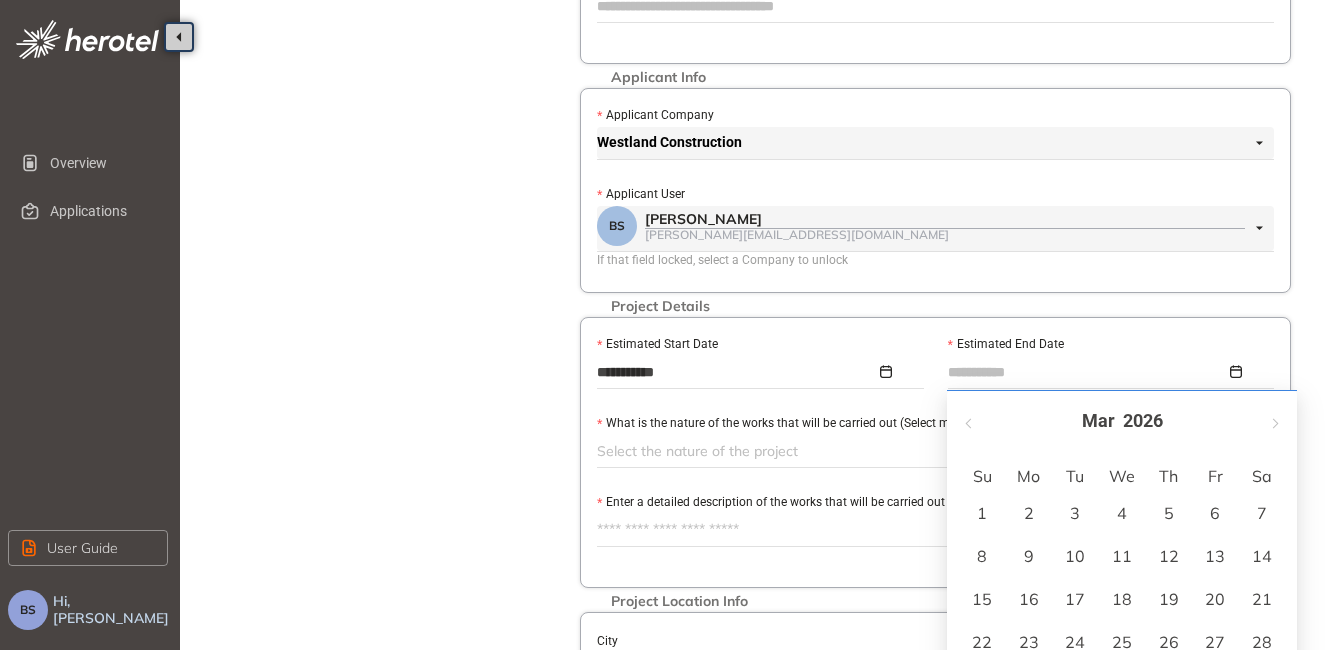 type on "**********" 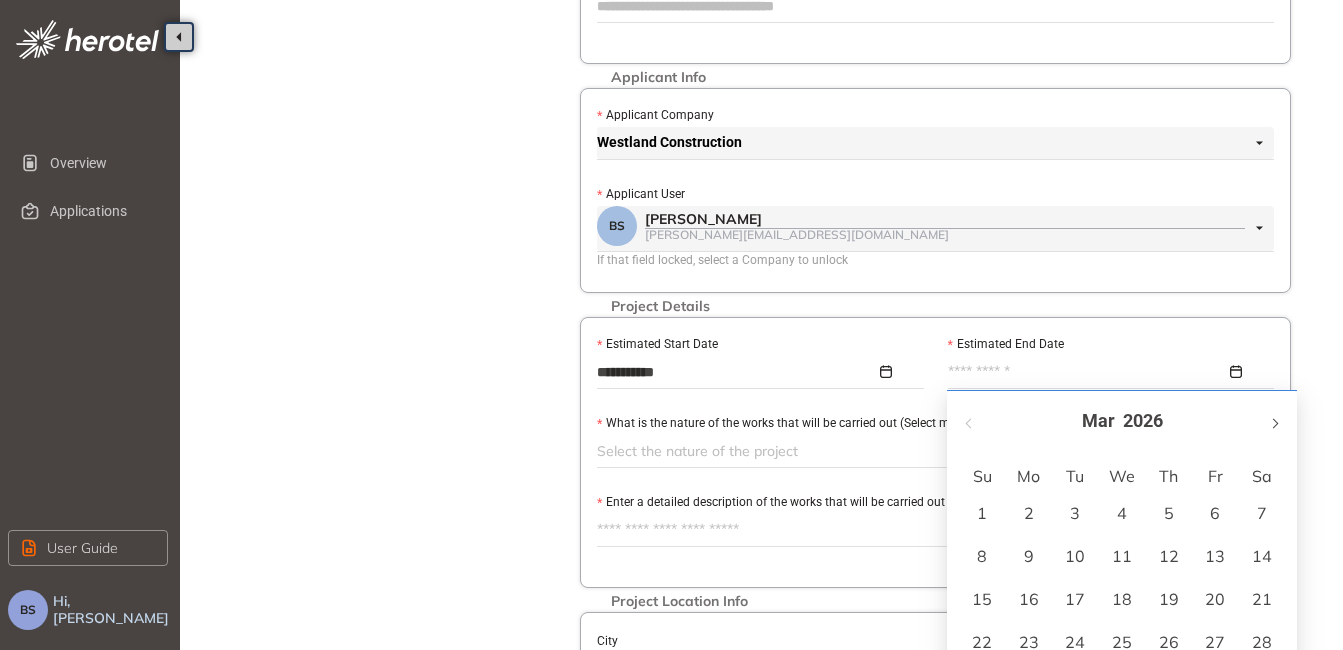 click at bounding box center [1274, 421] 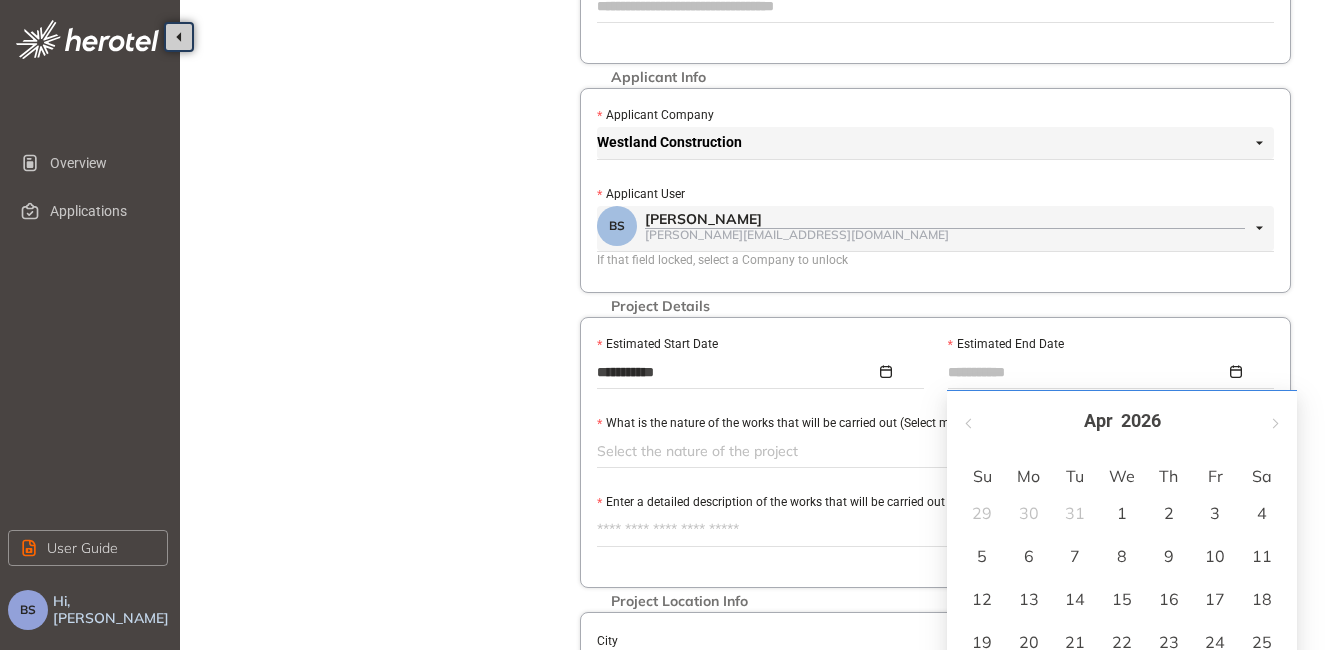 type on "**********" 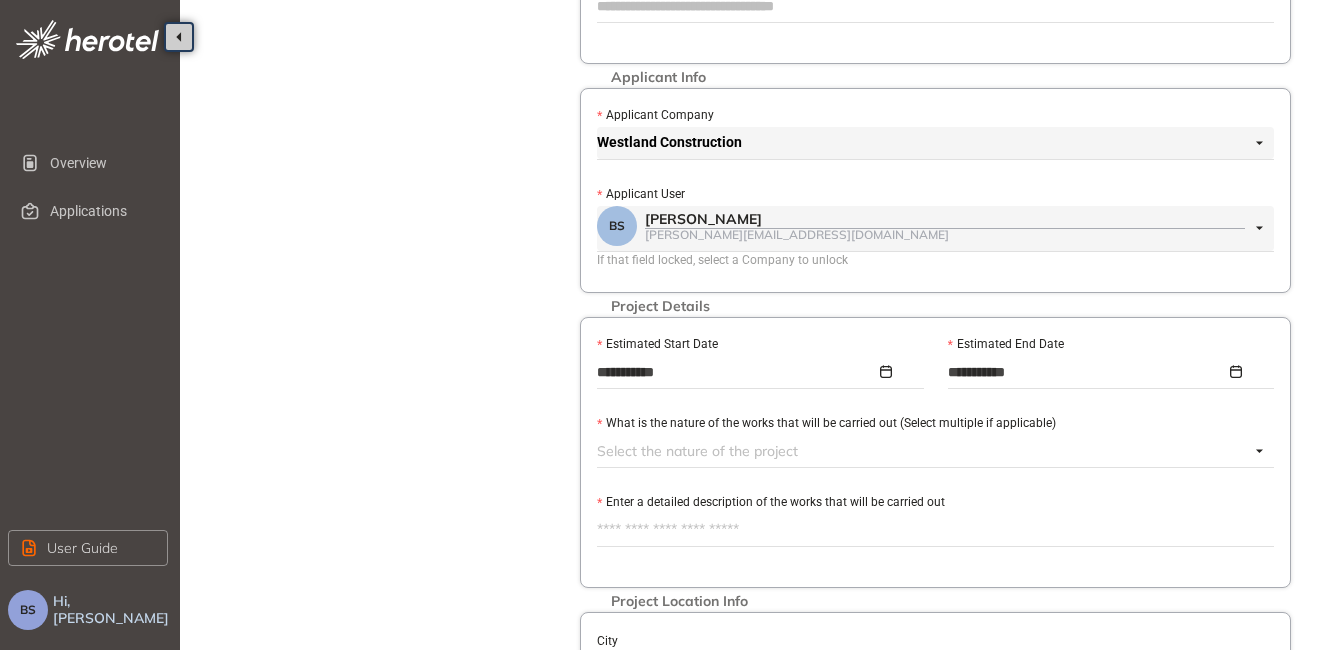 click at bounding box center (923, 451) 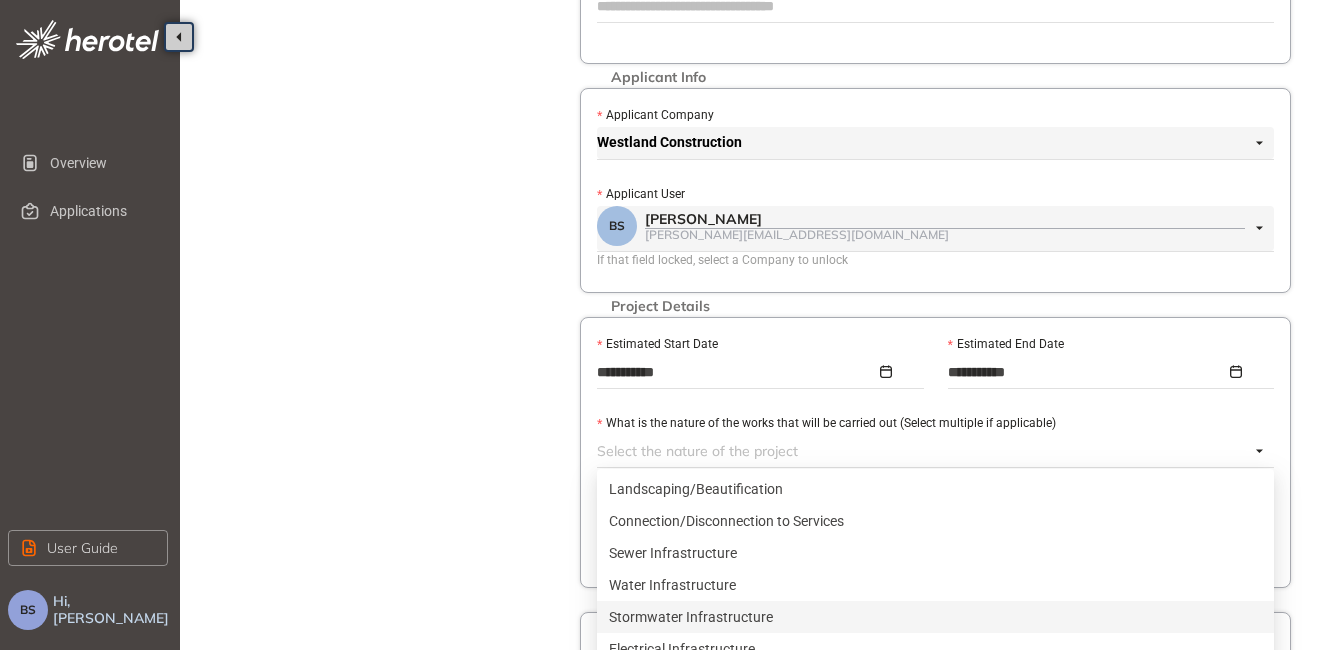 click on "Stormwater Infrastructure" at bounding box center (935, 617) 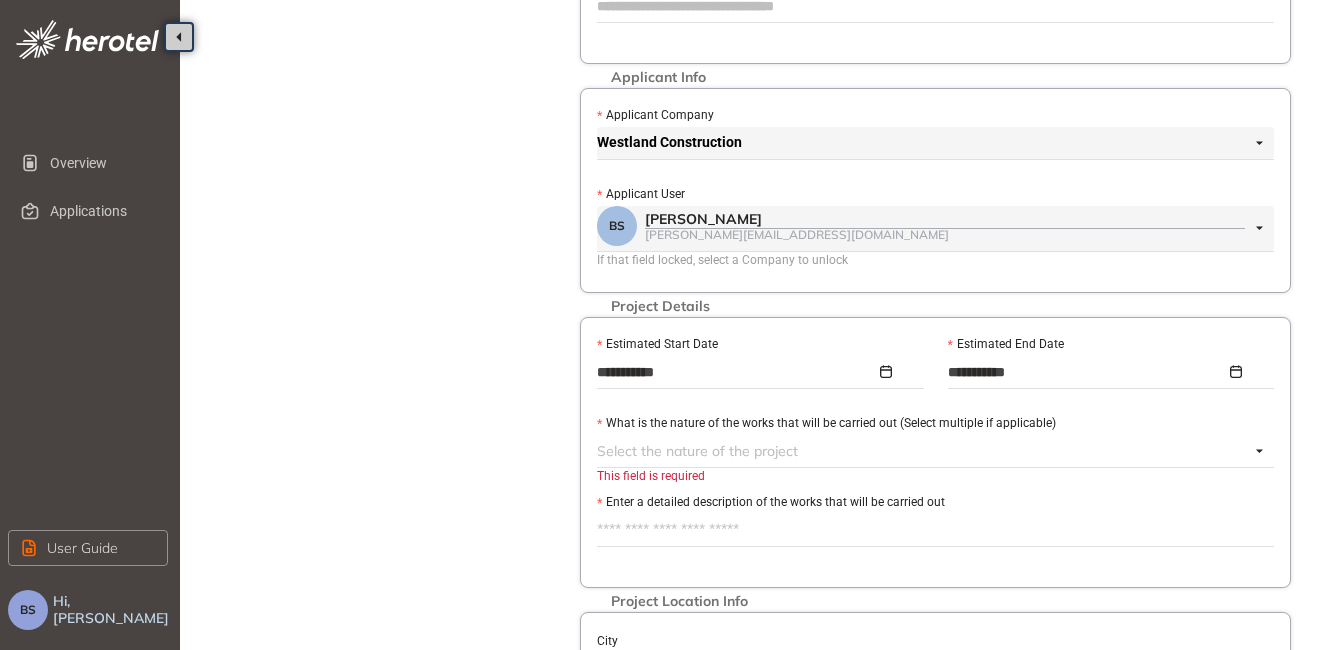 click at bounding box center (923, 451) 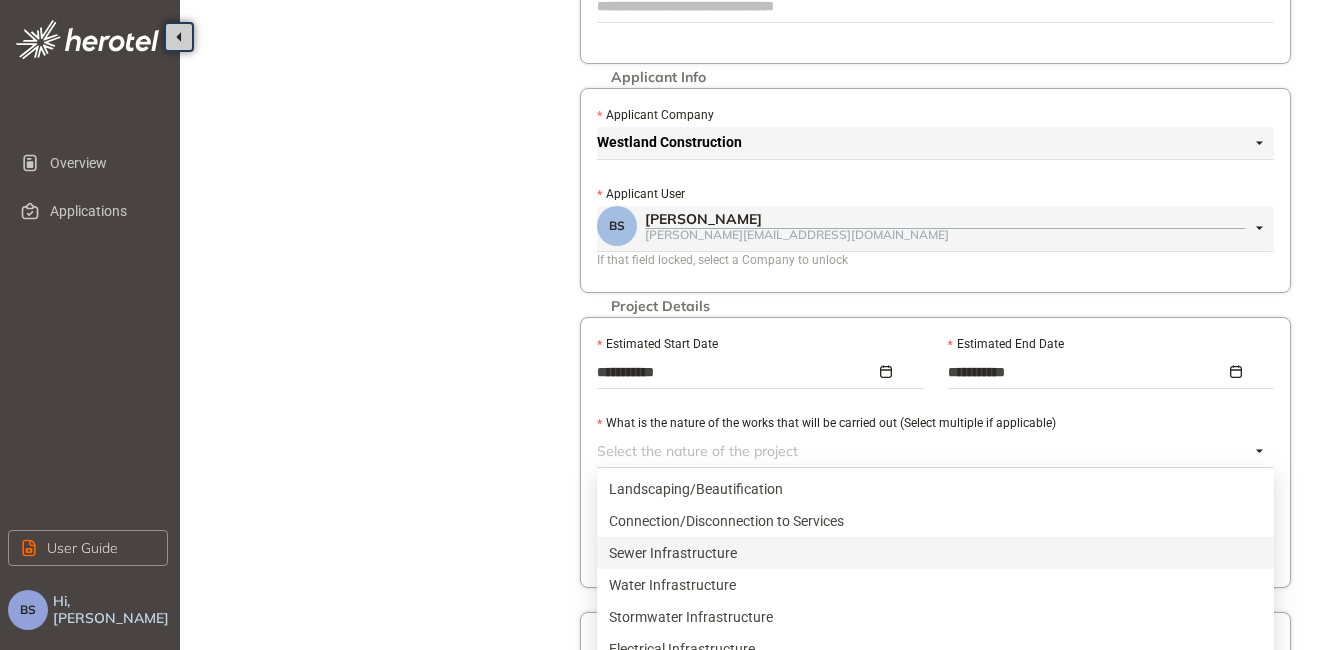 click on "Sewer Infrastructure" at bounding box center (935, 553) 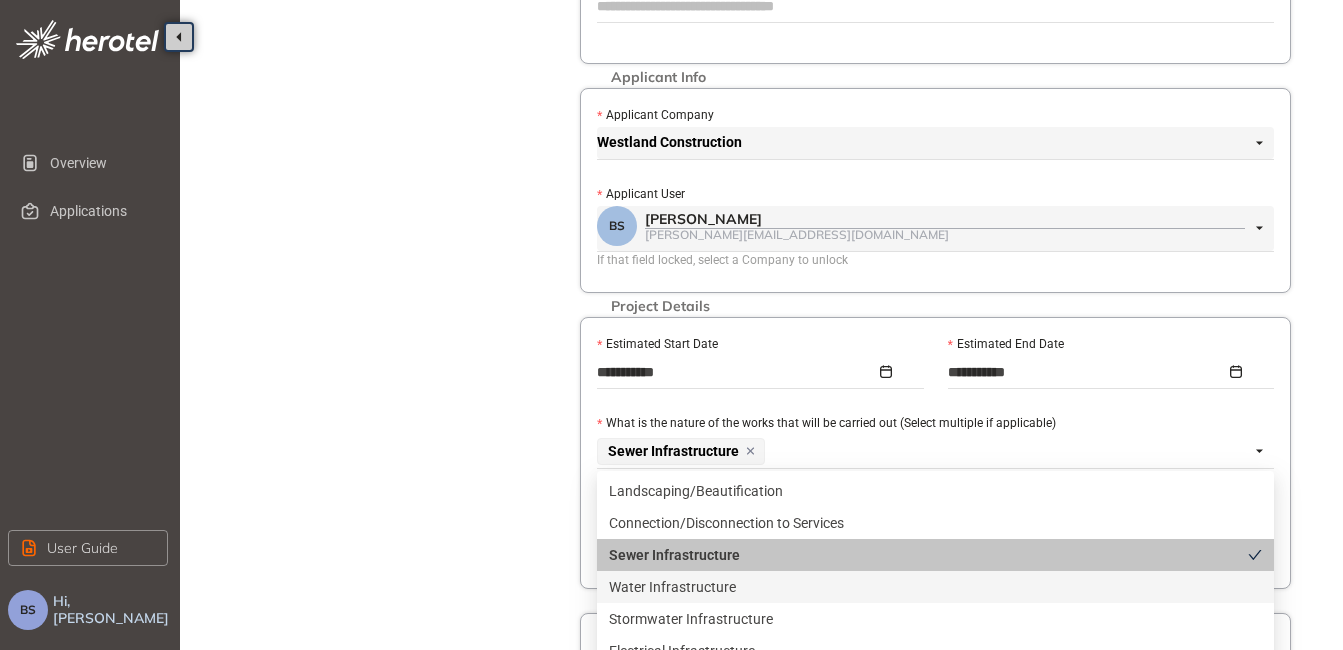 click on "Water Infrastructure" at bounding box center [935, 587] 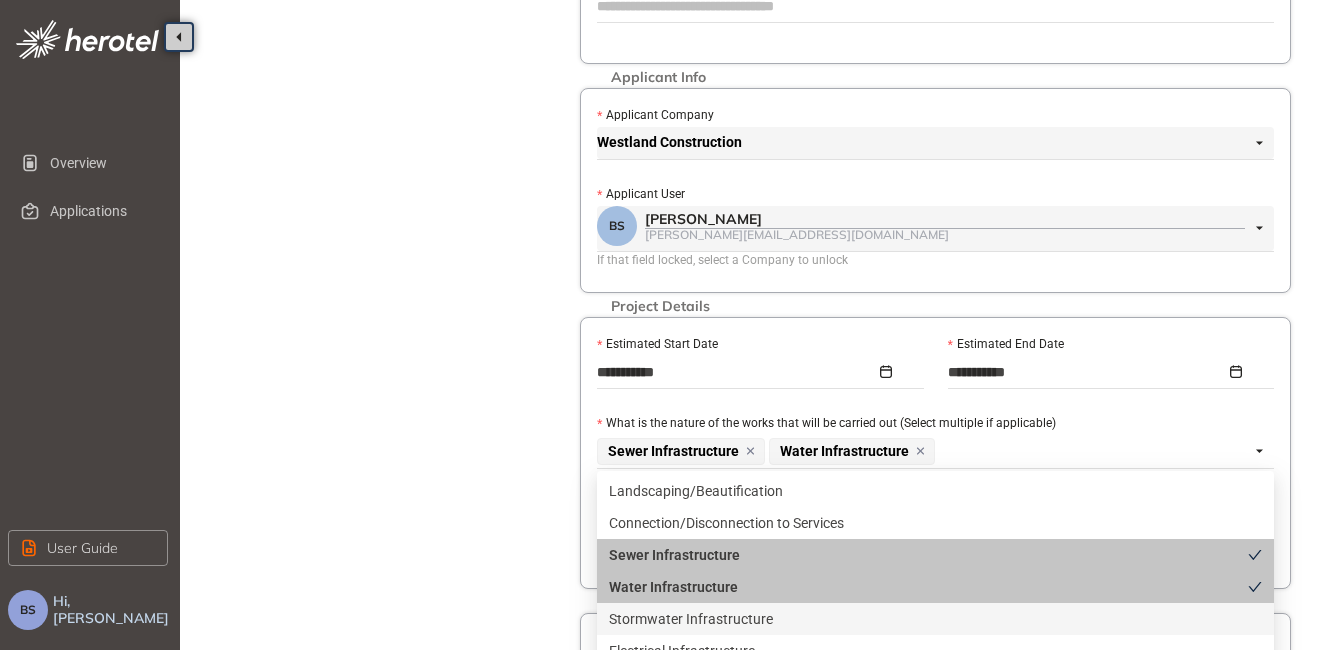 click on "Stormwater Infrastructure" at bounding box center (935, 619) 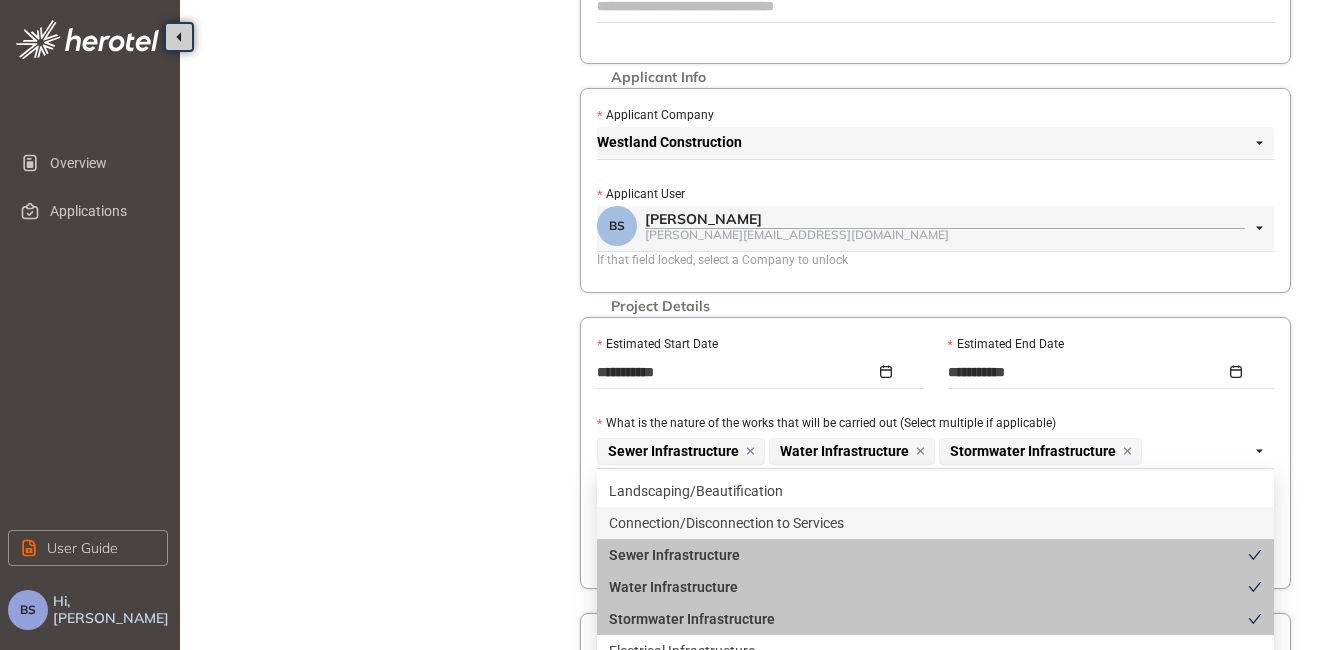click on "Connection/Disconnection to Services" at bounding box center (935, 523) 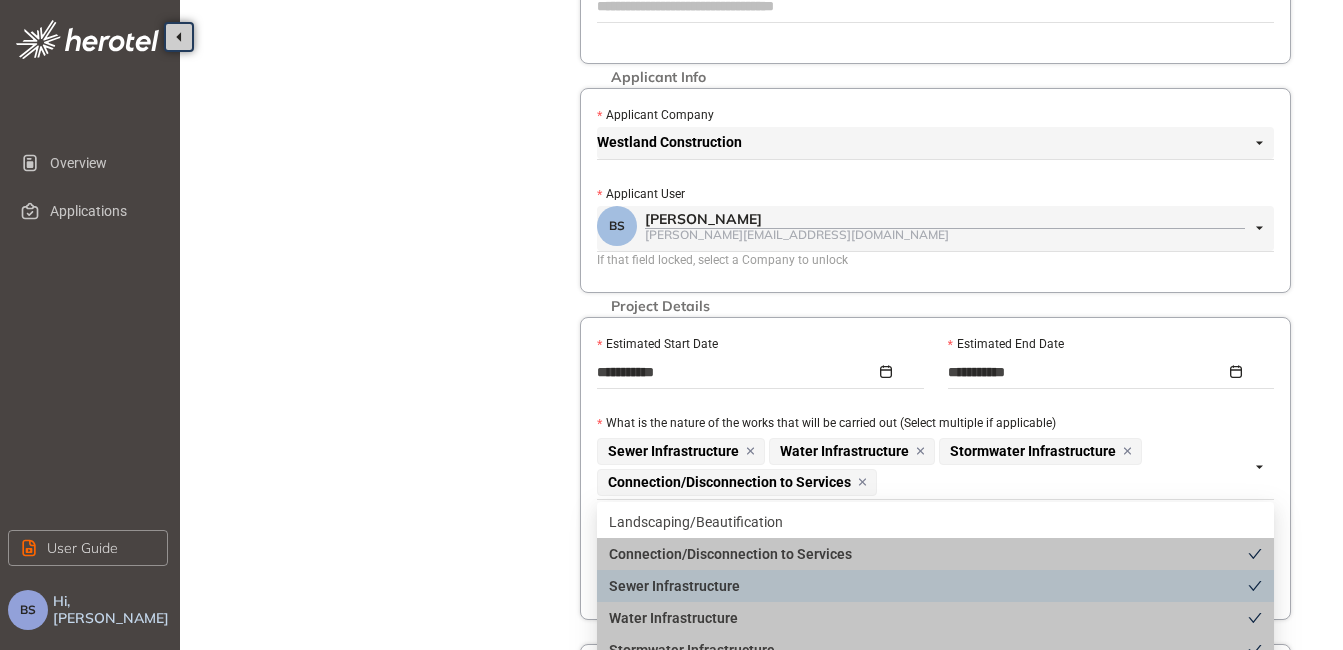click on "**********" at bounding box center (761, 427) 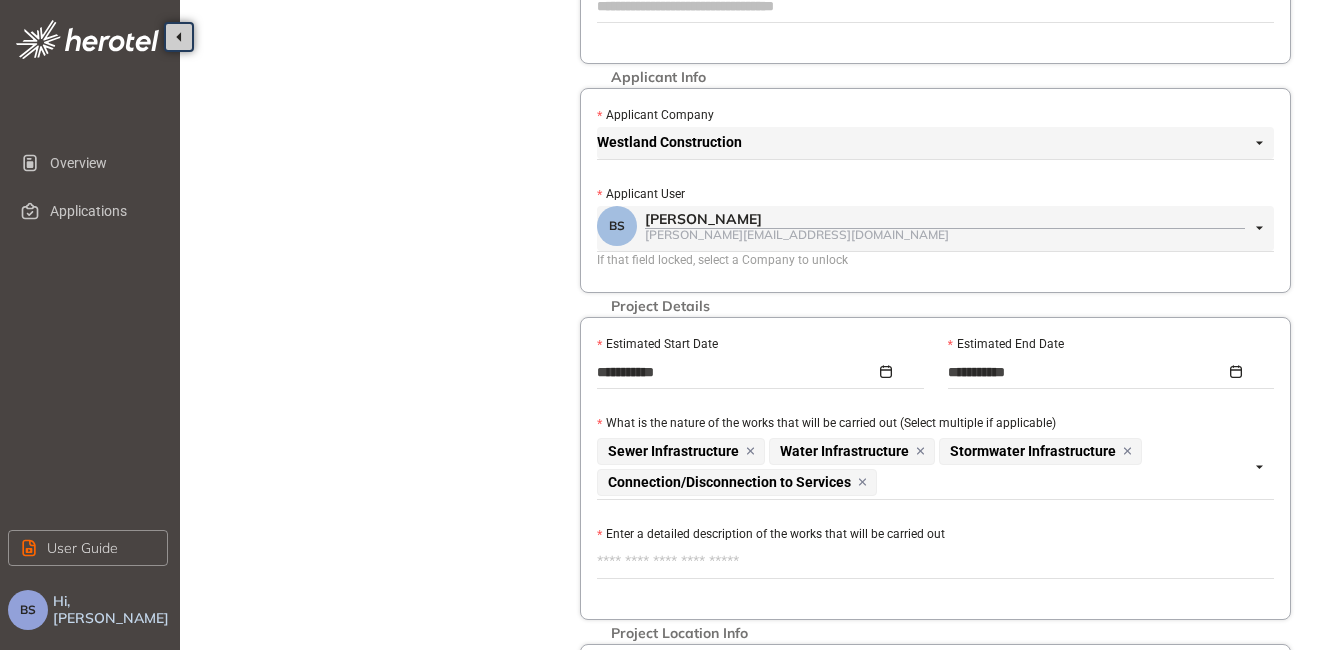 click on "Enter a detailed description of the works that will be carried out" at bounding box center (935, 562) 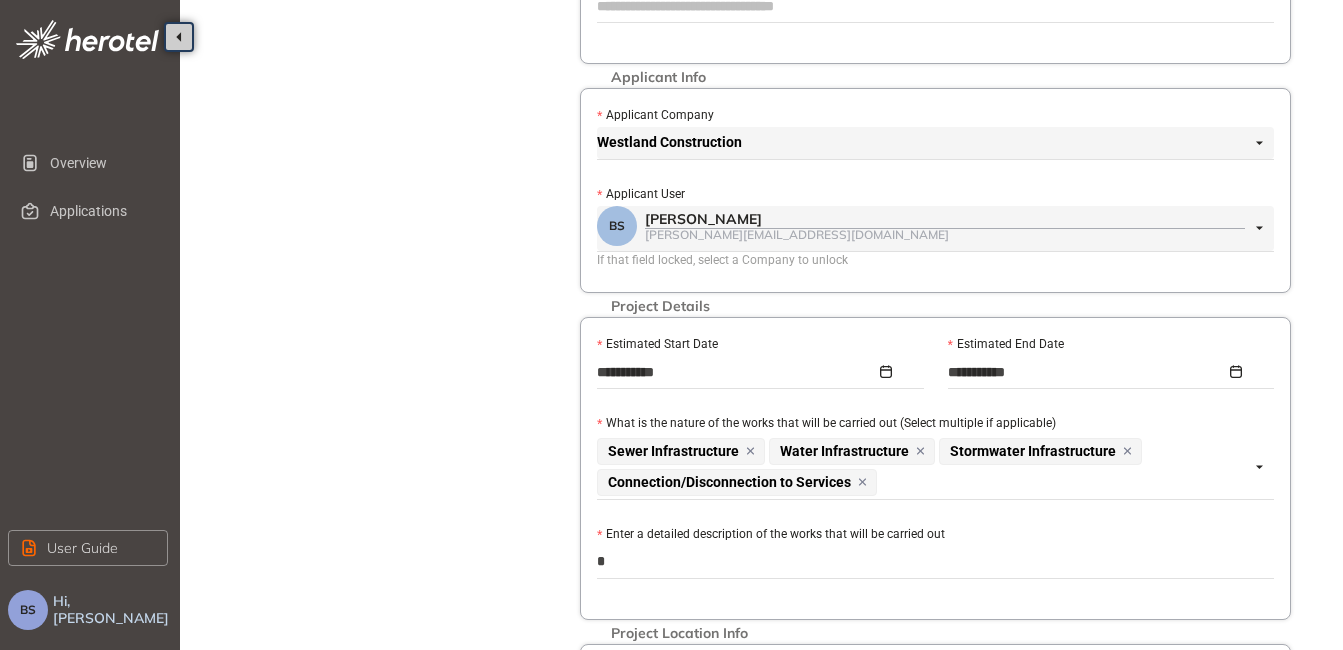 type on "**" 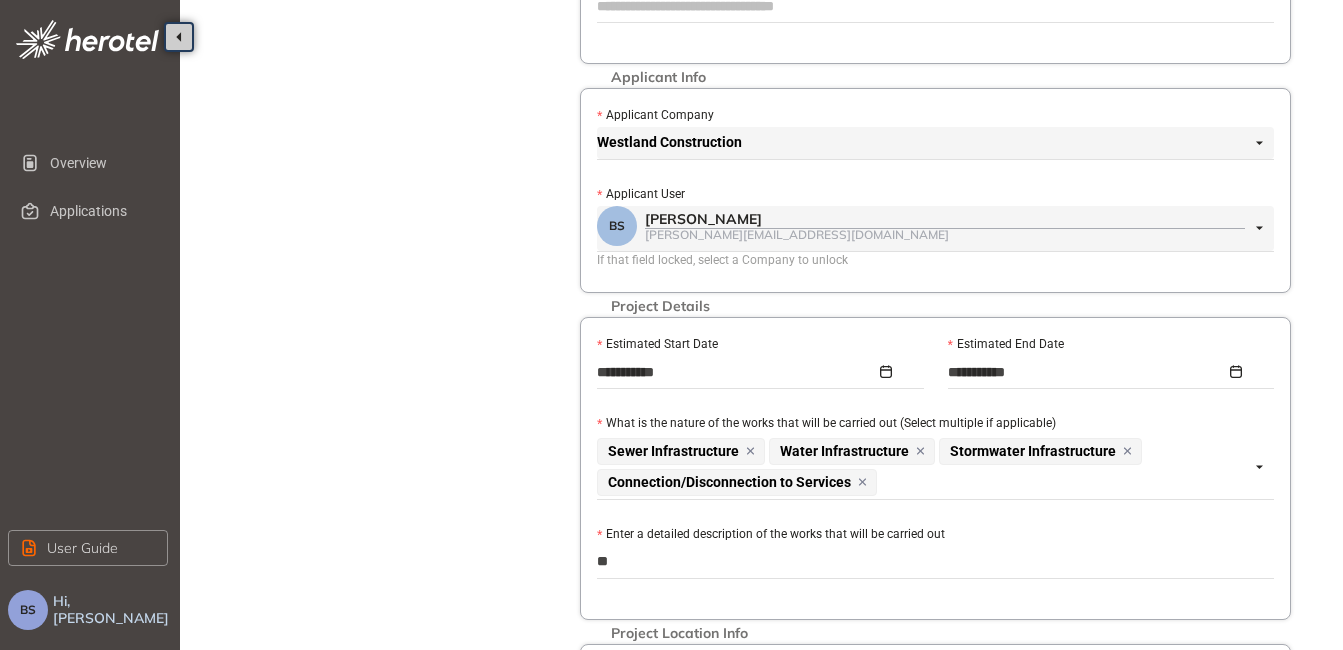 type on "***" 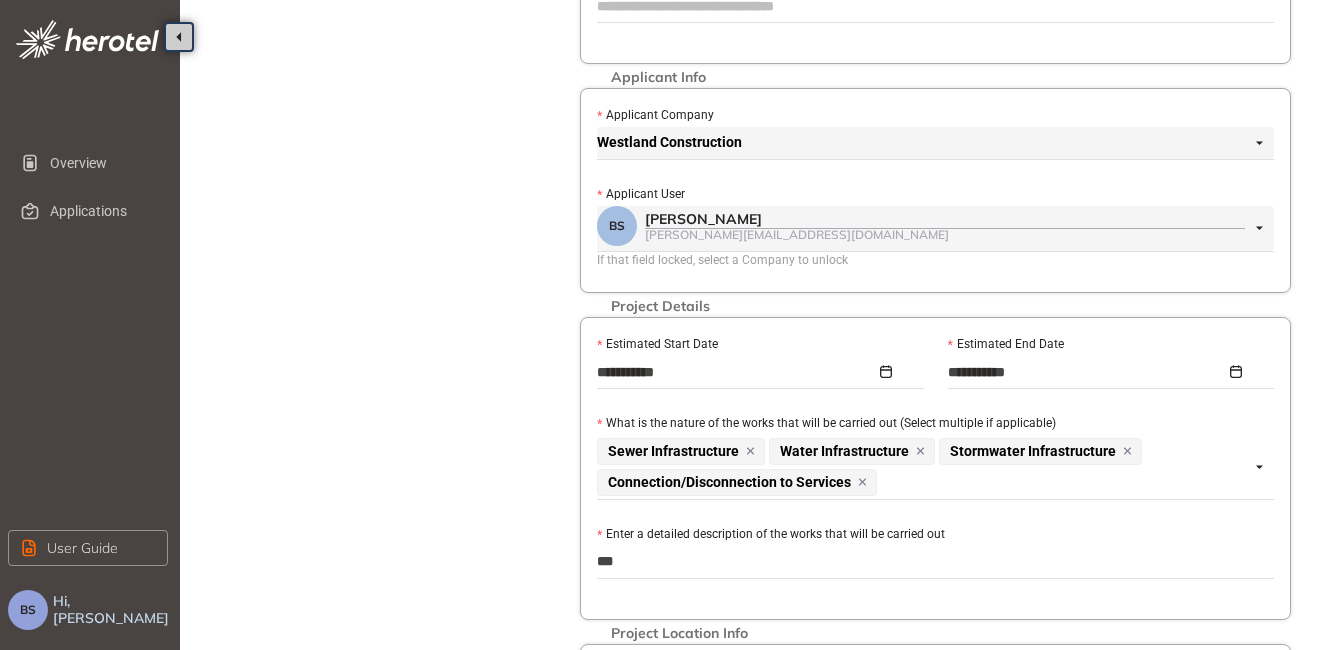 type on "****" 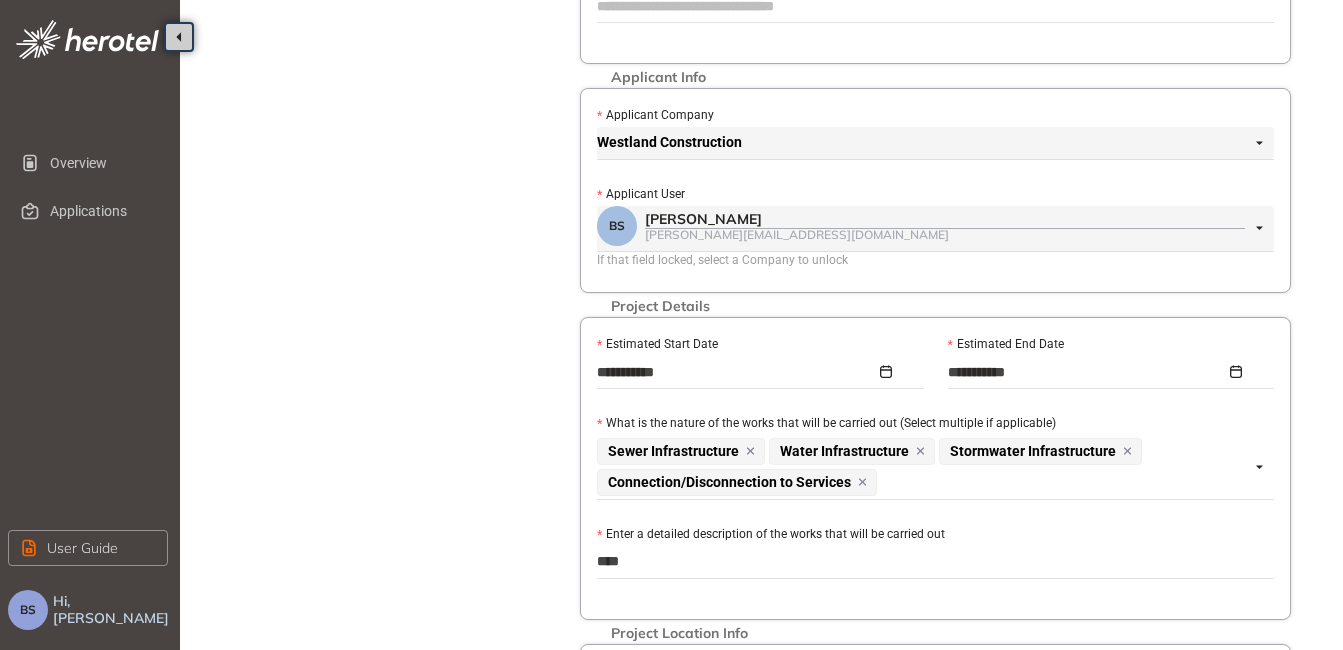 type on "*****" 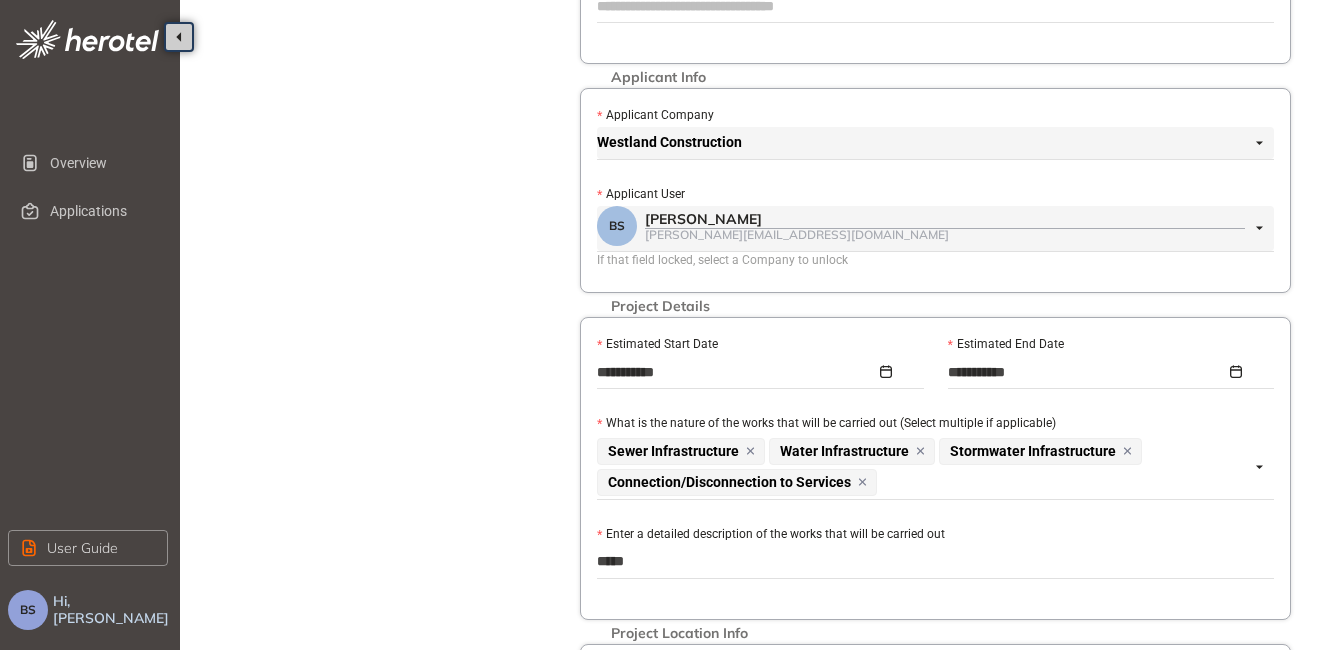 type on "******" 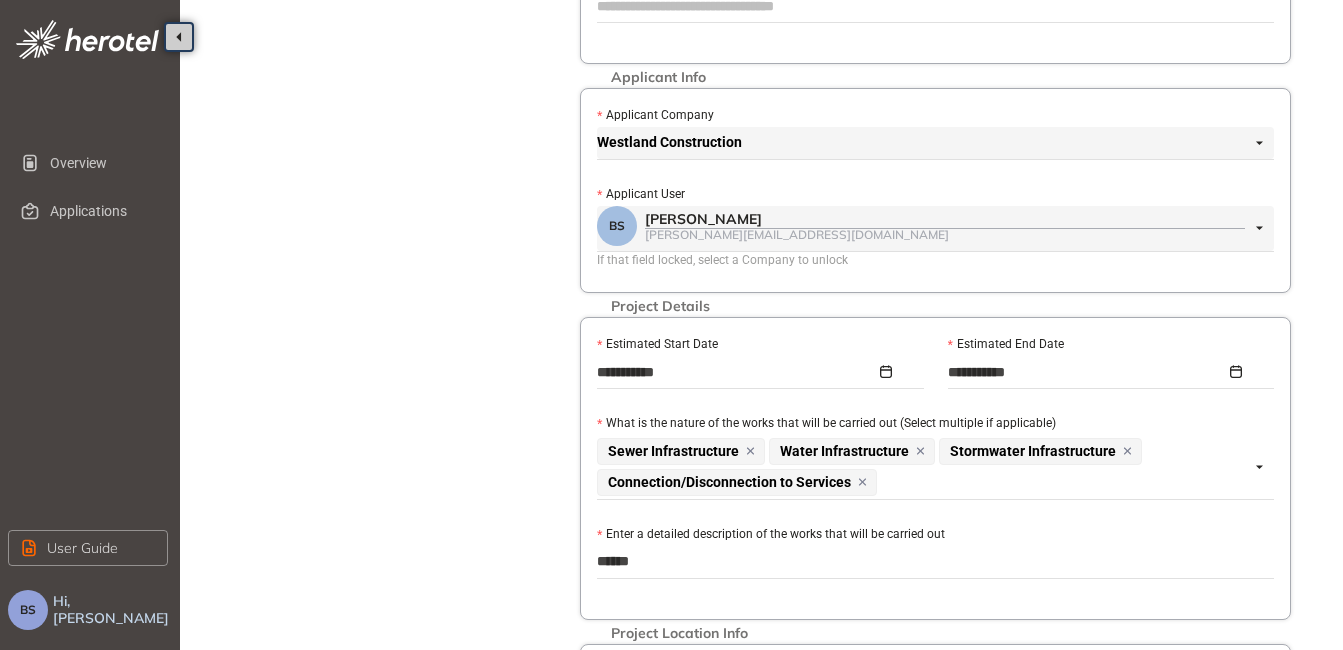 type on "*******" 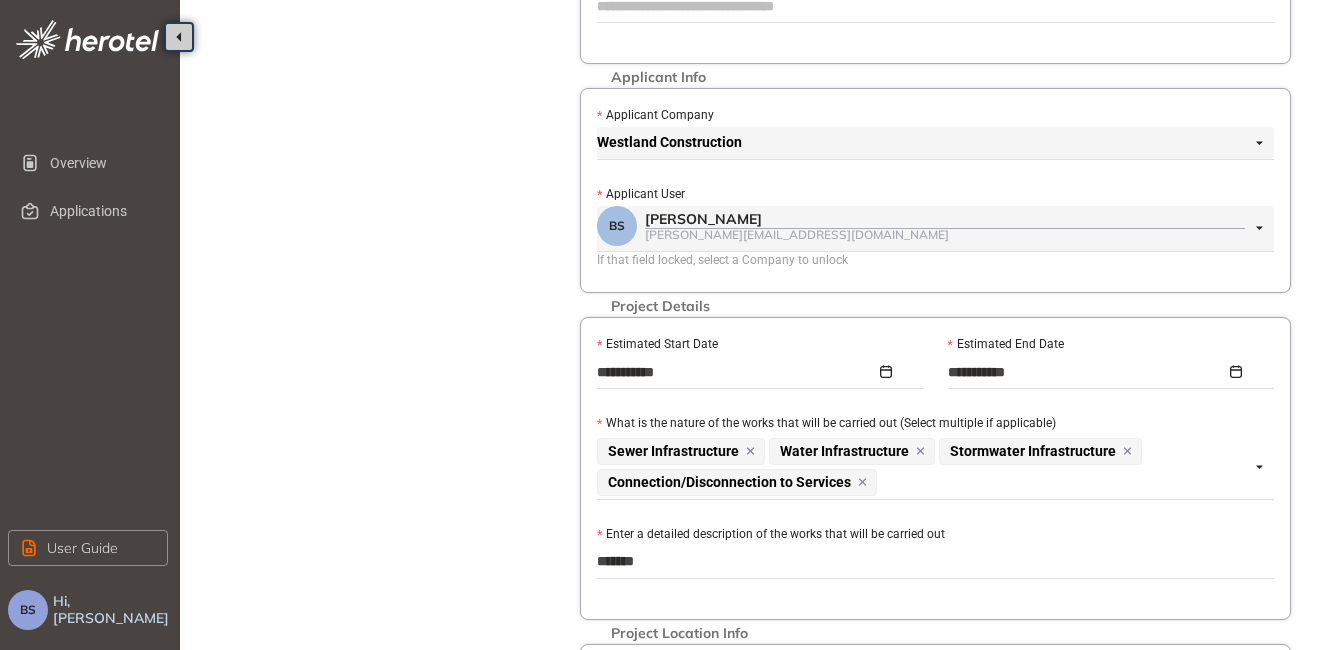 type on "********" 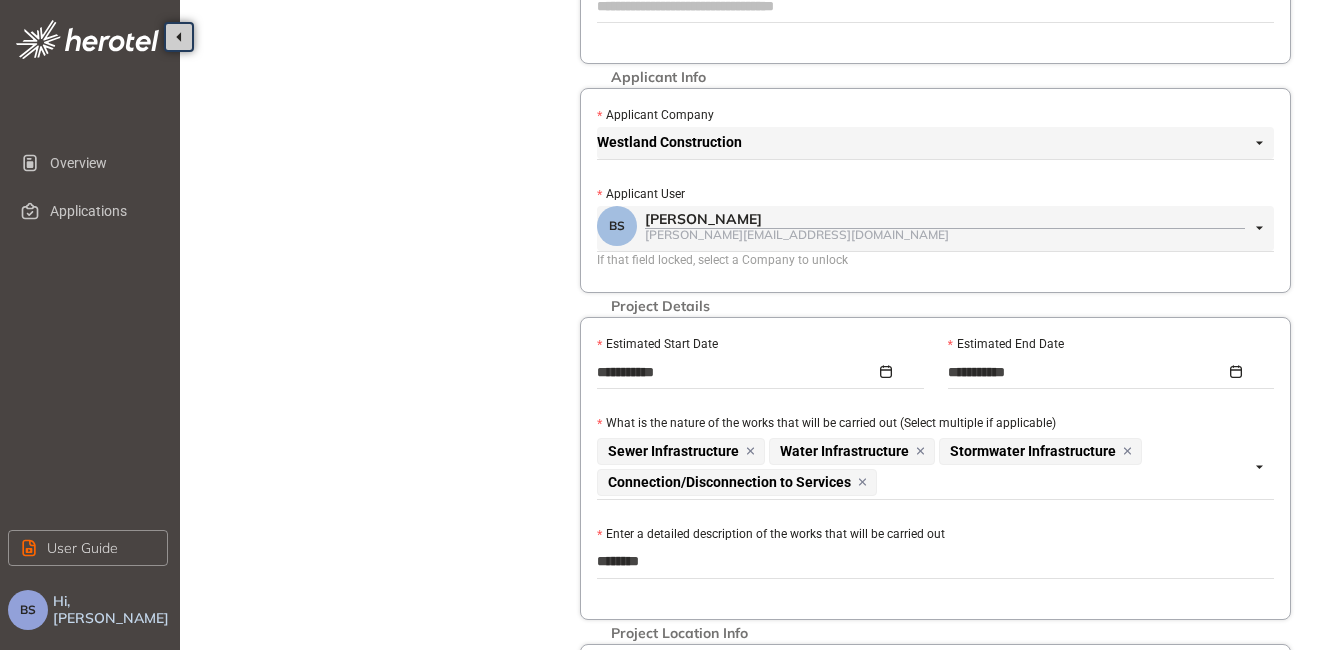 type on "*********" 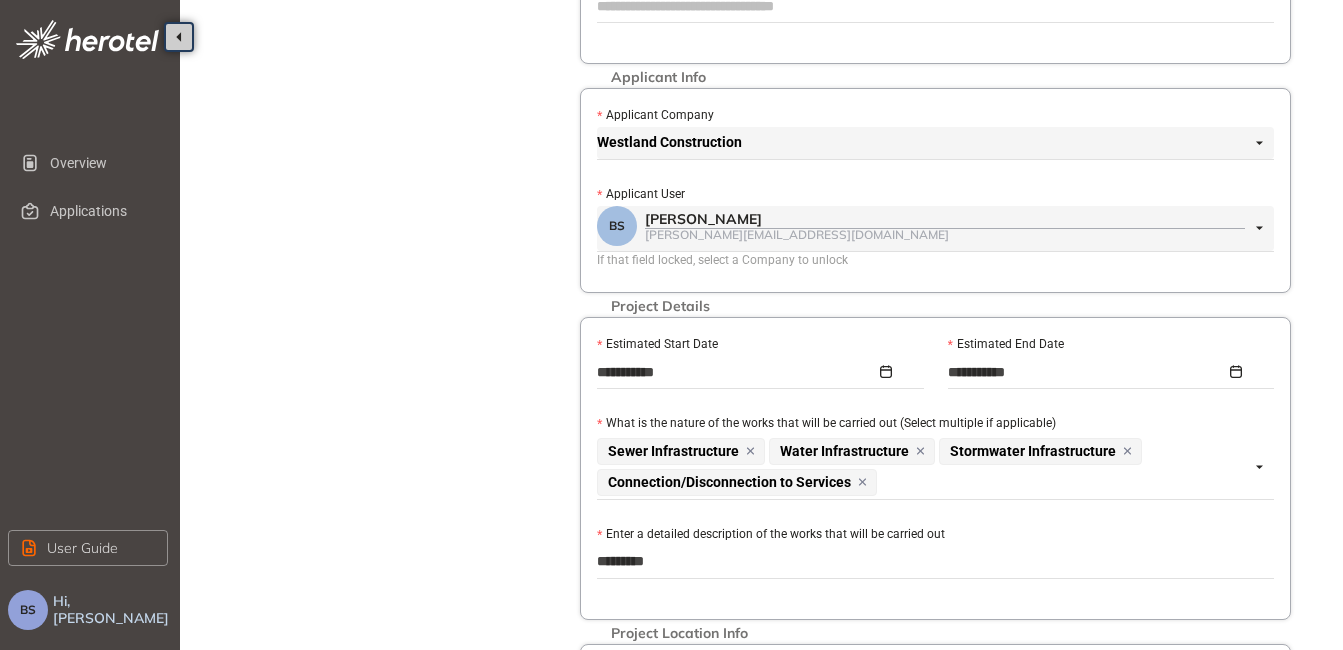 type on "**********" 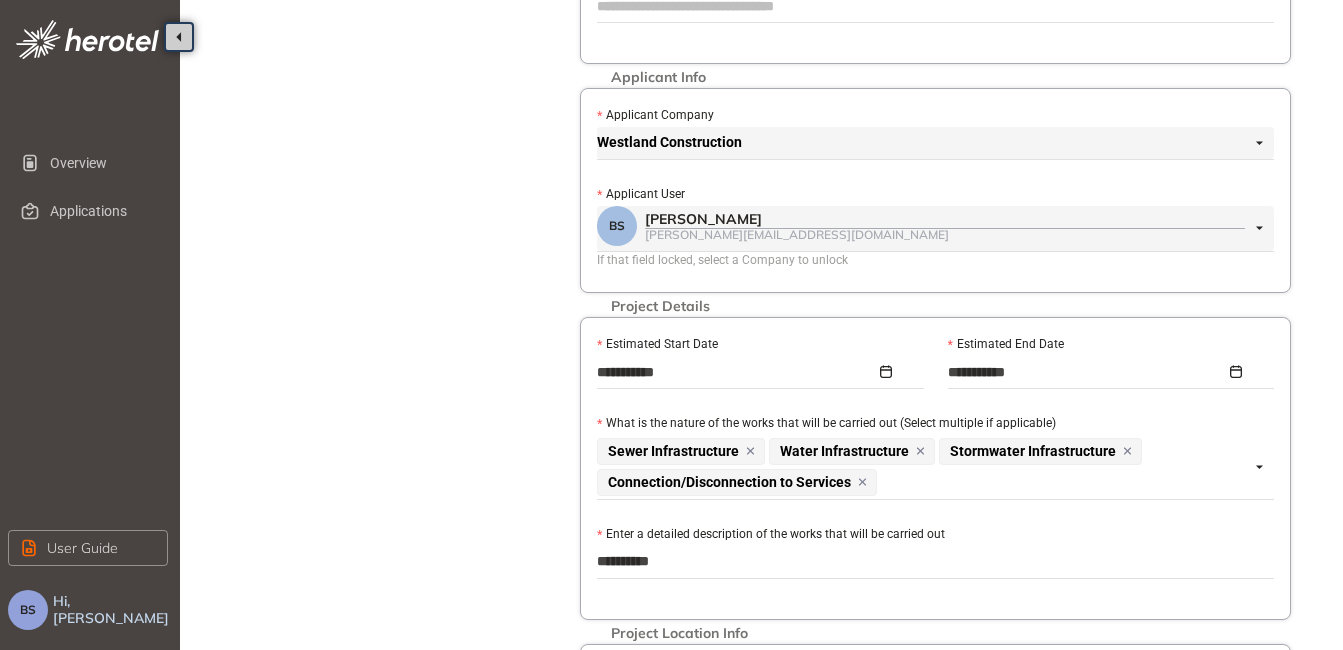 type on "**********" 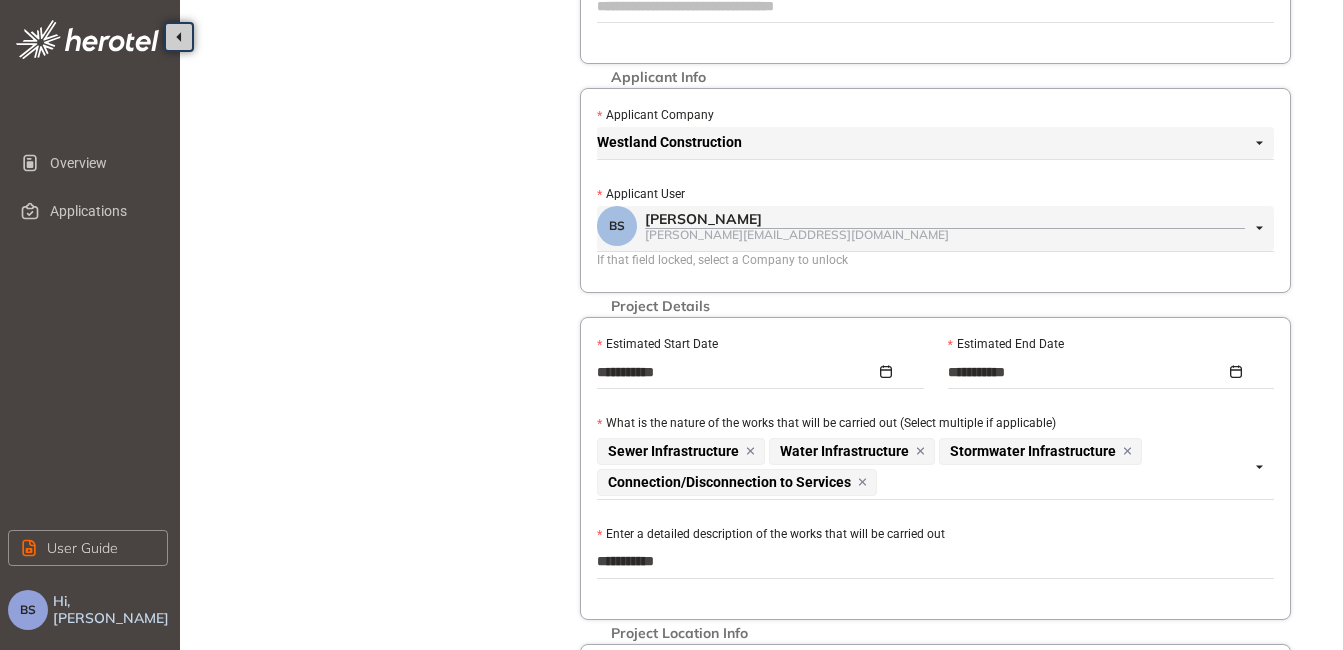 type on "**********" 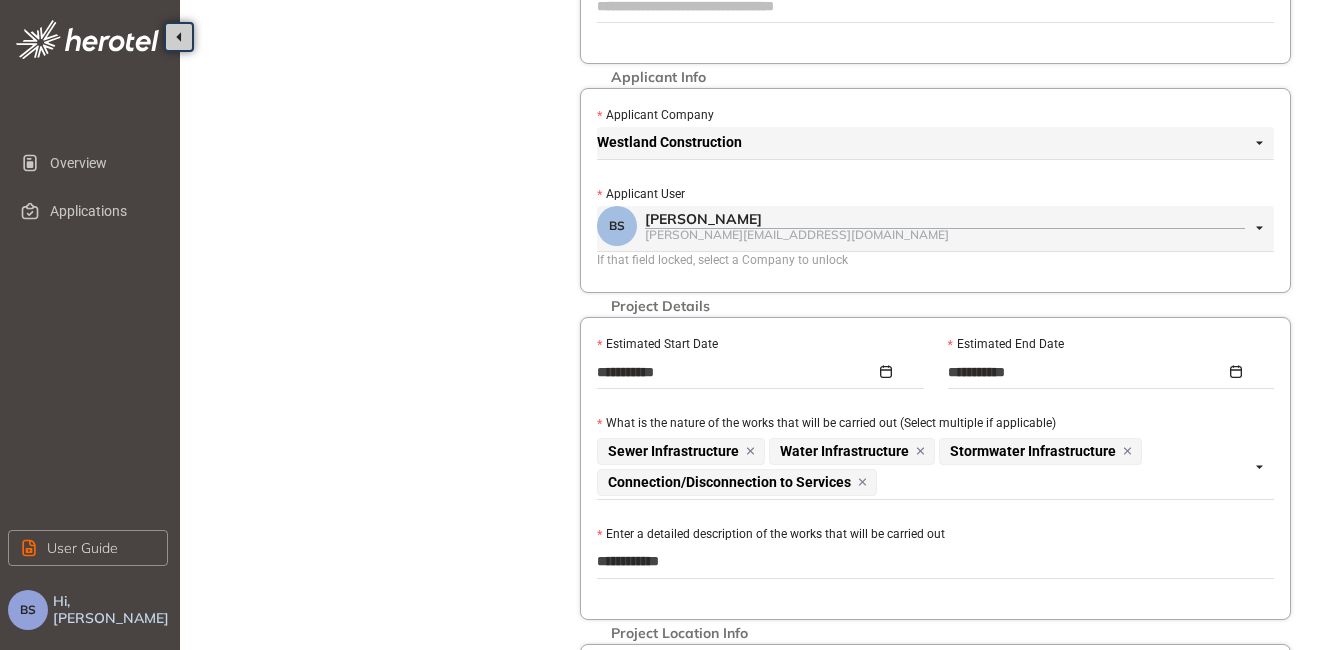 type on "**********" 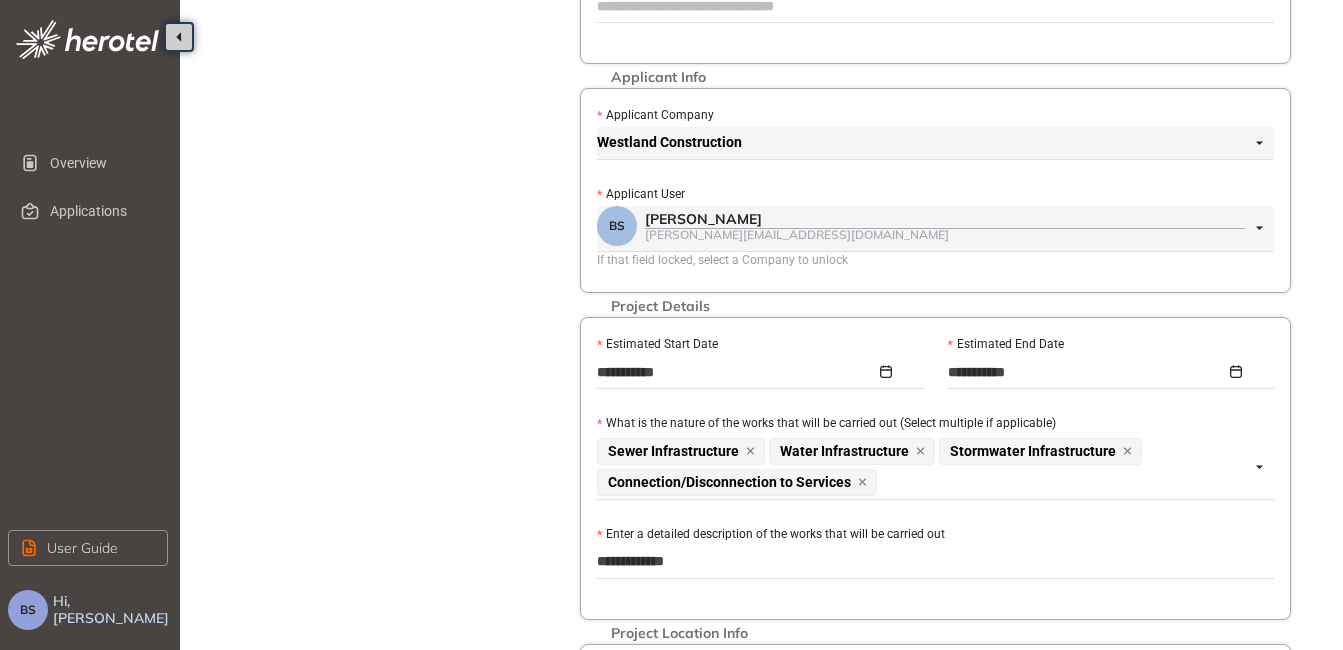 type on "**********" 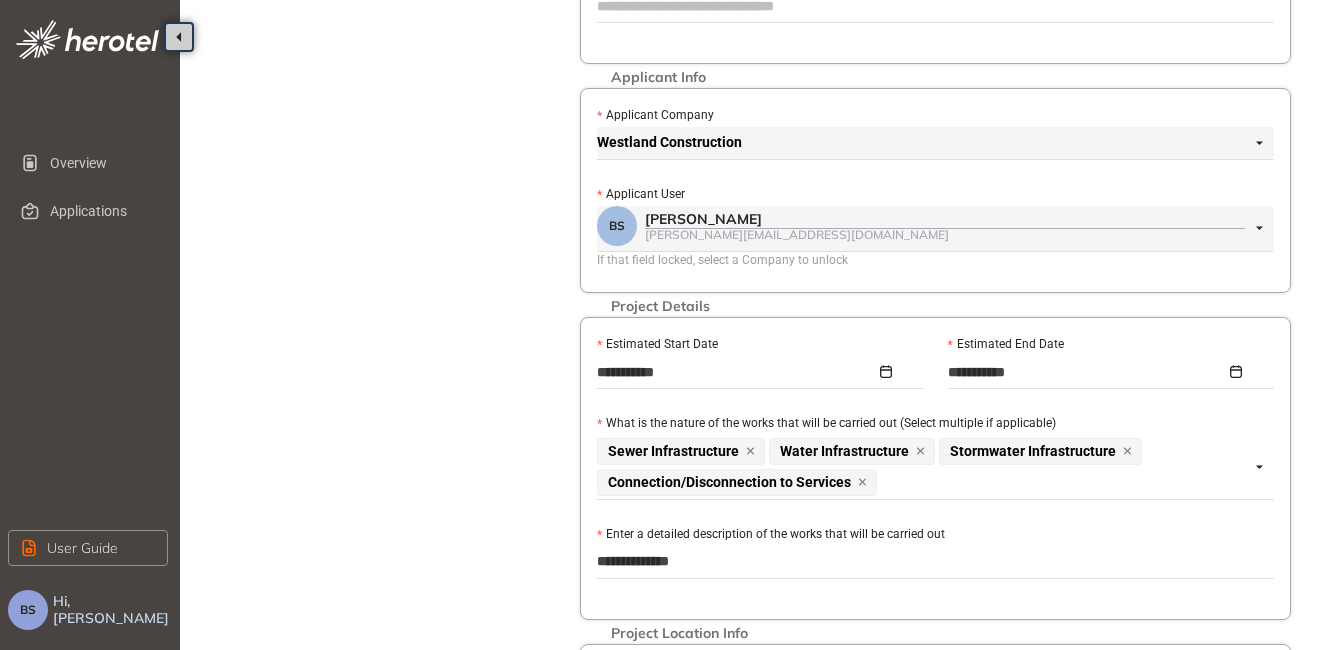 type on "**********" 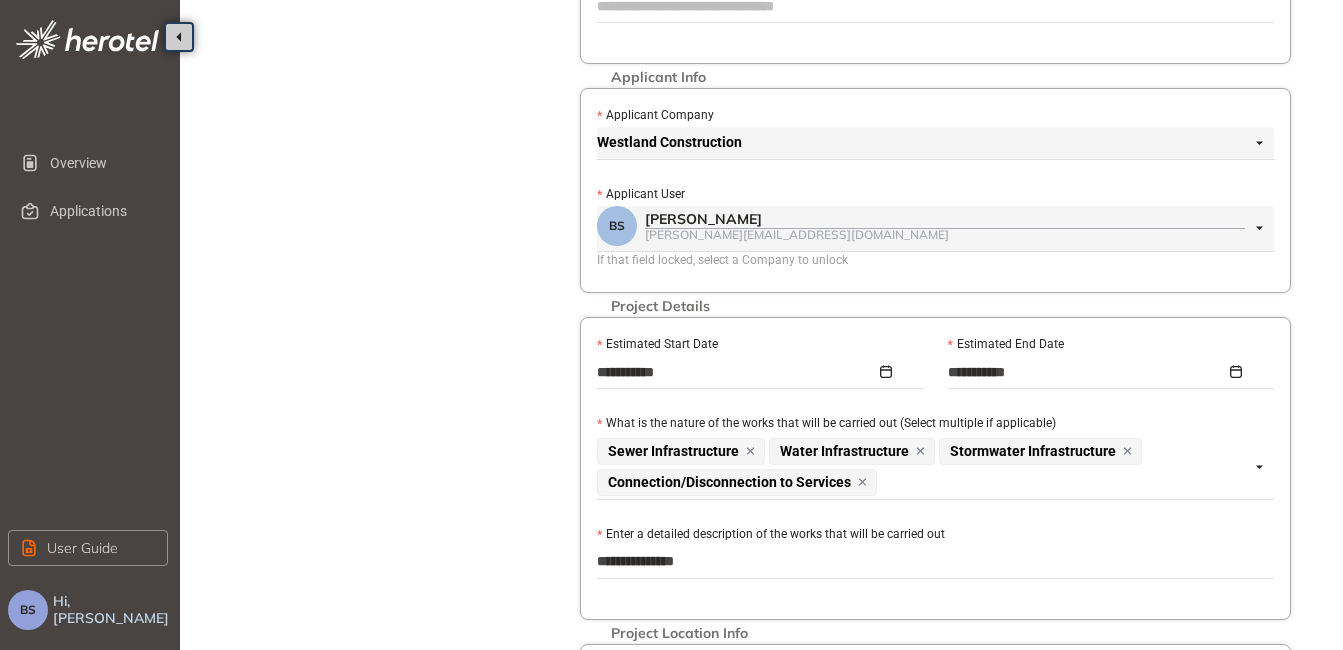type on "**********" 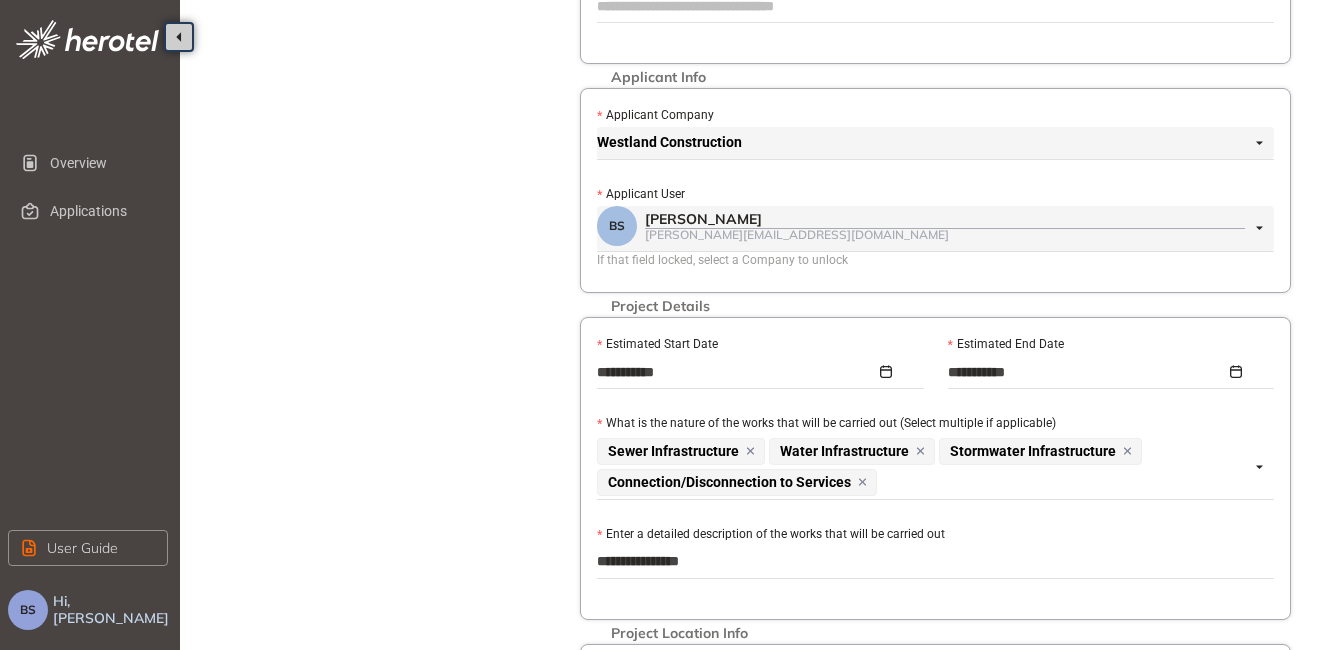 type on "**********" 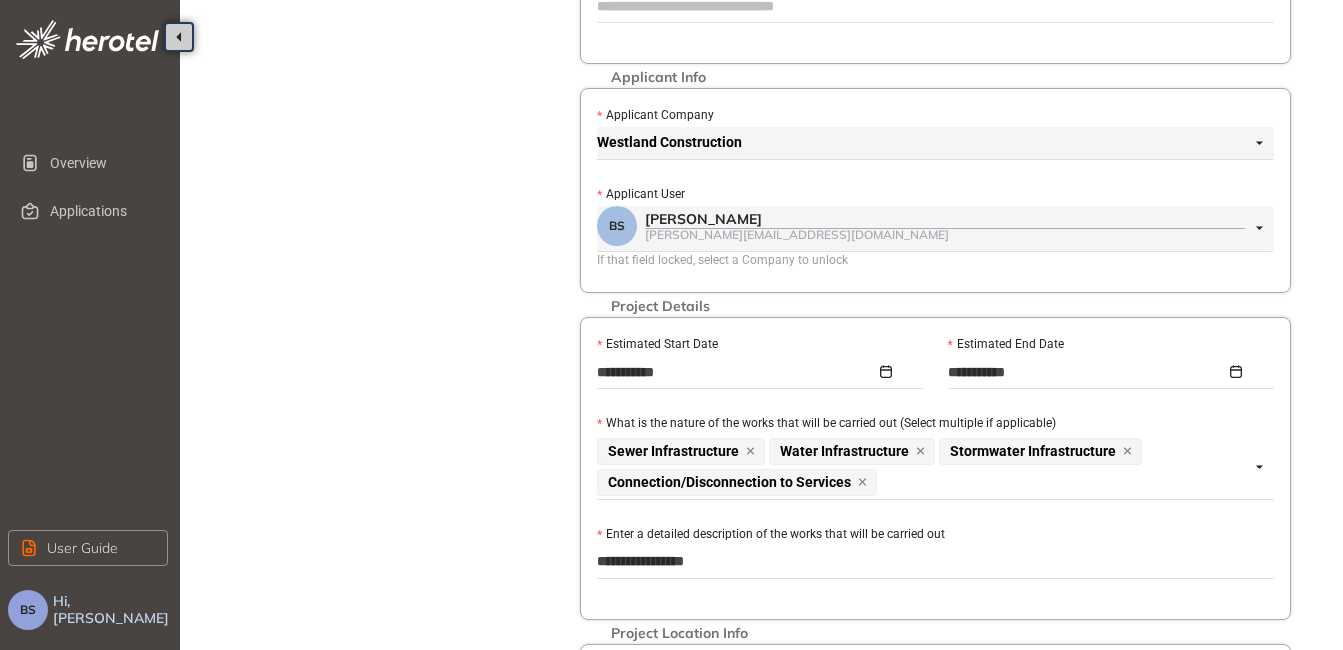 type on "**********" 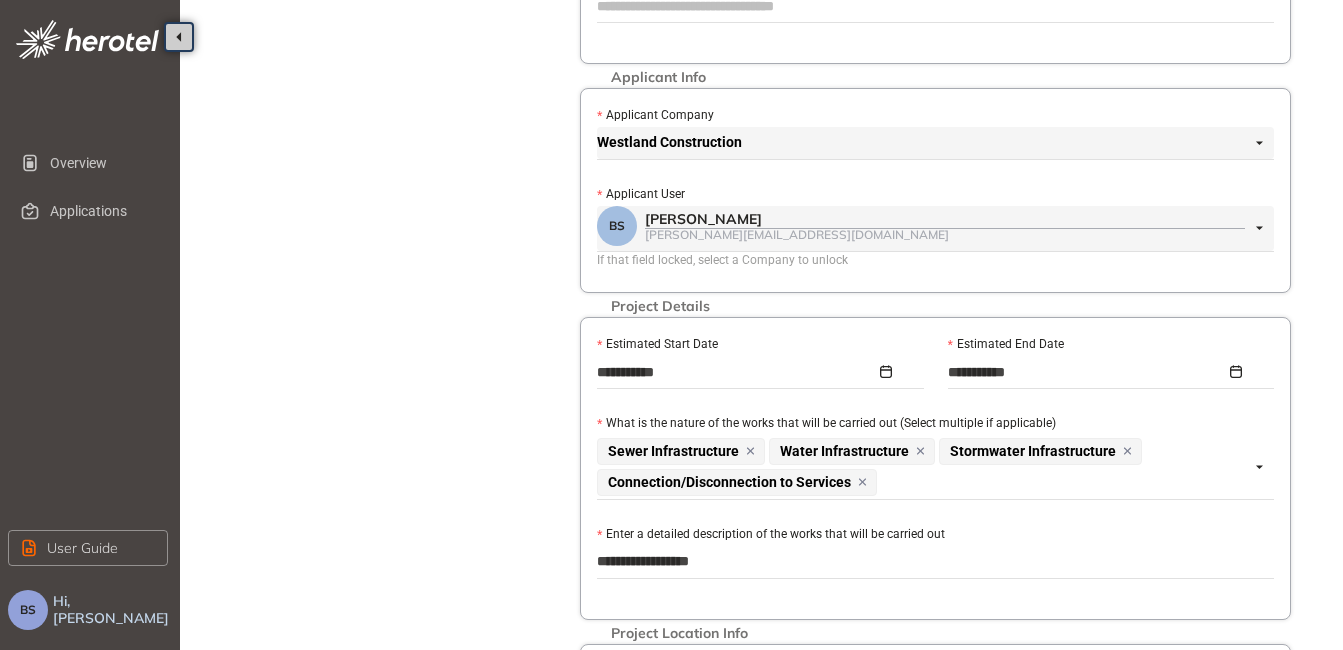 type on "**********" 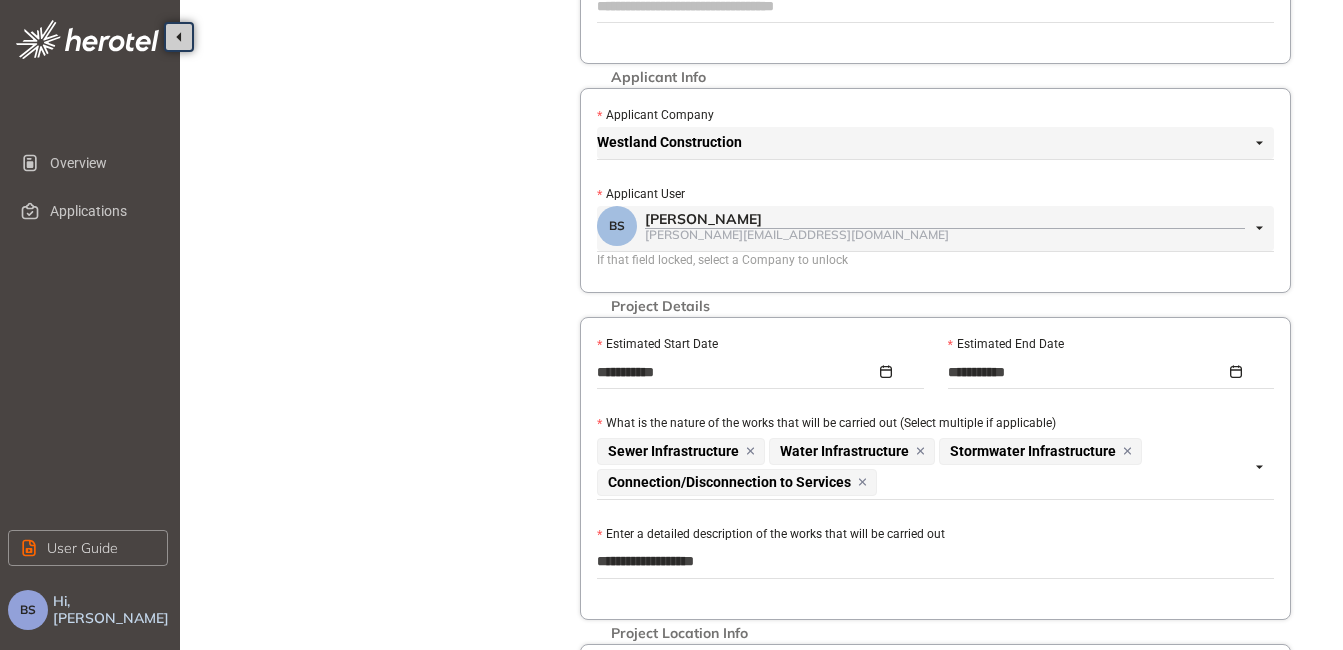 type on "**********" 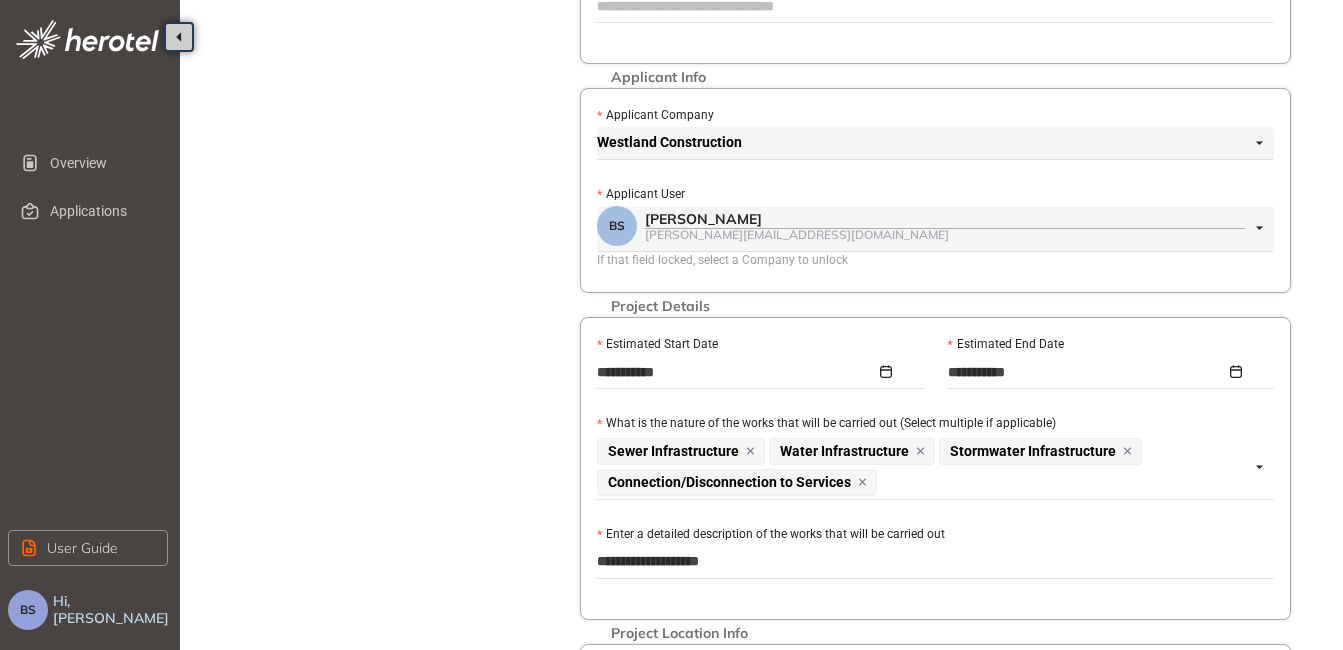 type on "**********" 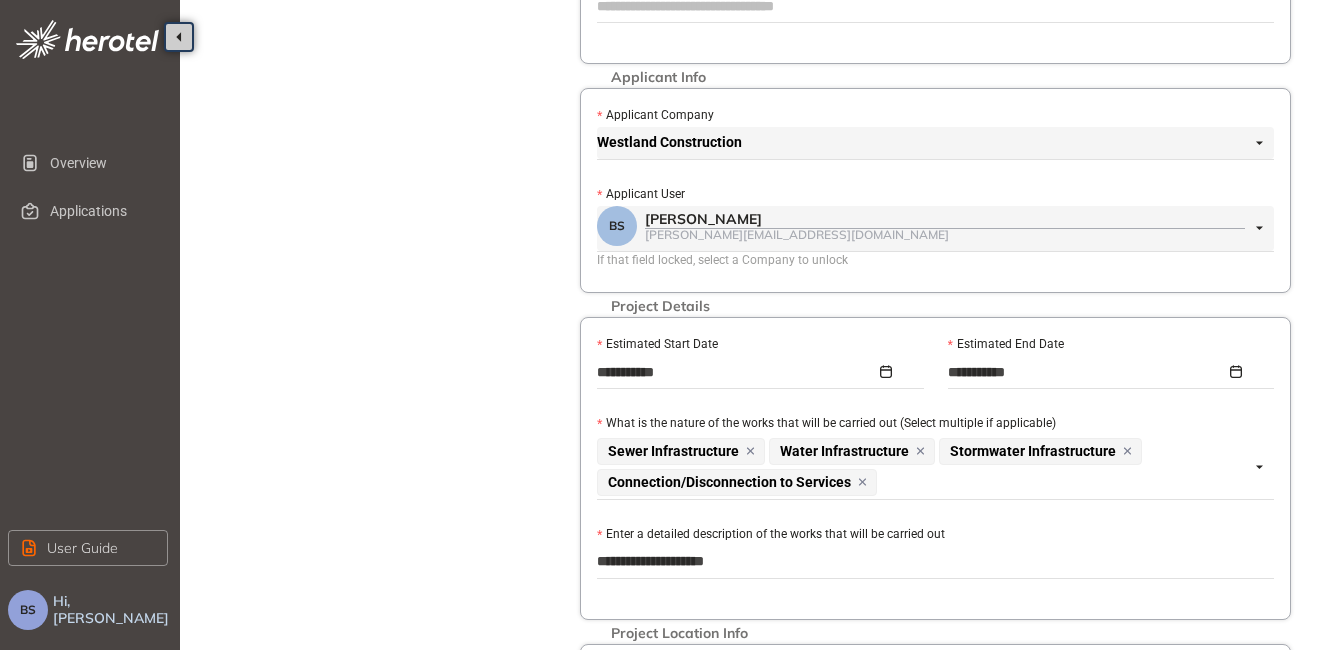 type on "**********" 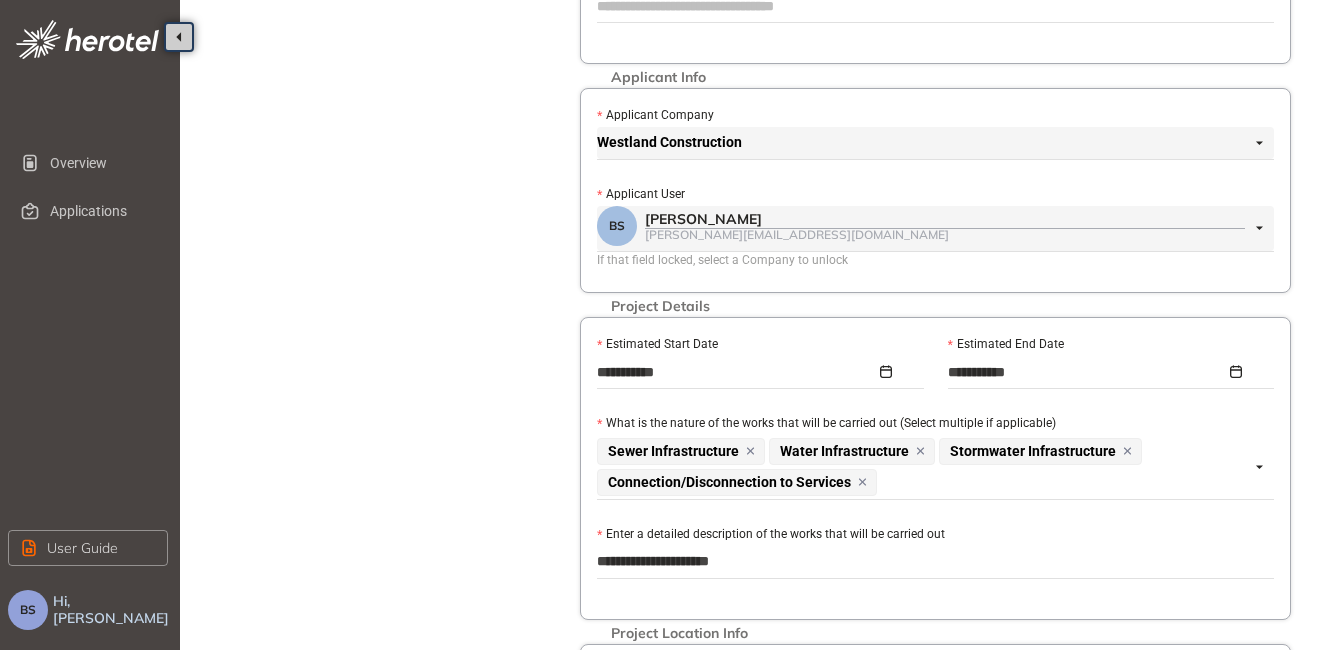 type on "**********" 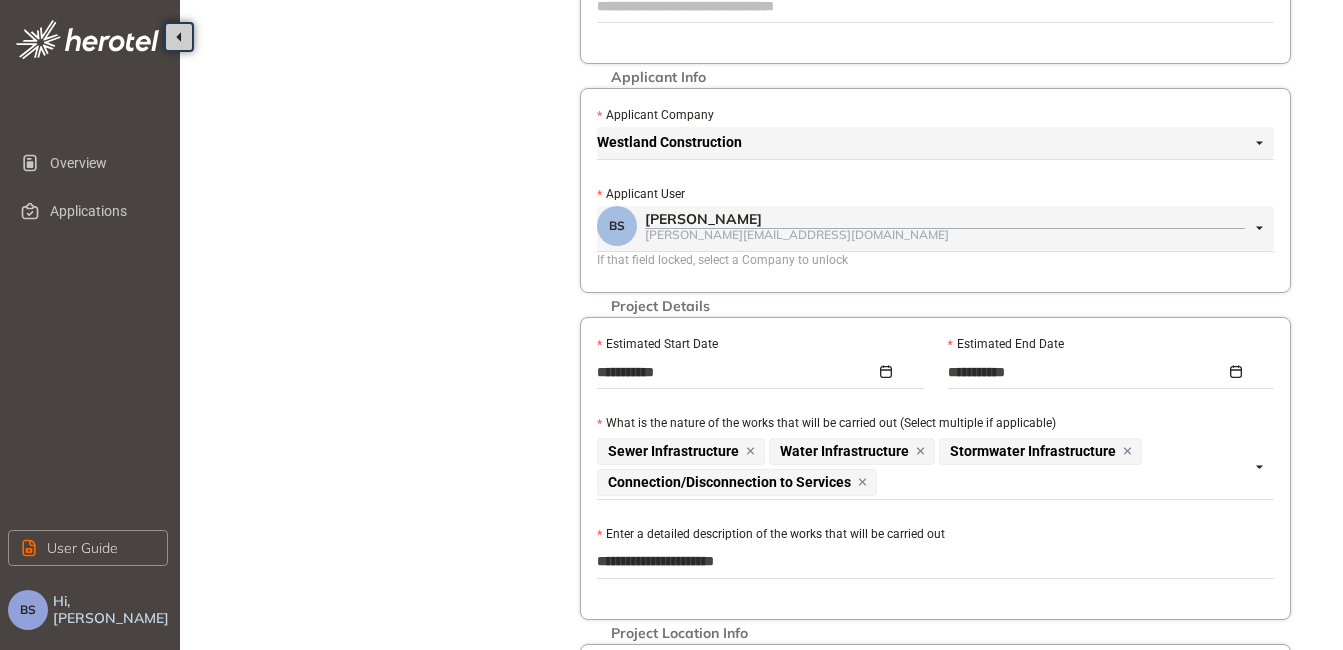 type on "**********" 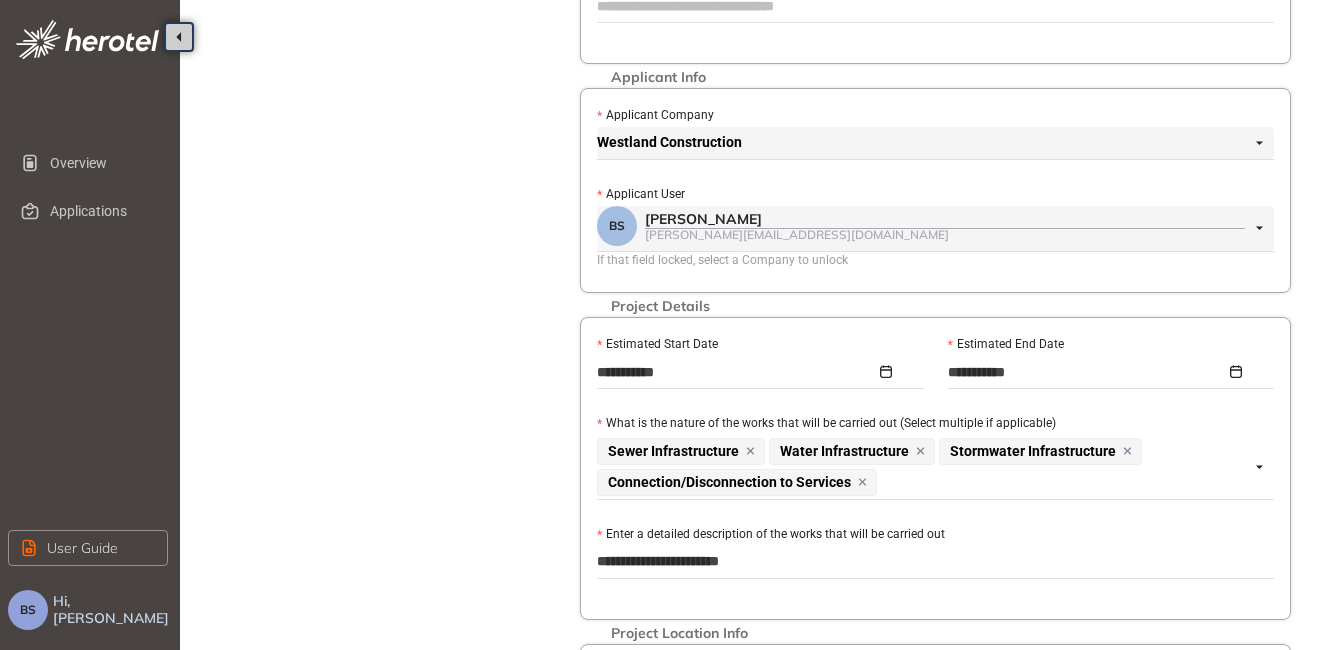 type on "**********" 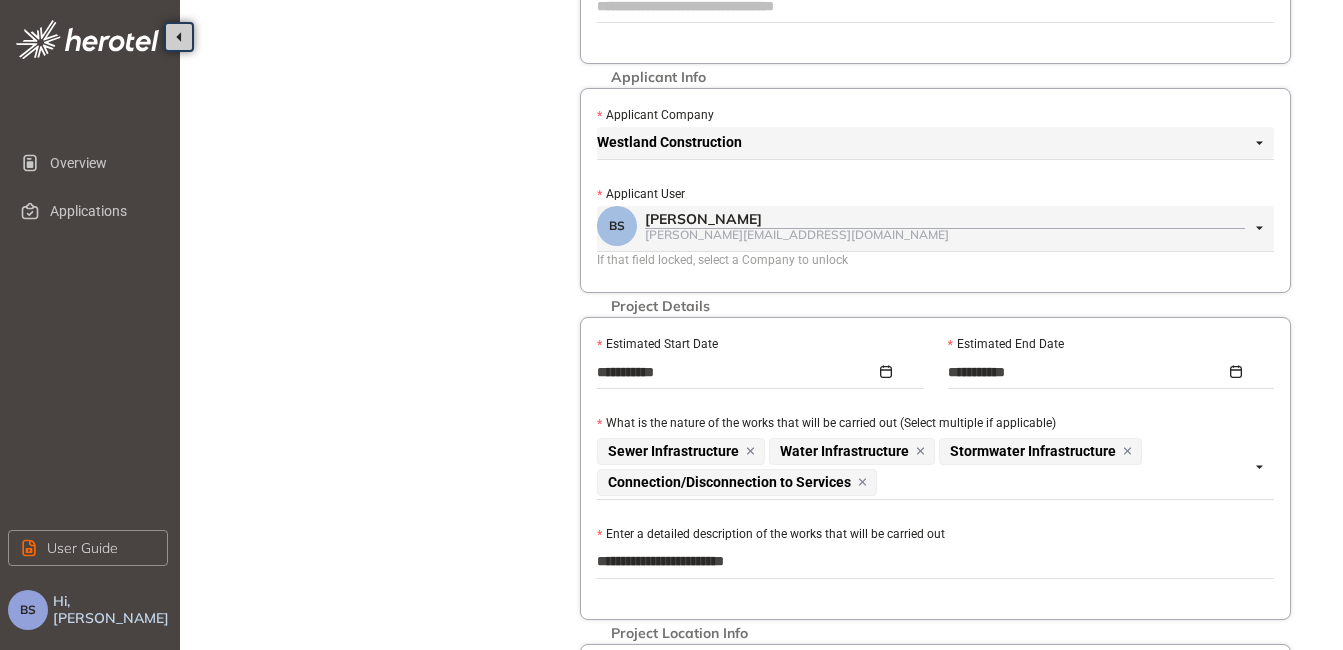 type on "**********" 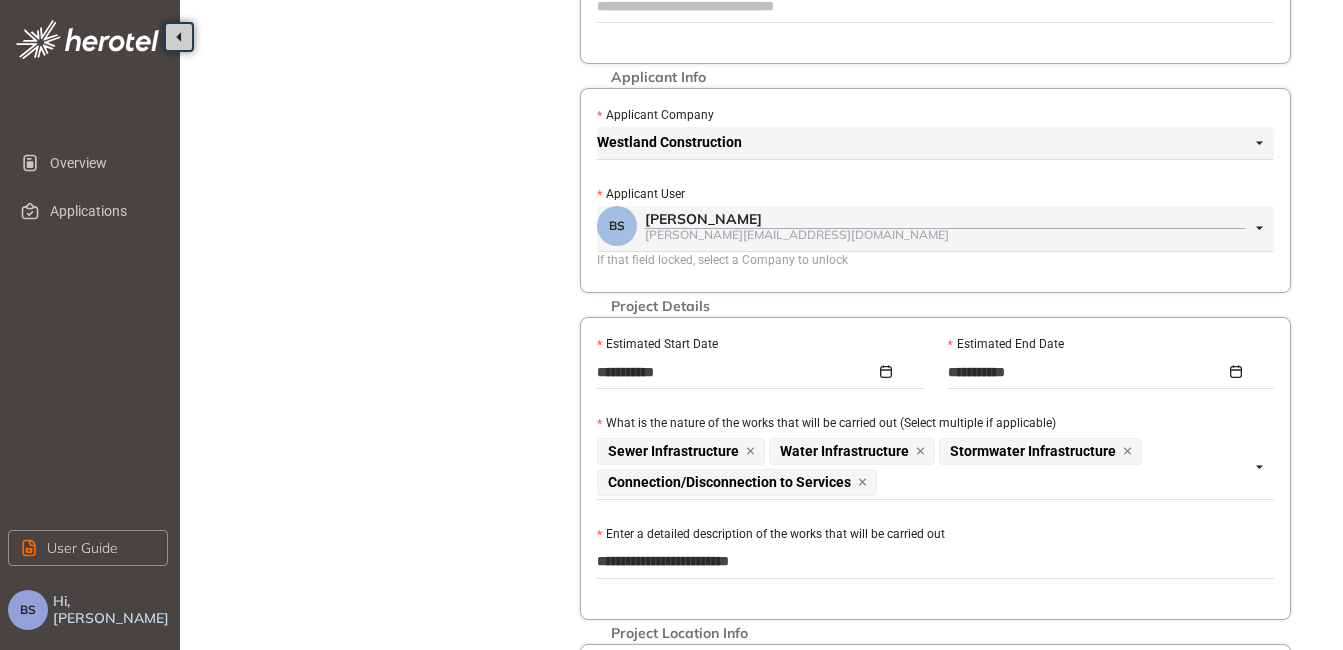 type on "**********" 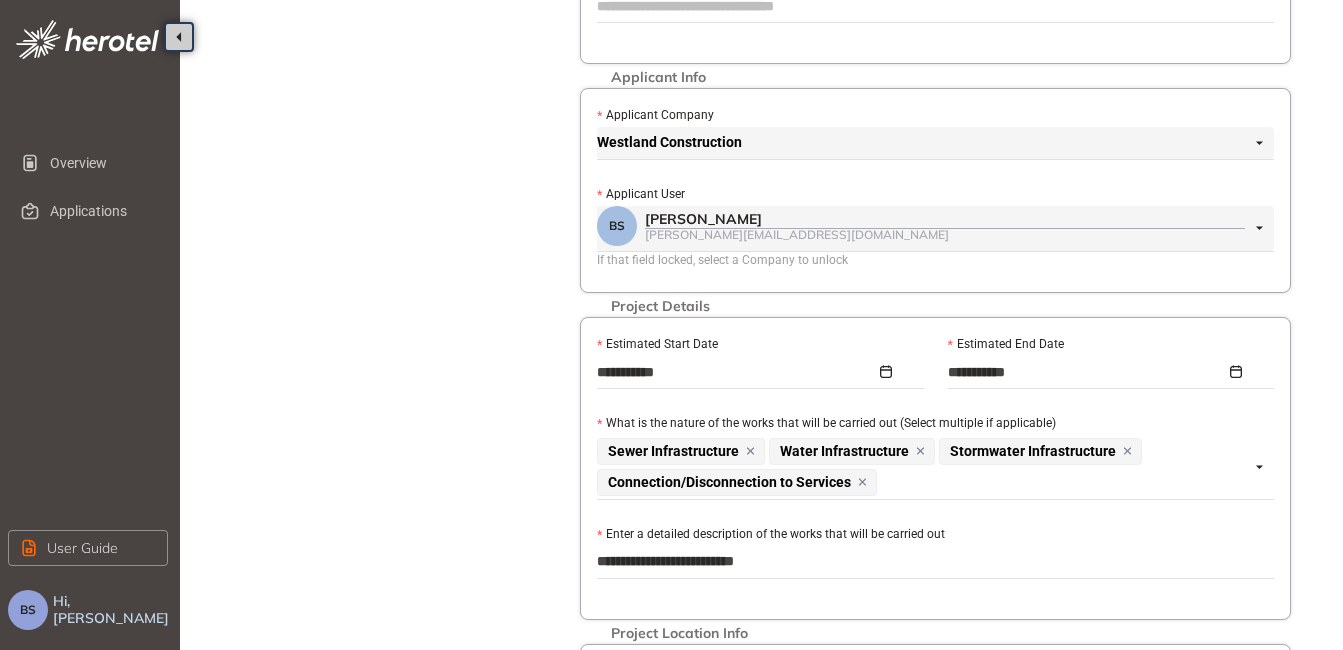 type on "**********" 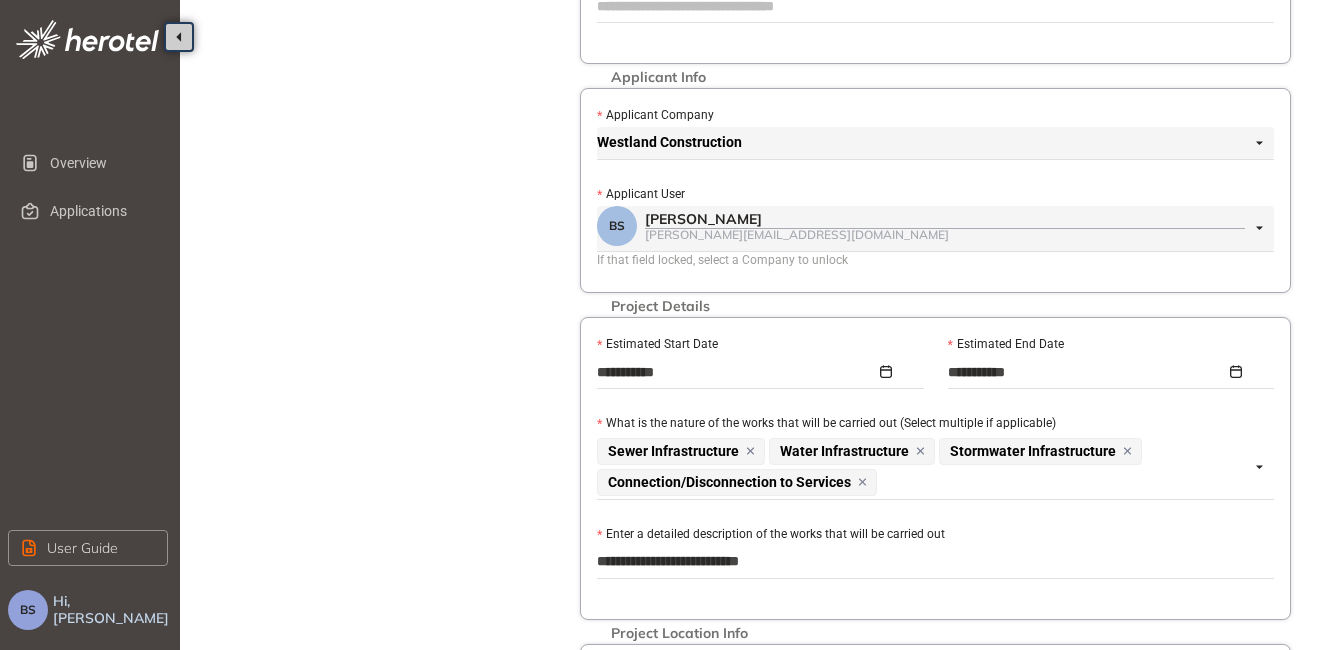 type on "**********" 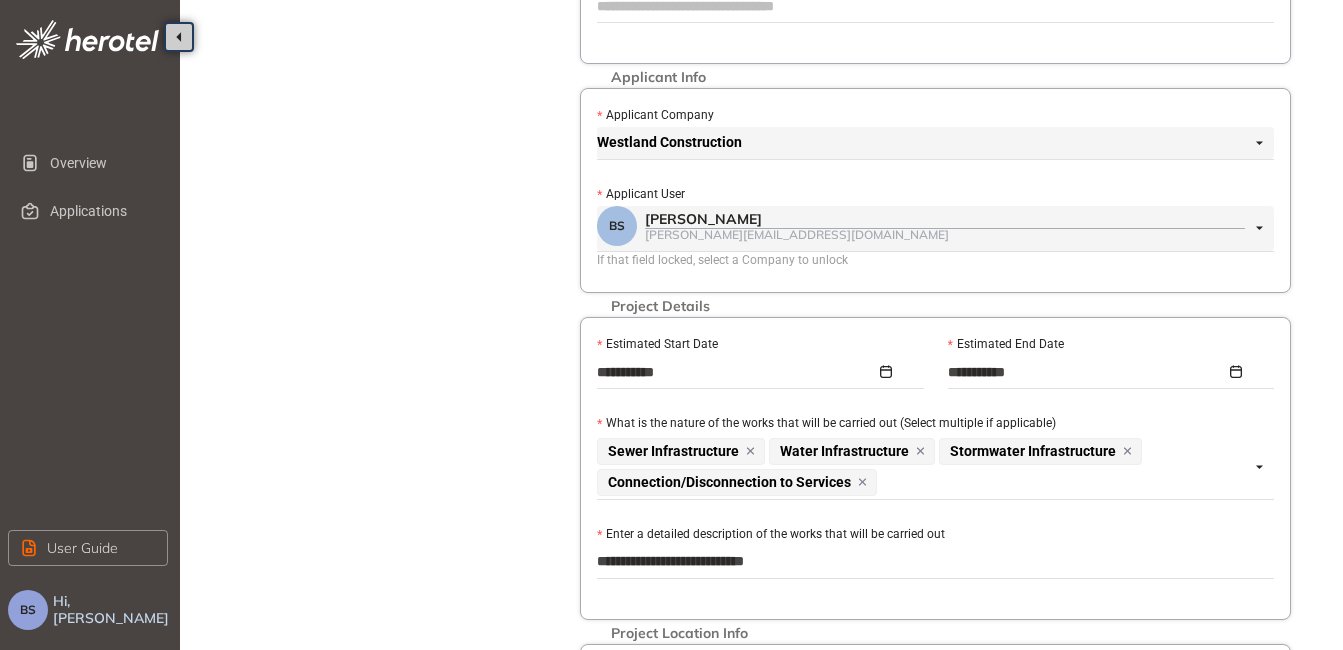 type on "**********" 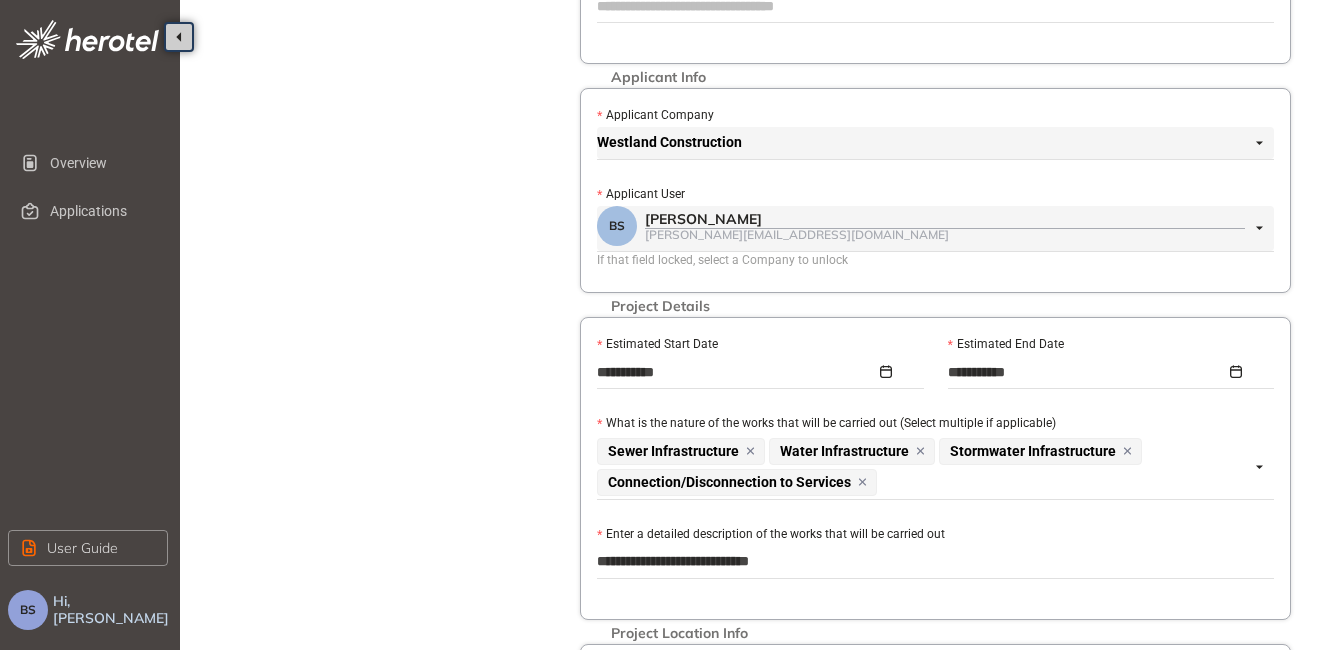type on "**********" 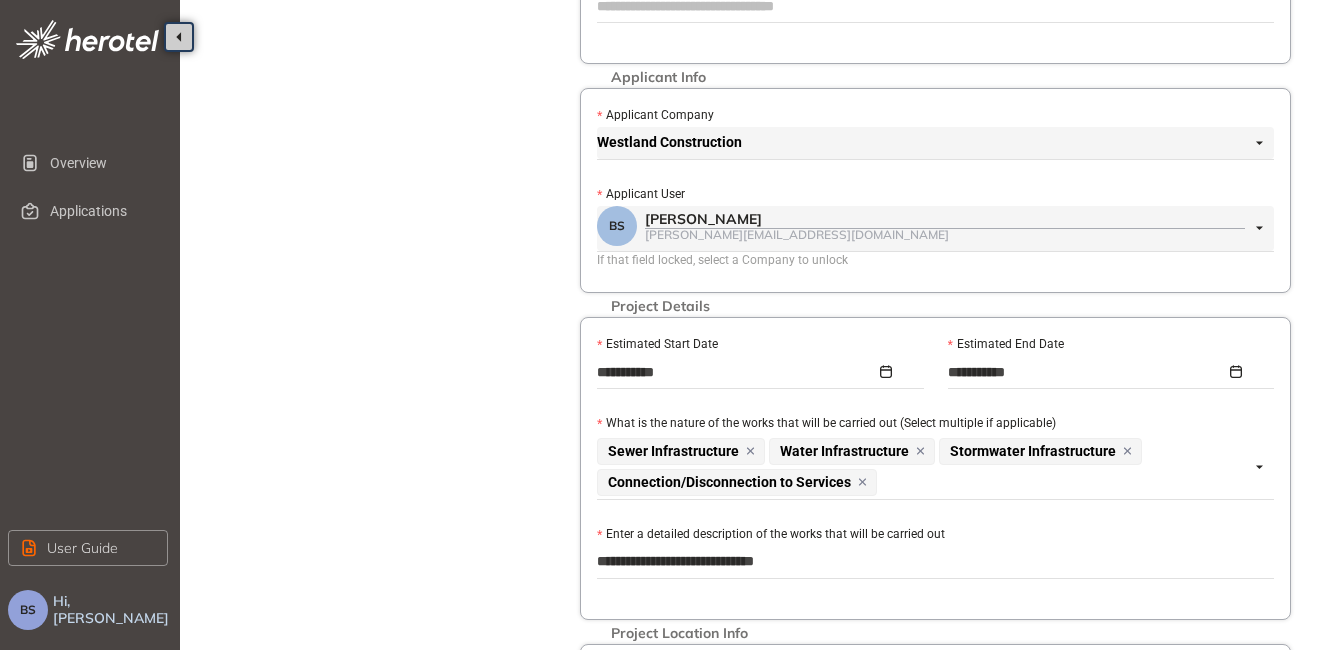 type on "**********" 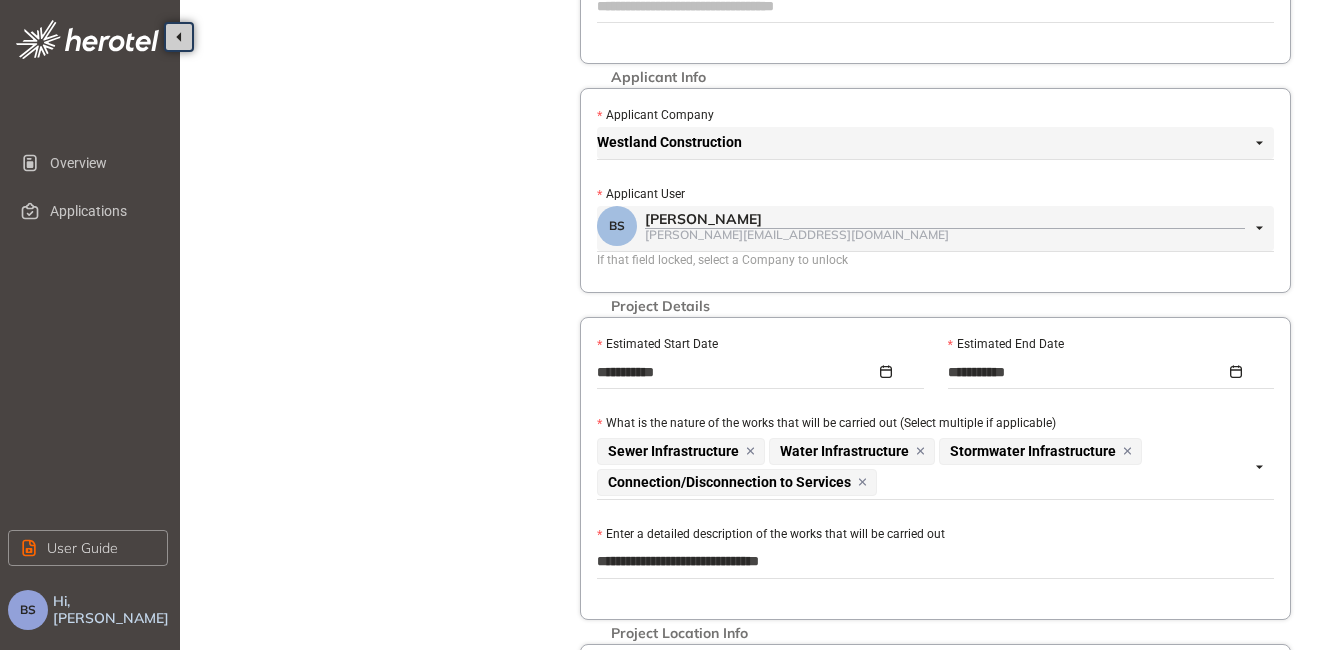 type on "**********" 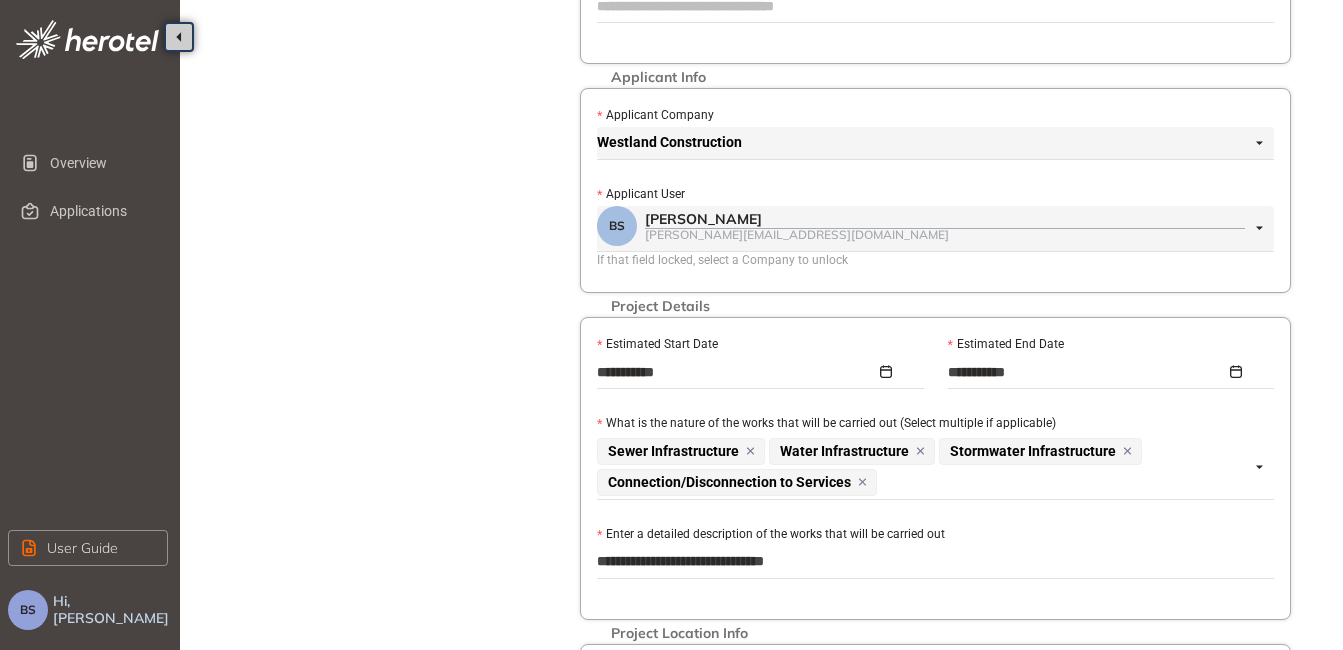 type on "**********" 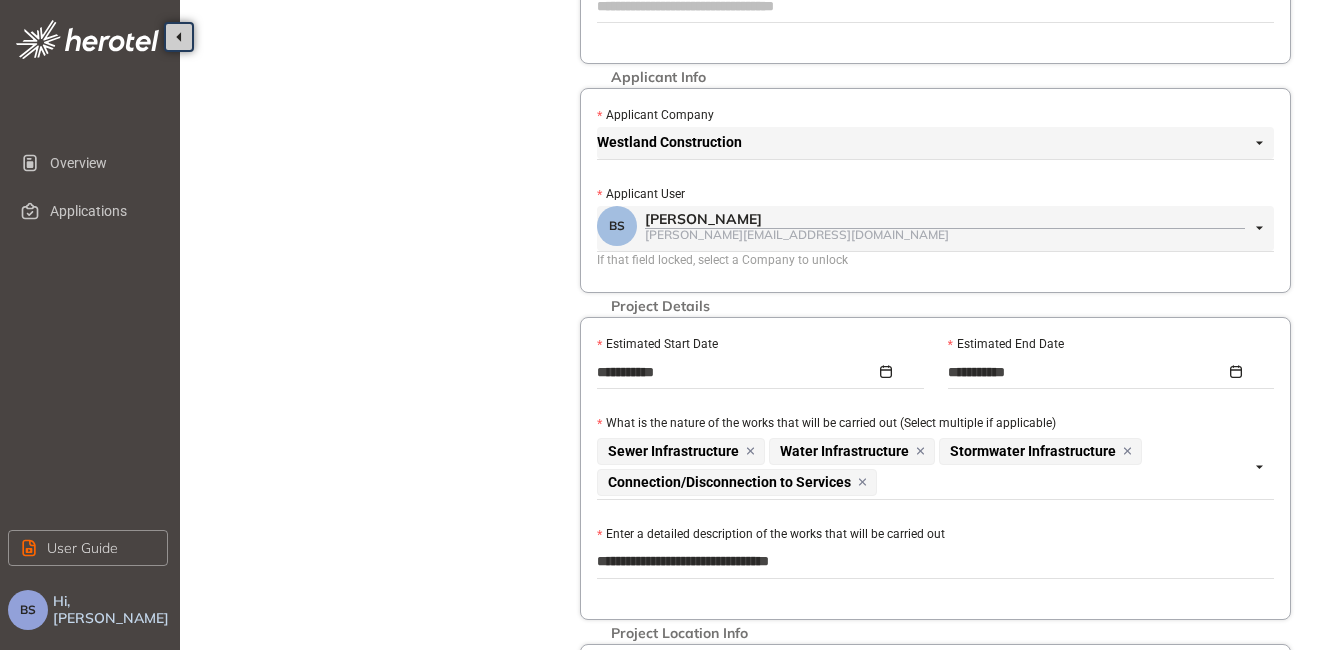 type on "**********" 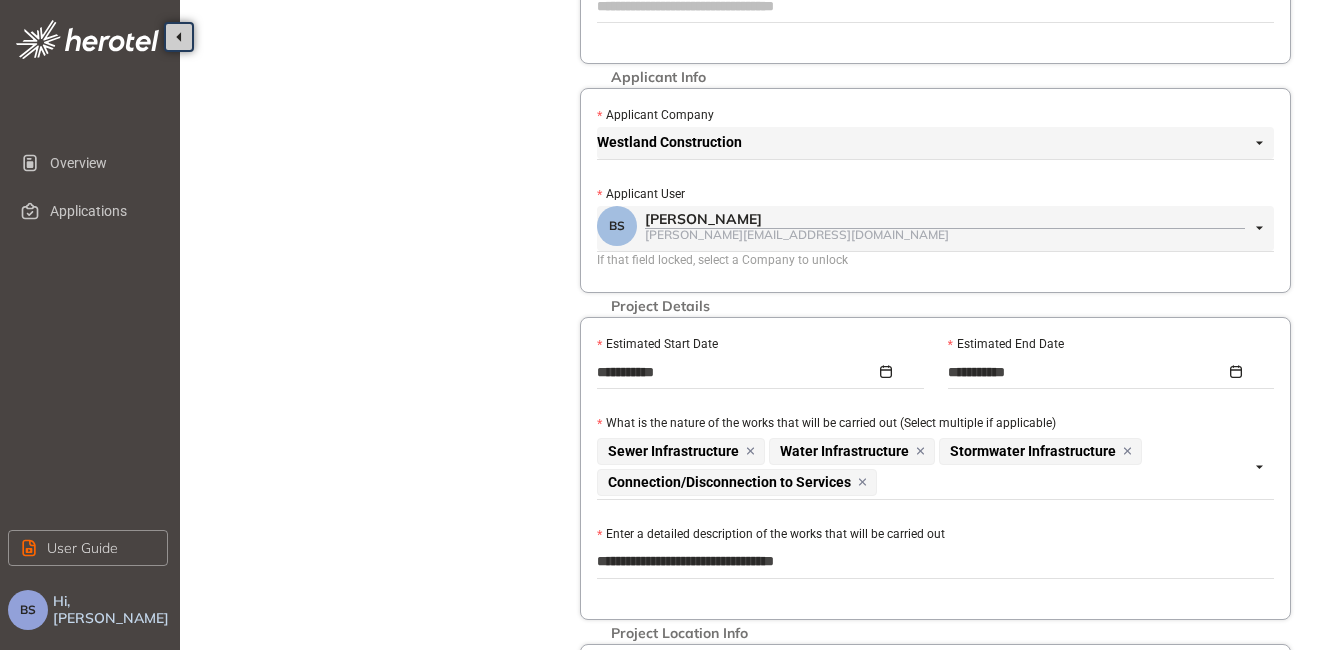 type on "**********" 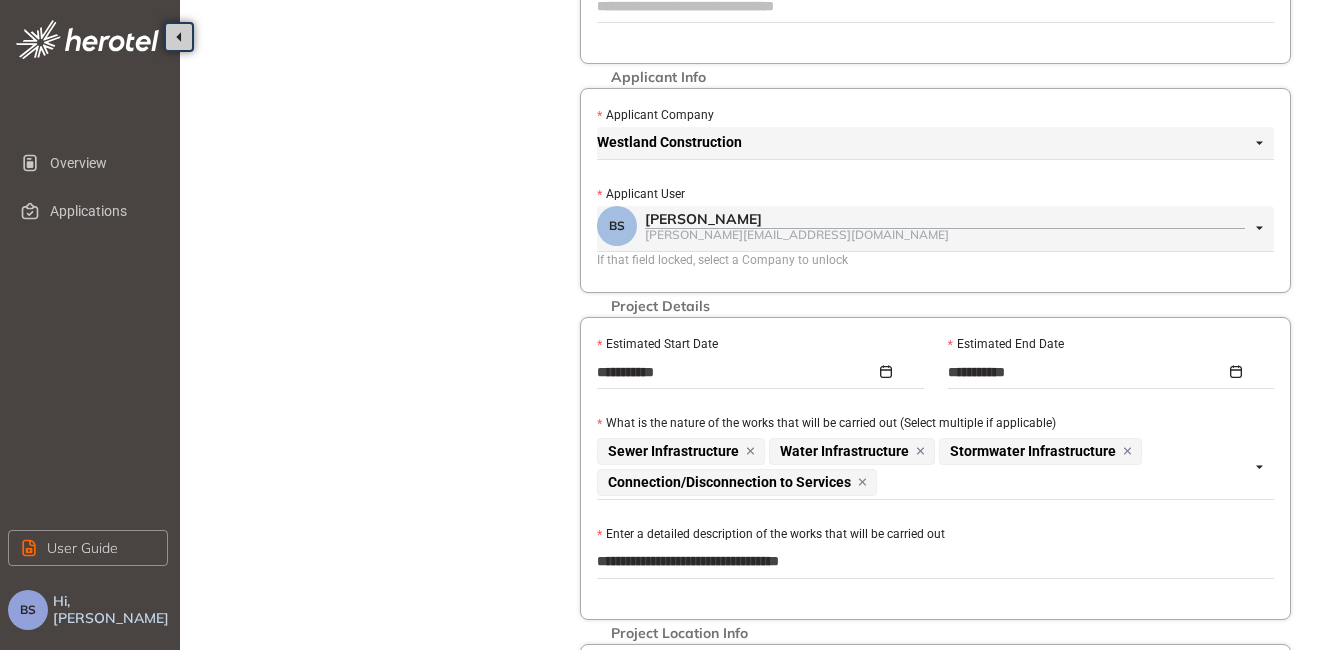 type on "**********" 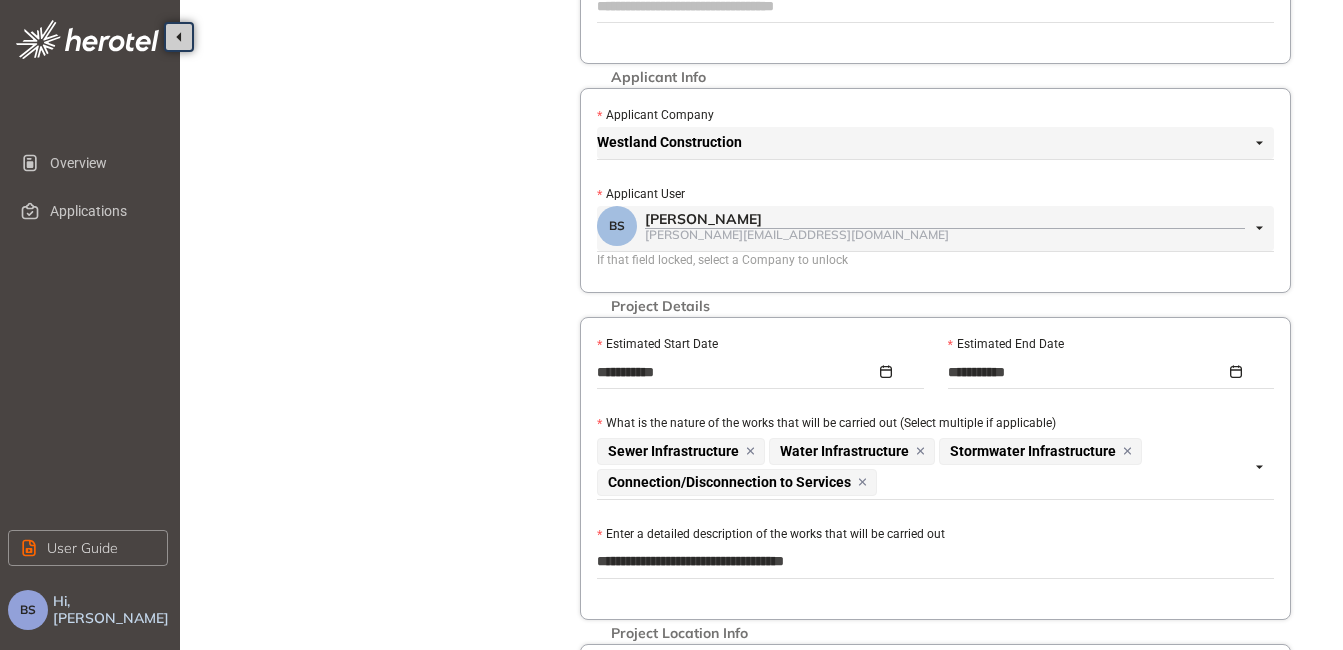 type on "**********" 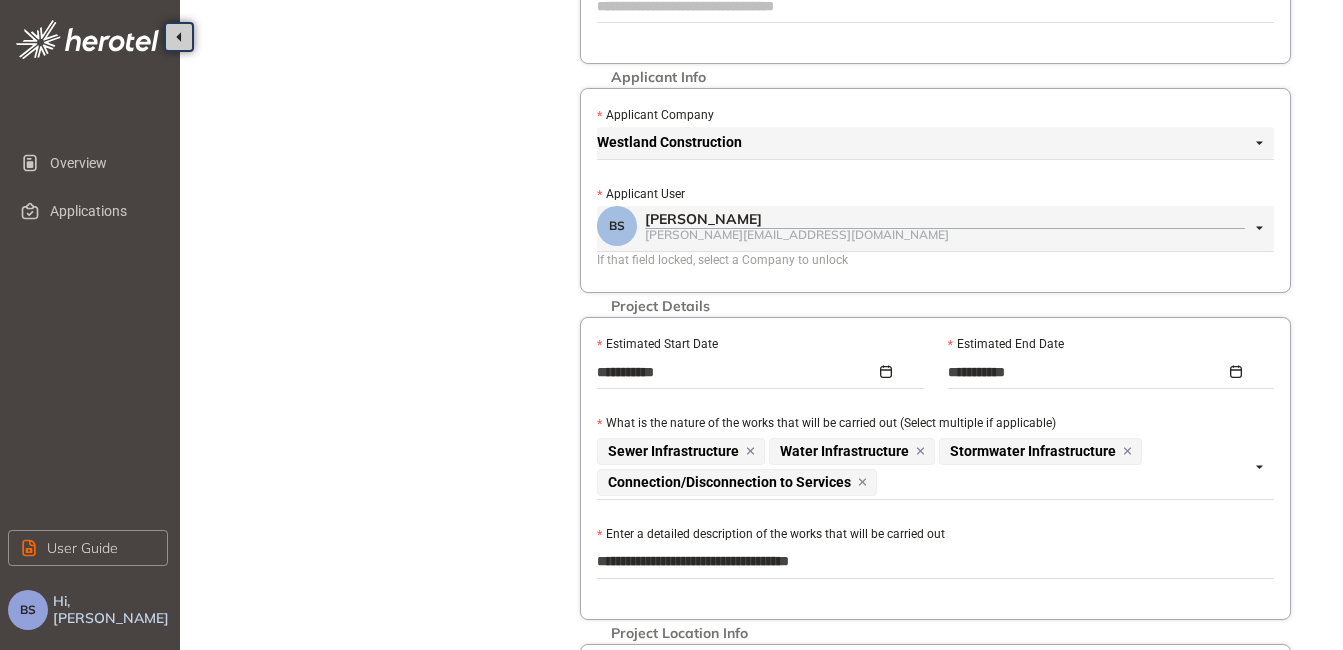 type on "**********" 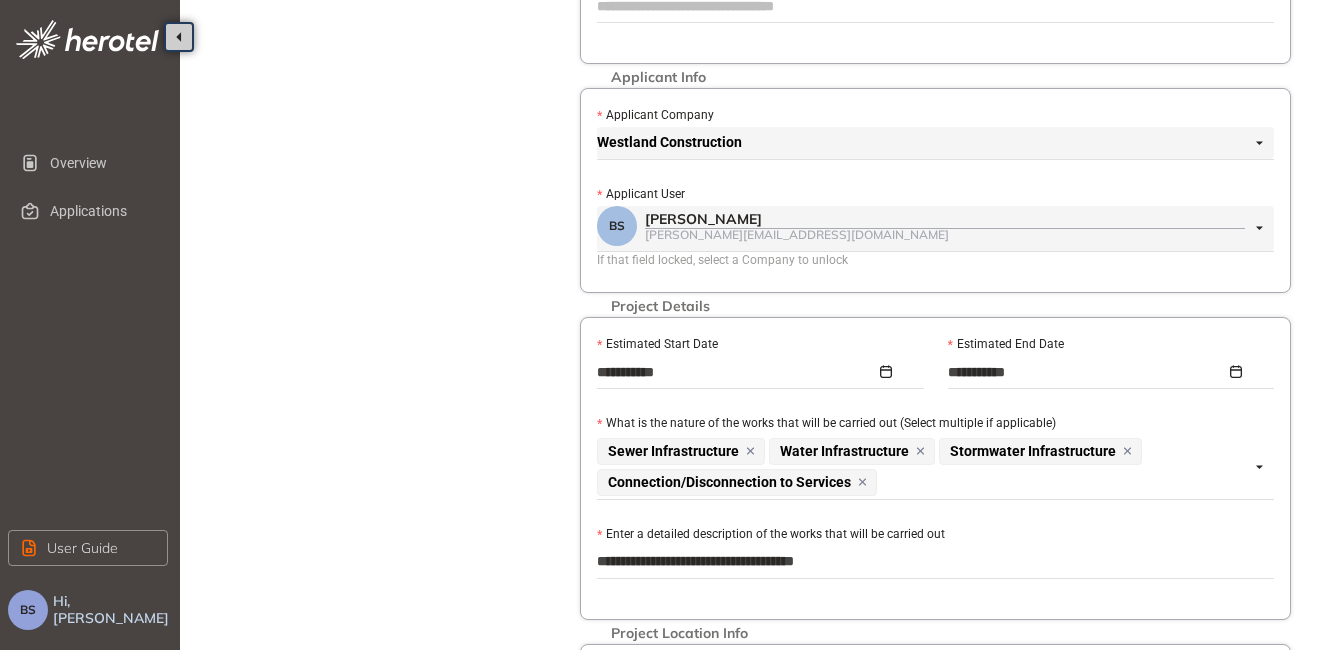 type on "**********" 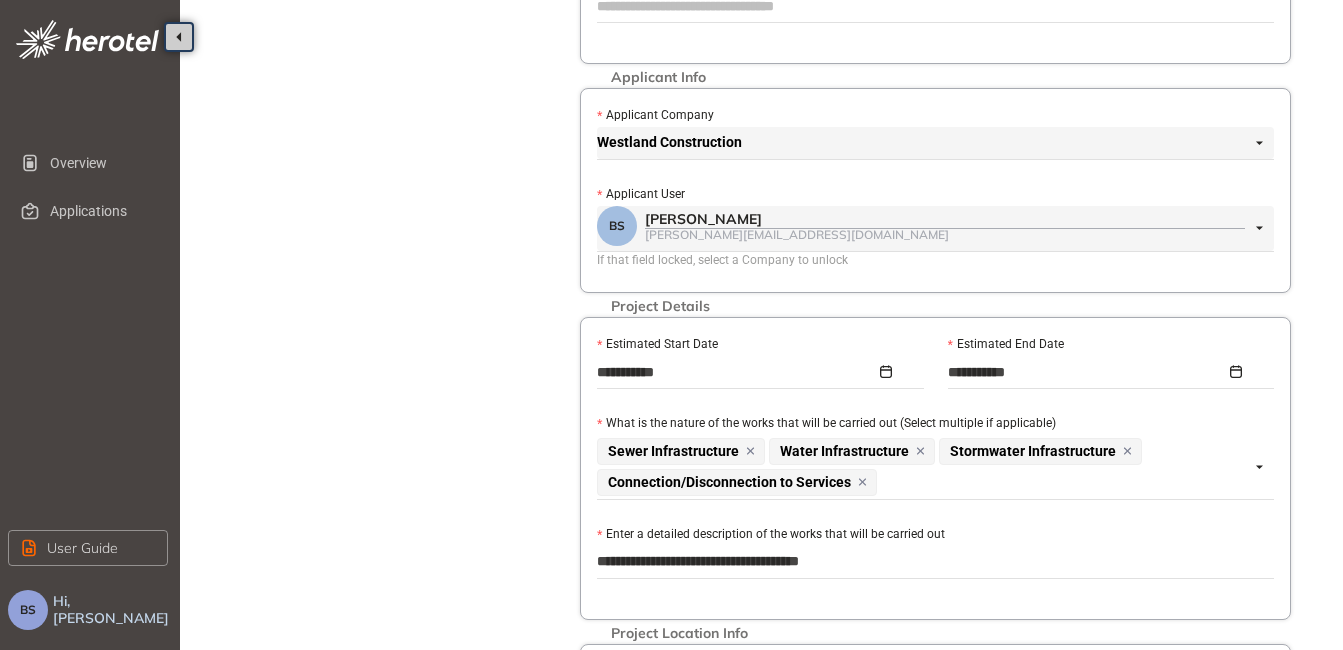 type on "**********" 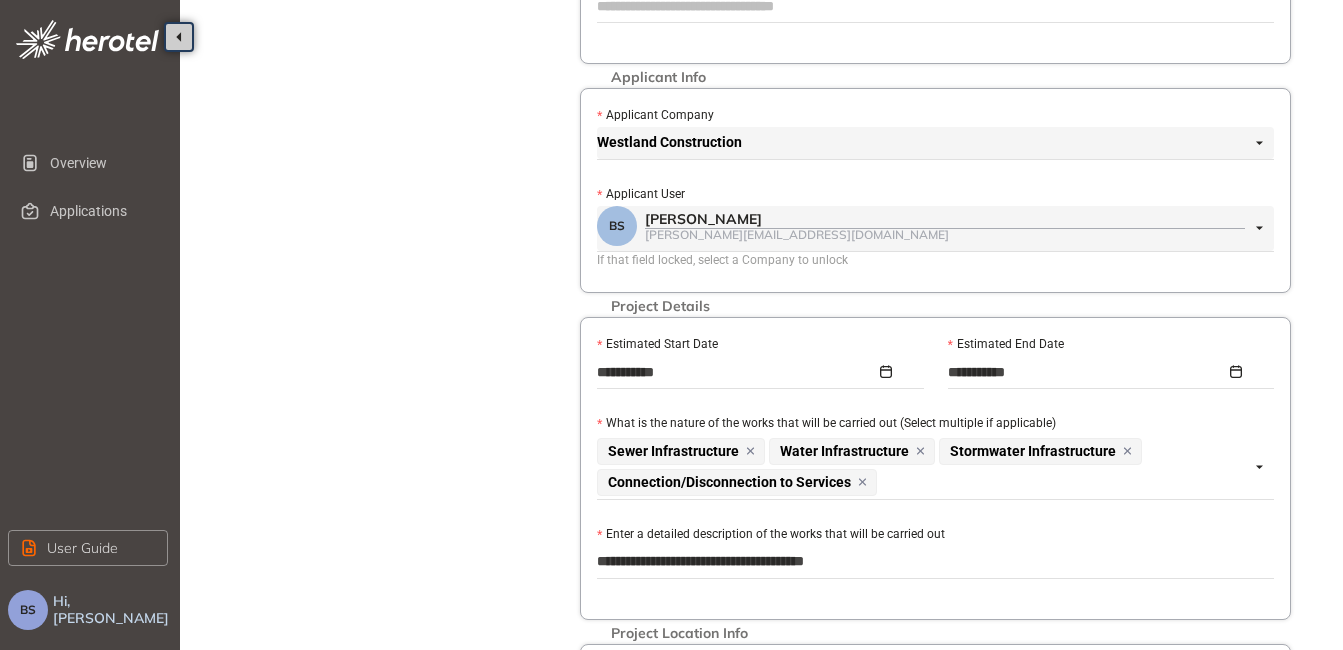 type on "**********" 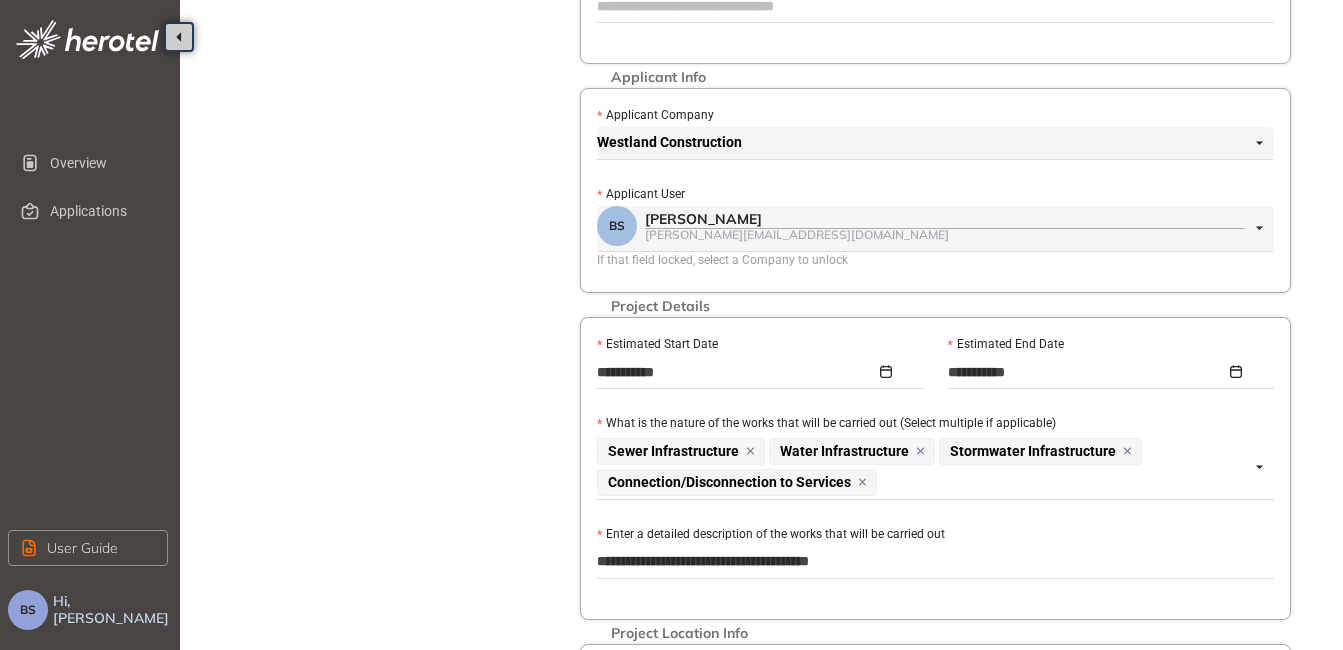 type on "**********" 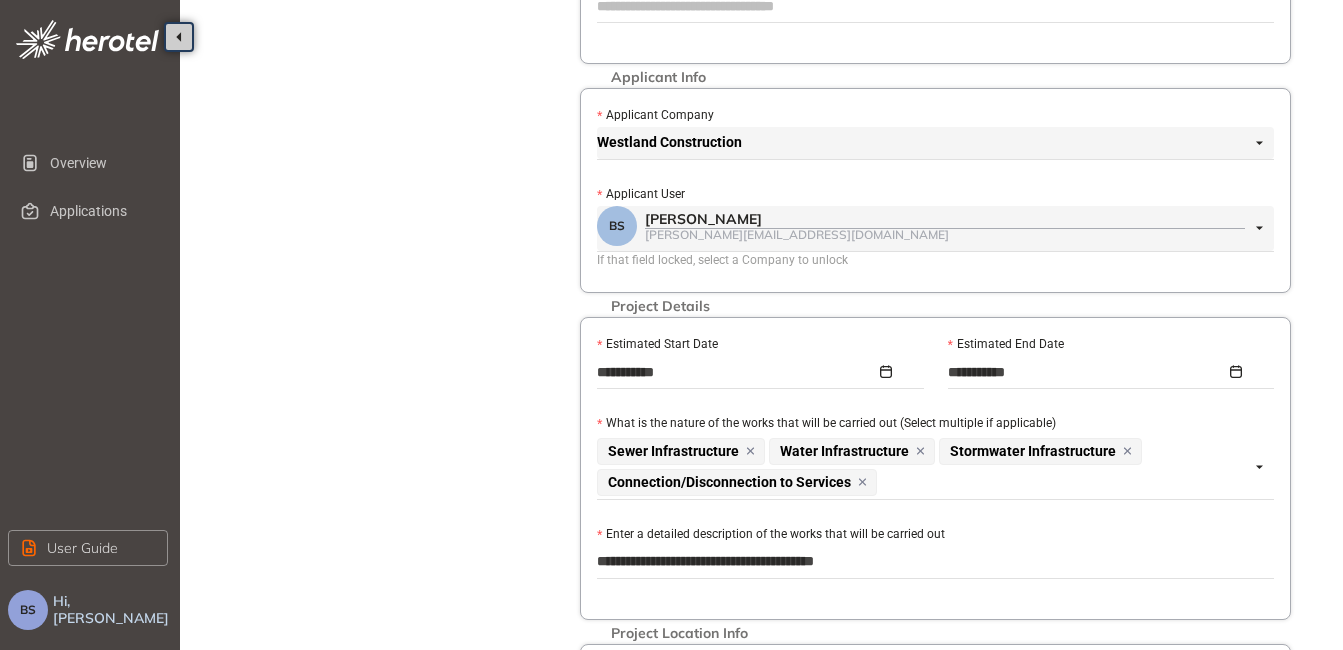 type on "**********" 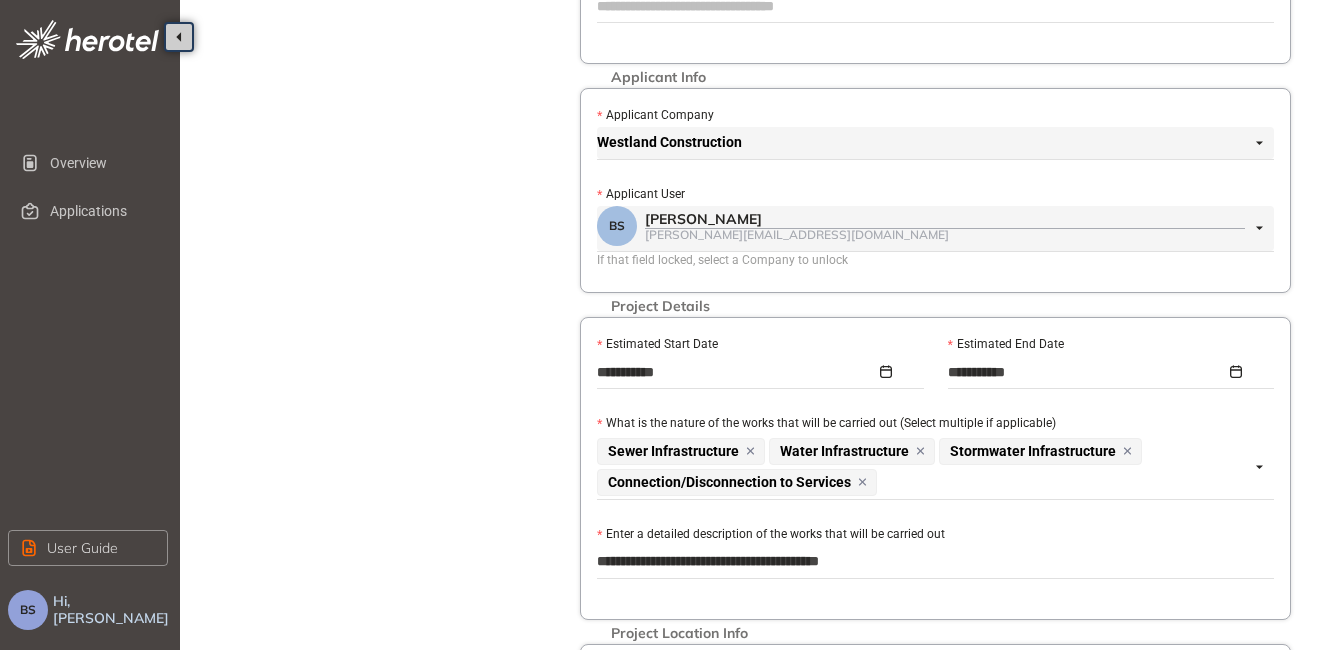 type on "**********" 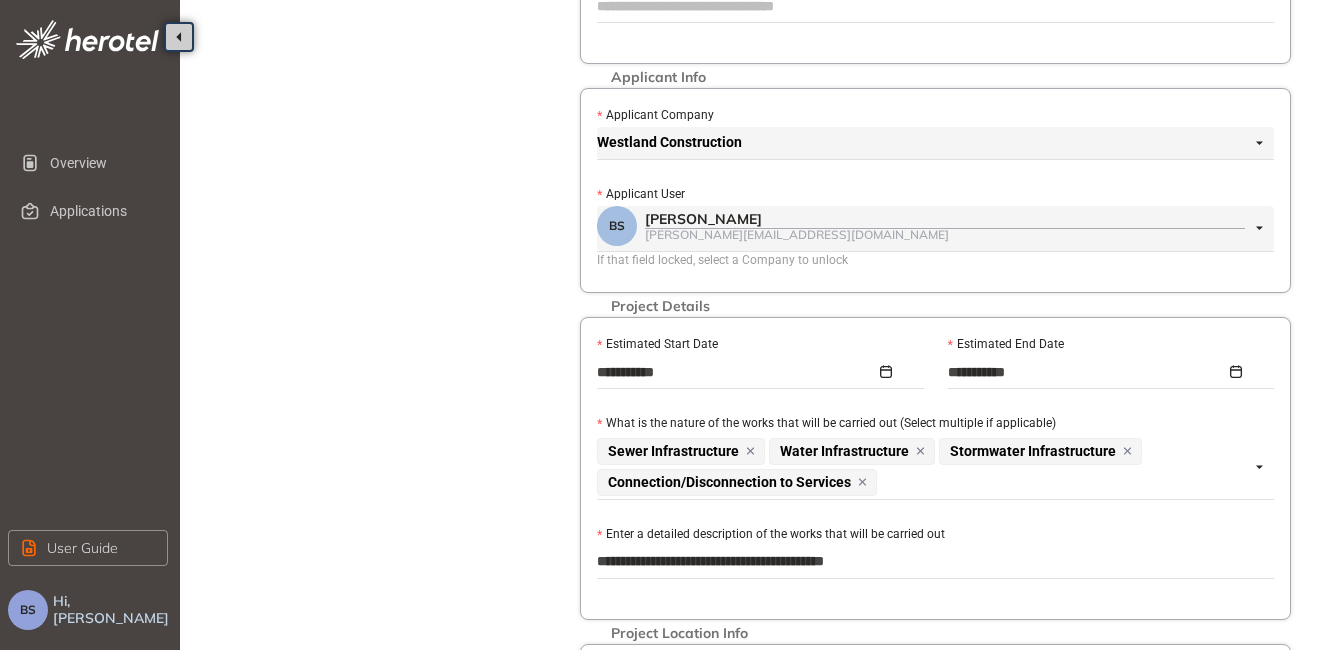 type on "**********" 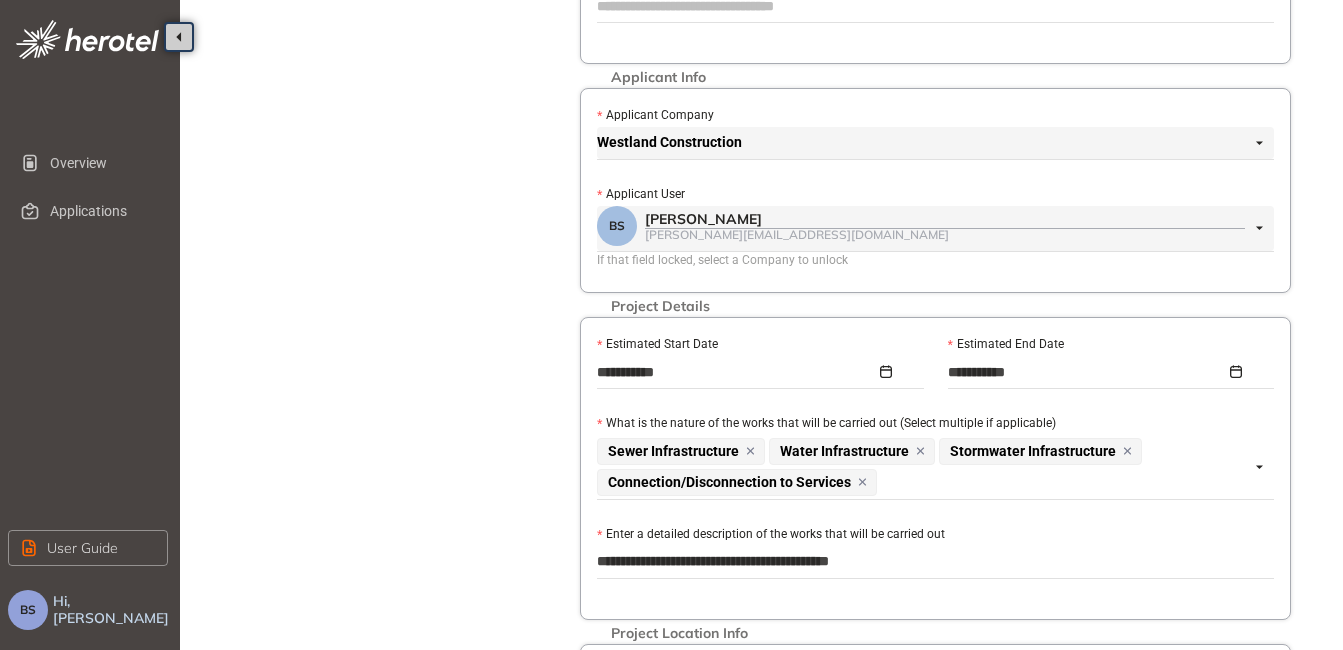 type on "**********" 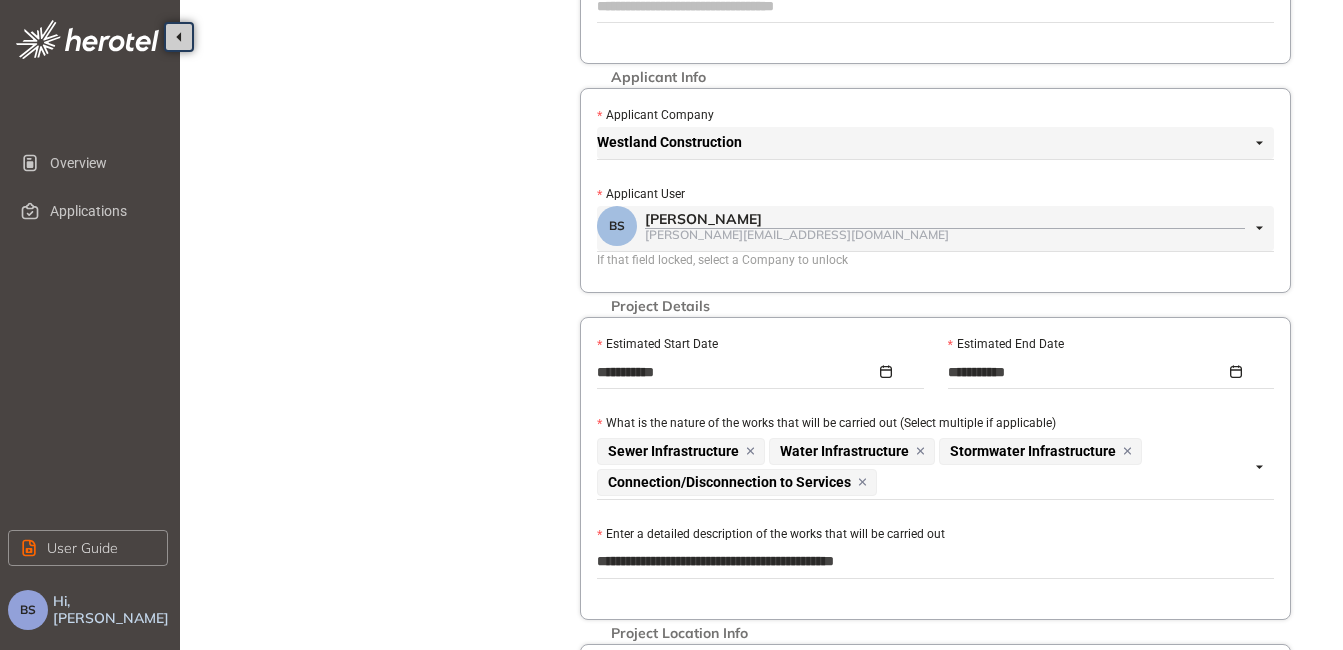 type on "**********" 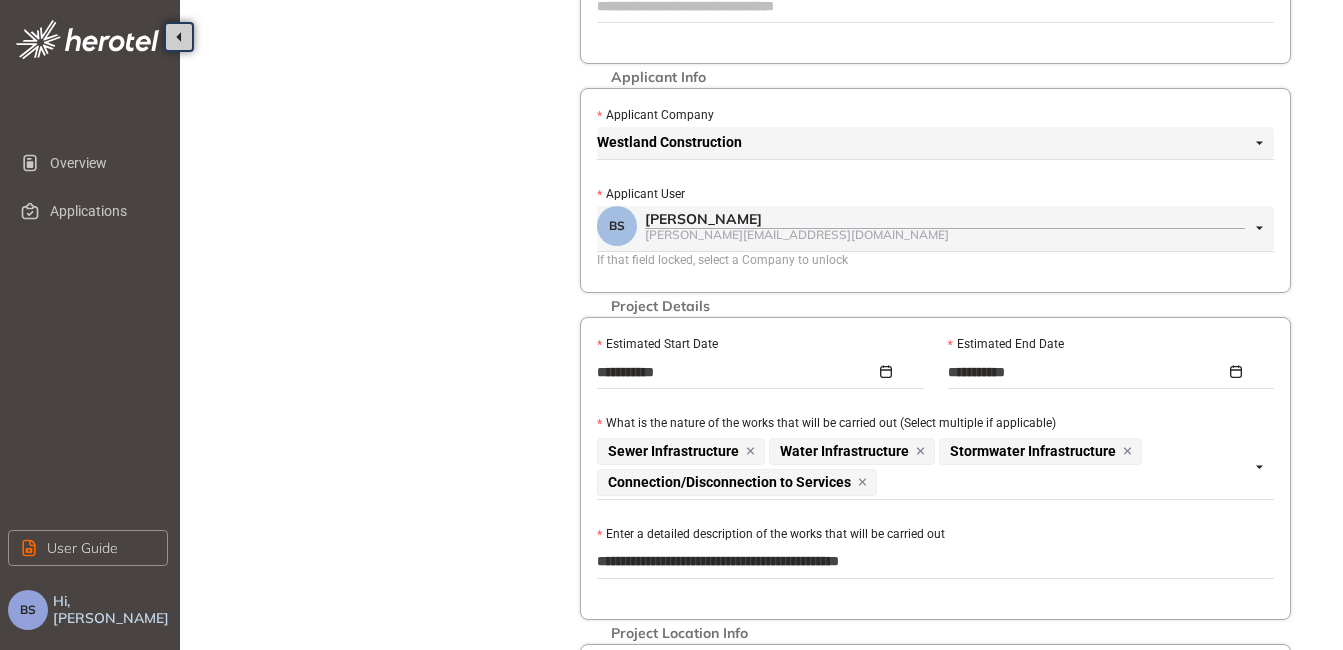 type on "**********" 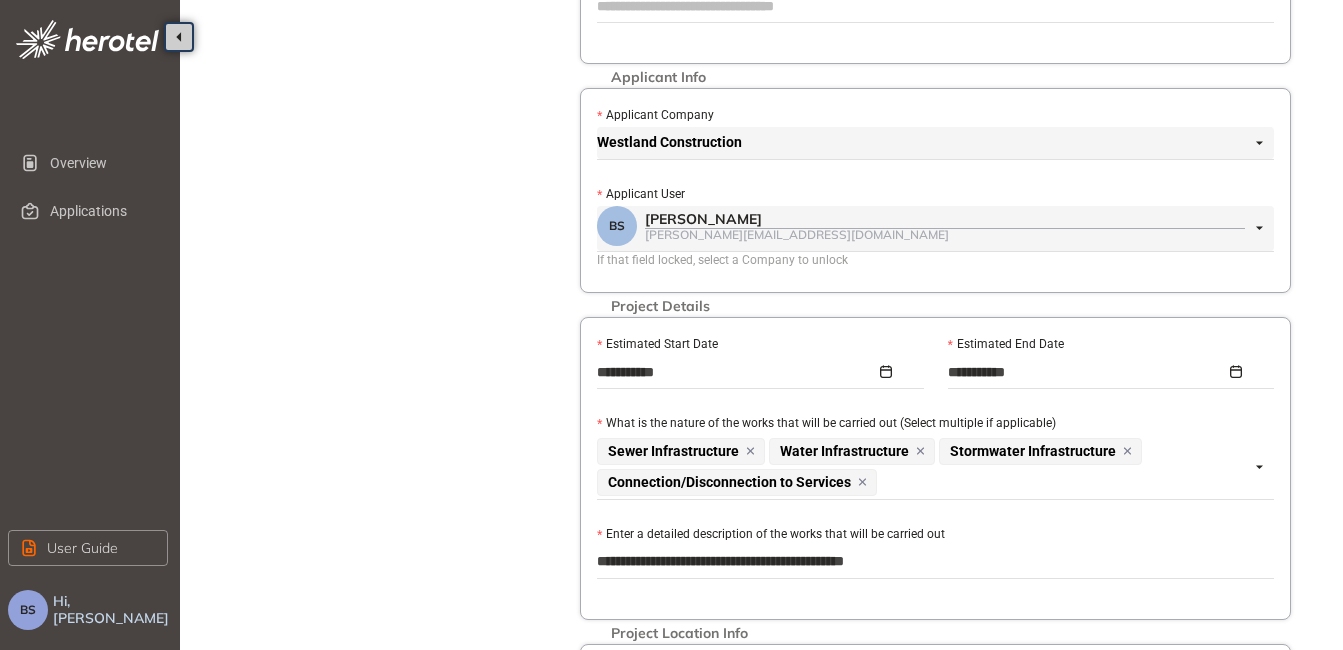 type on "**********" 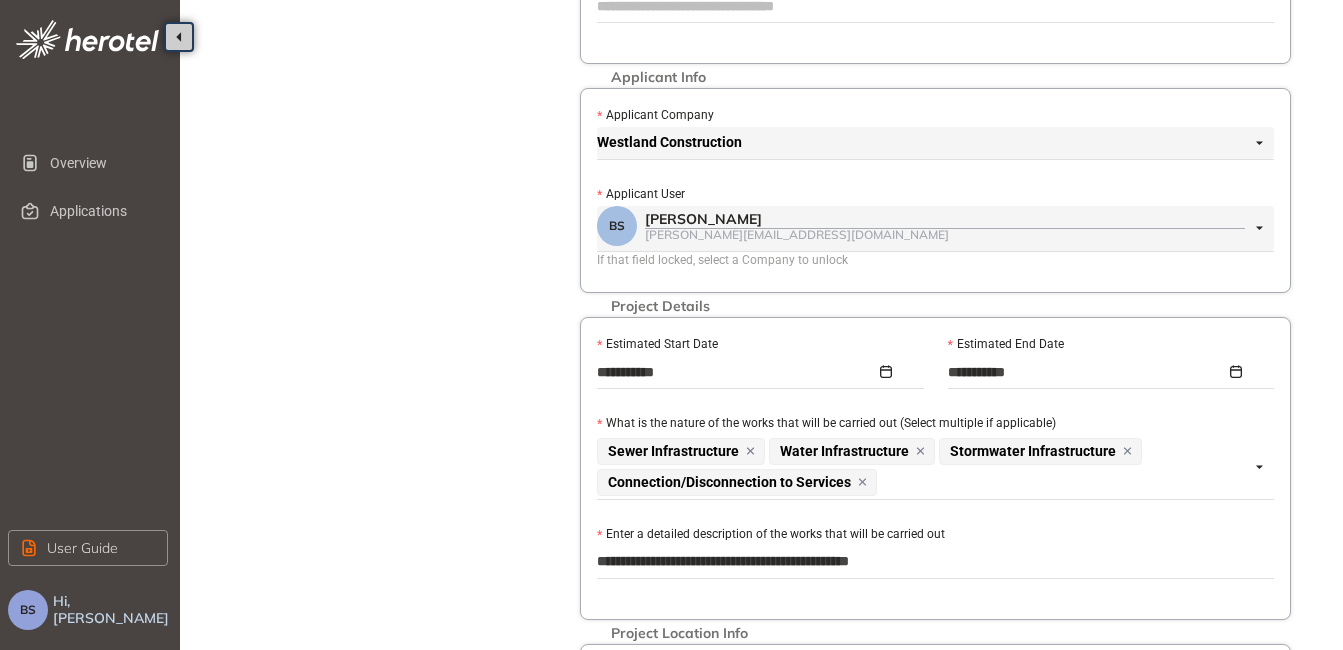 type on "**********" 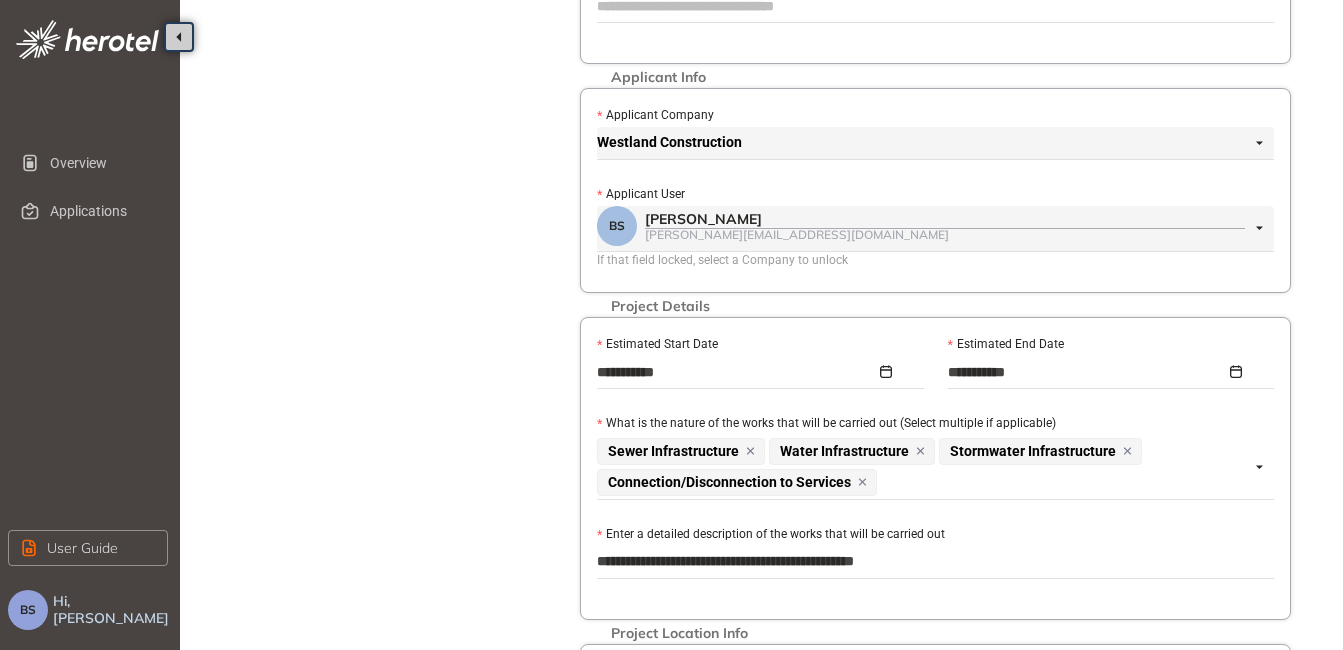 type on "**********" 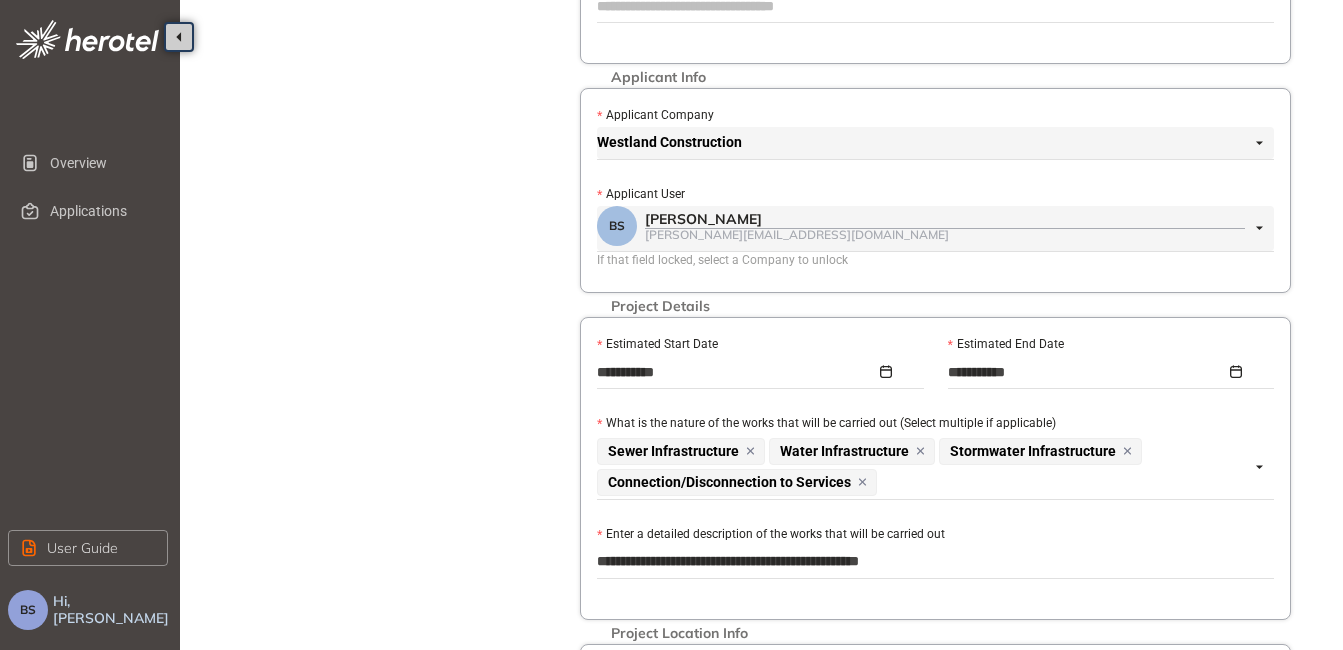 type on "**********" 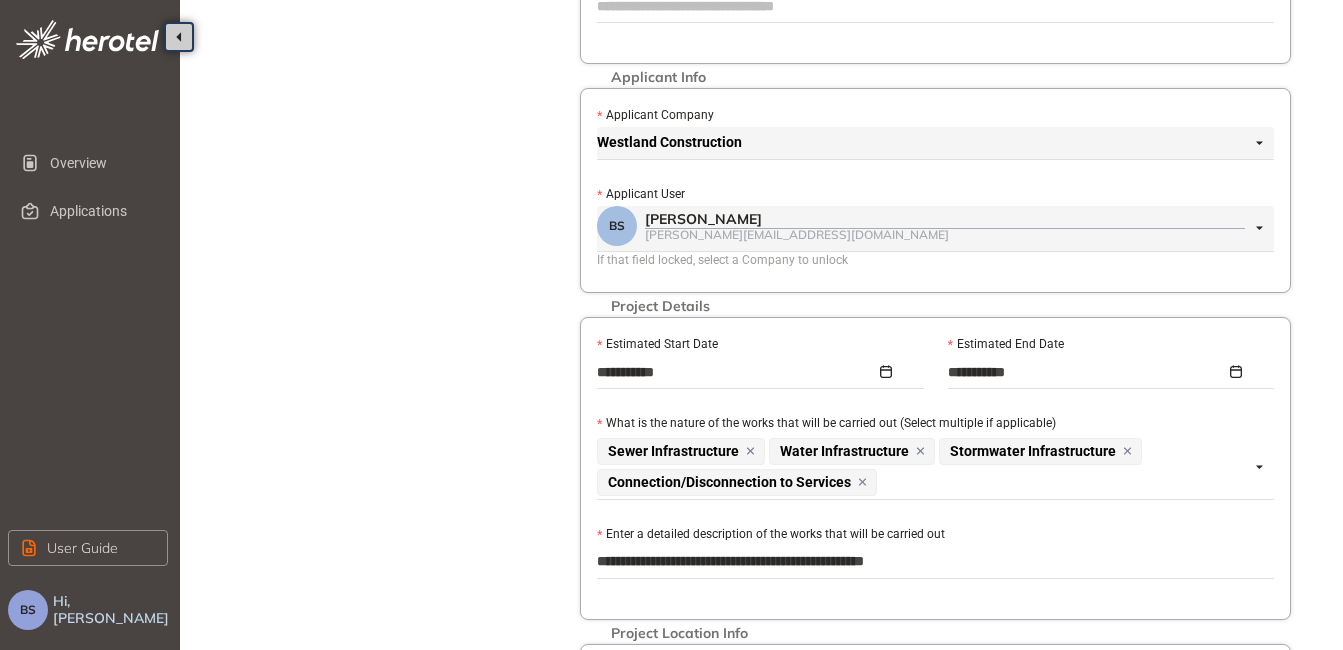 type on "**********" 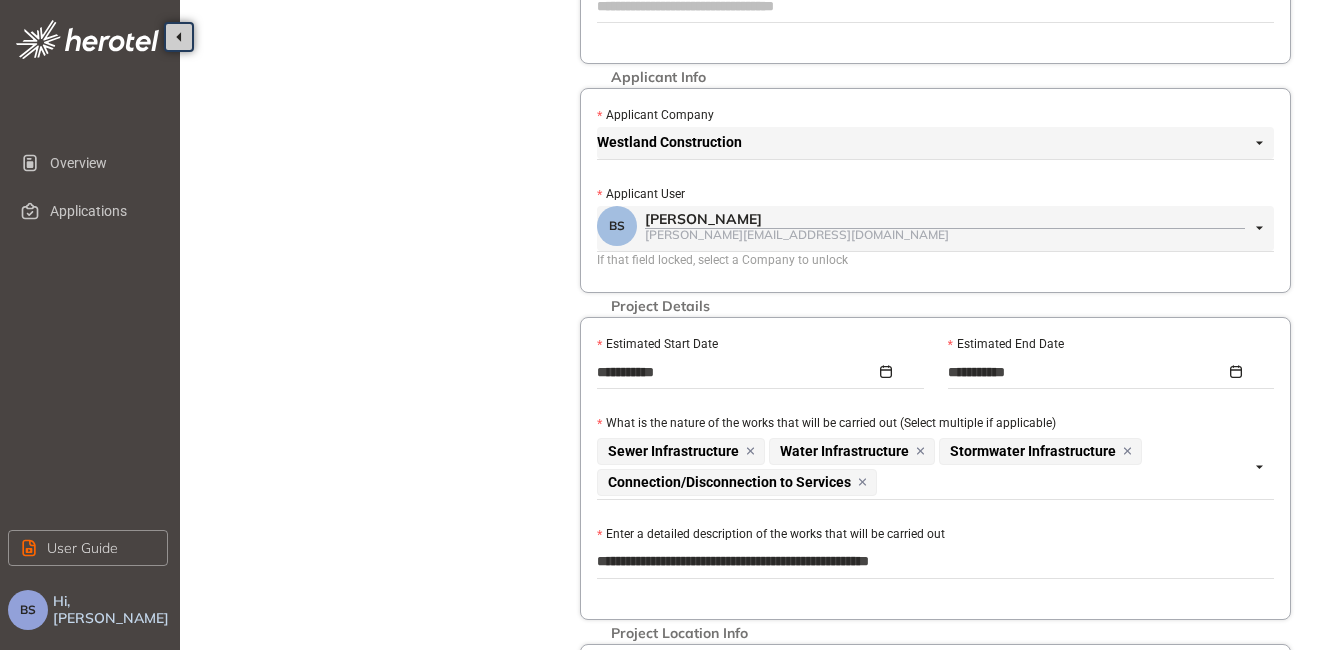 type on "**********" 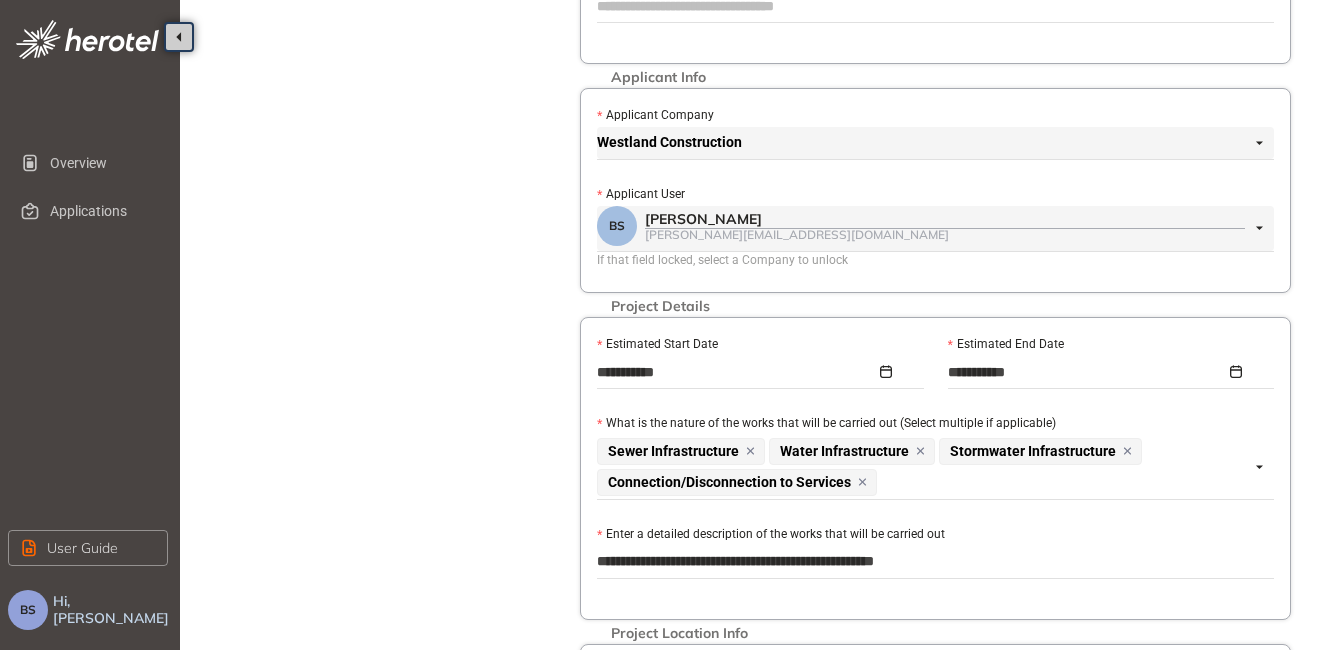 type on "**********" 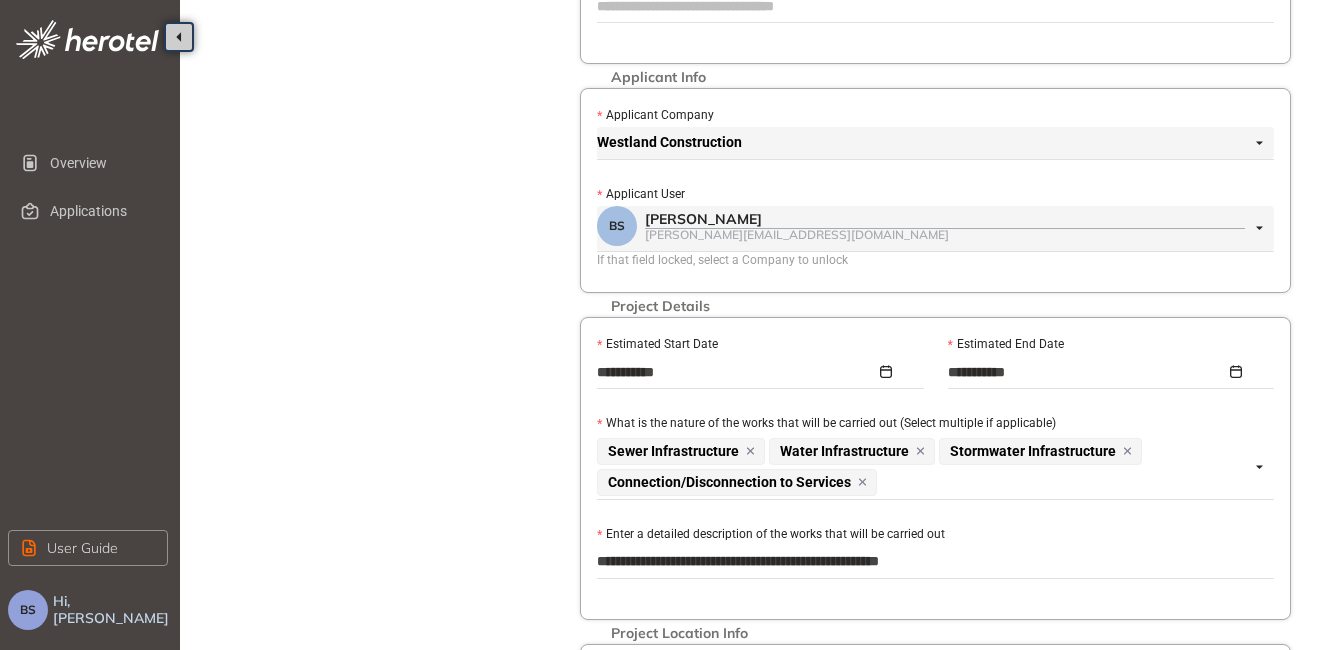 type on "**********" 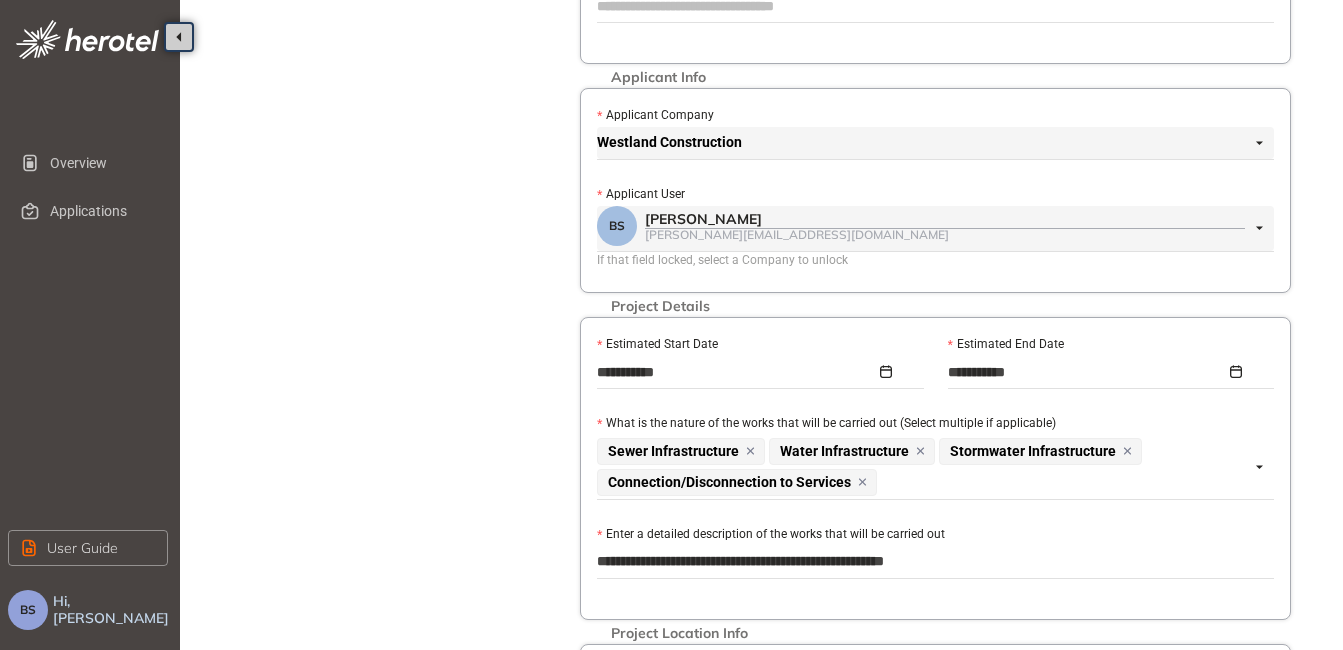 type on "**********" 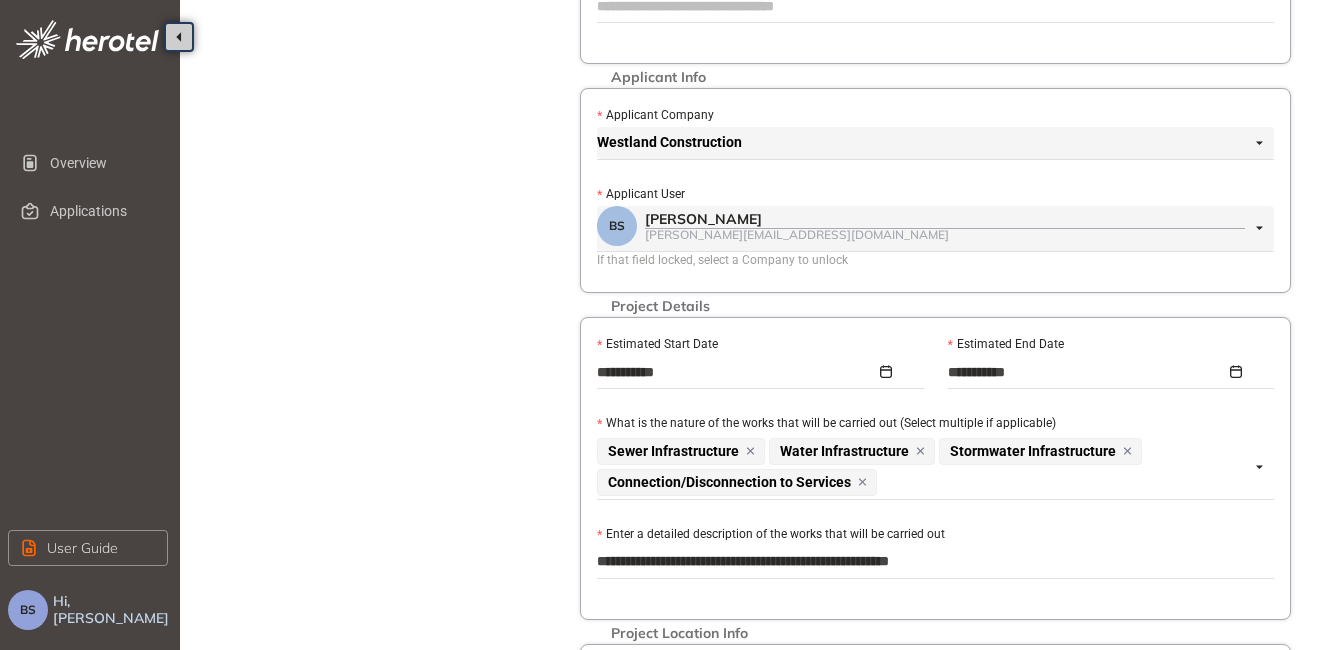 type on "**********" 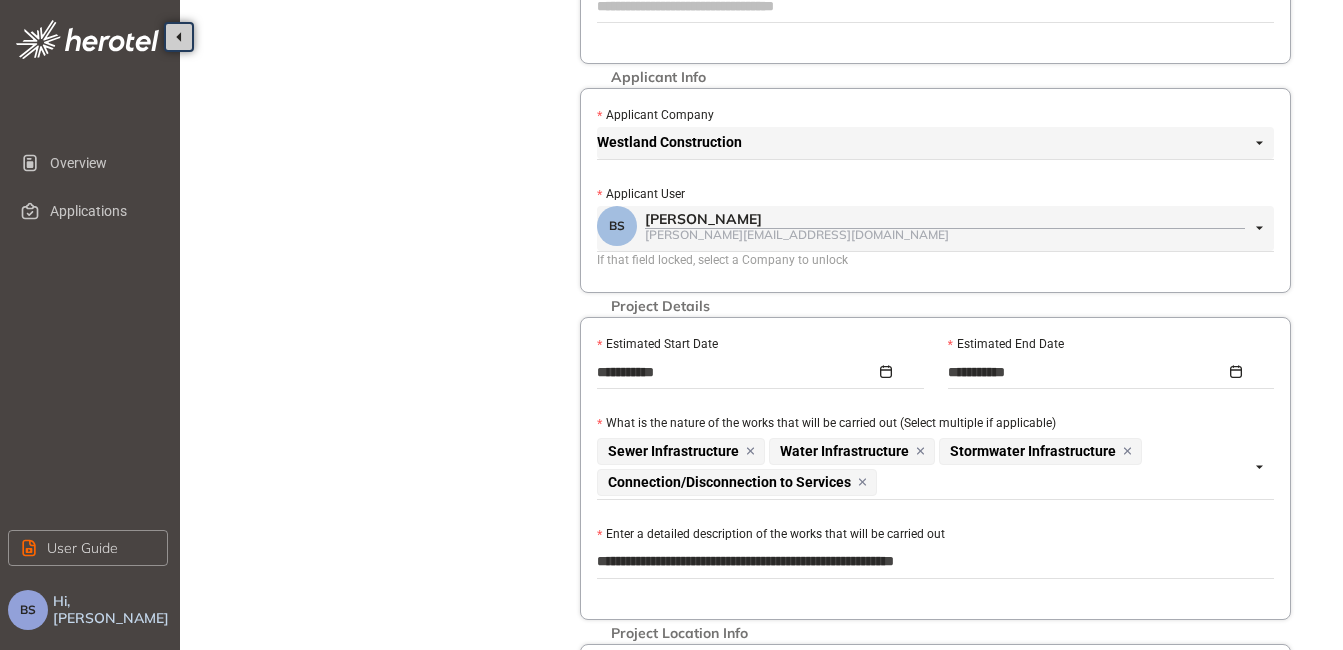 type on "**********" 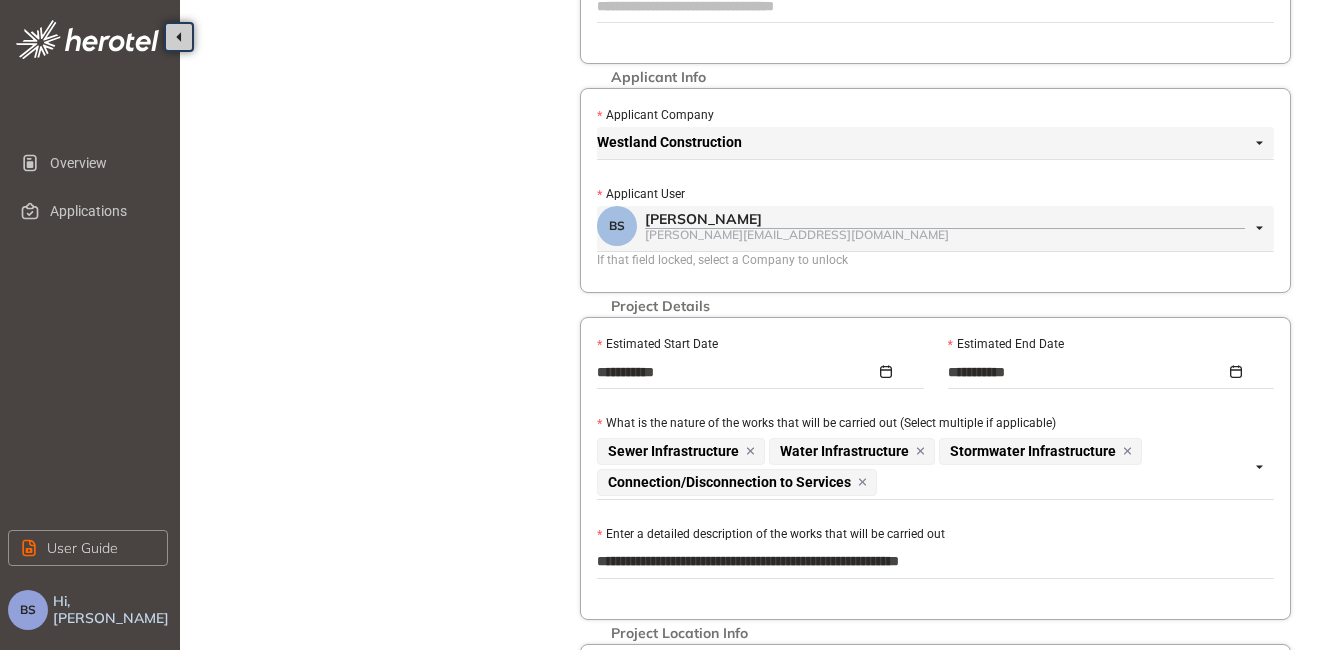 type on "**********" 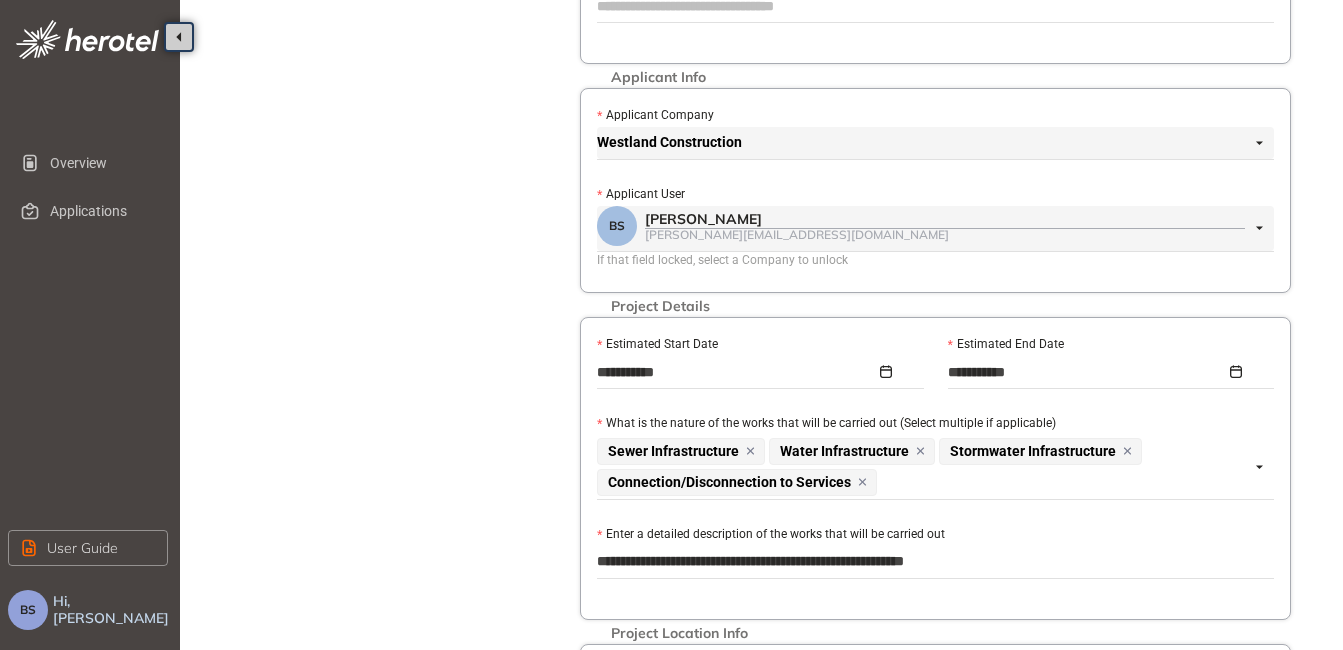 type on "**********" 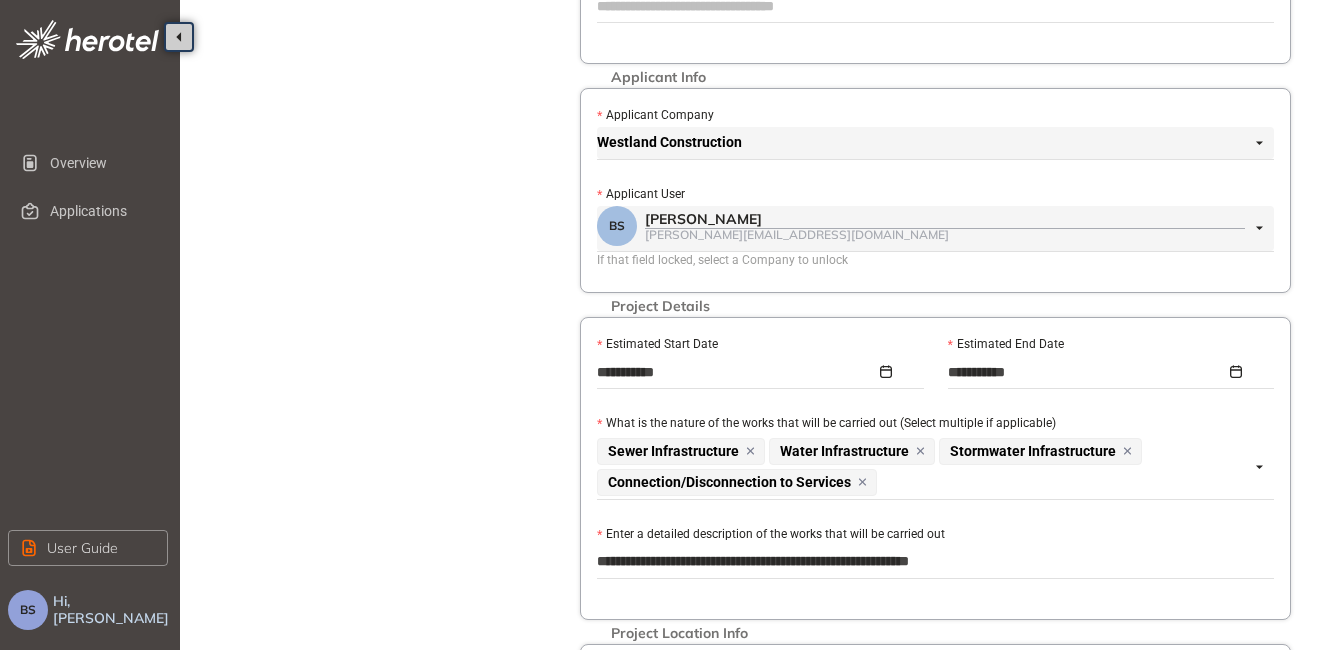 type on "**********" 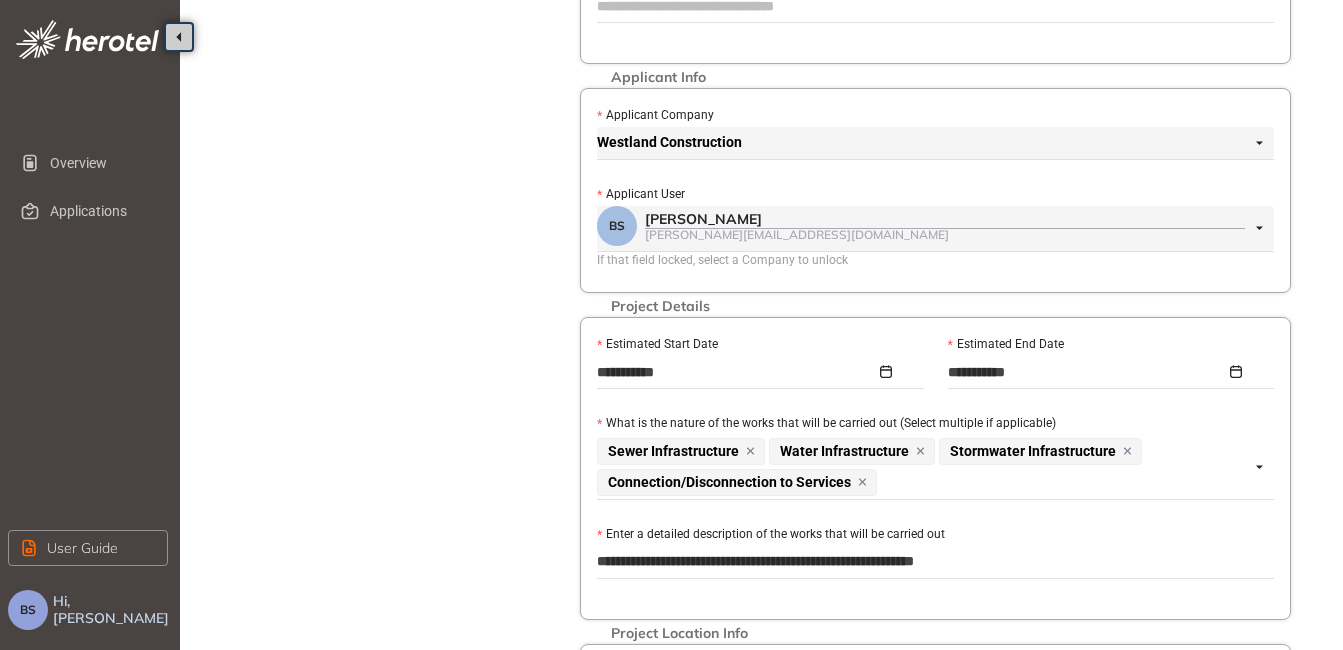 type on "**********" 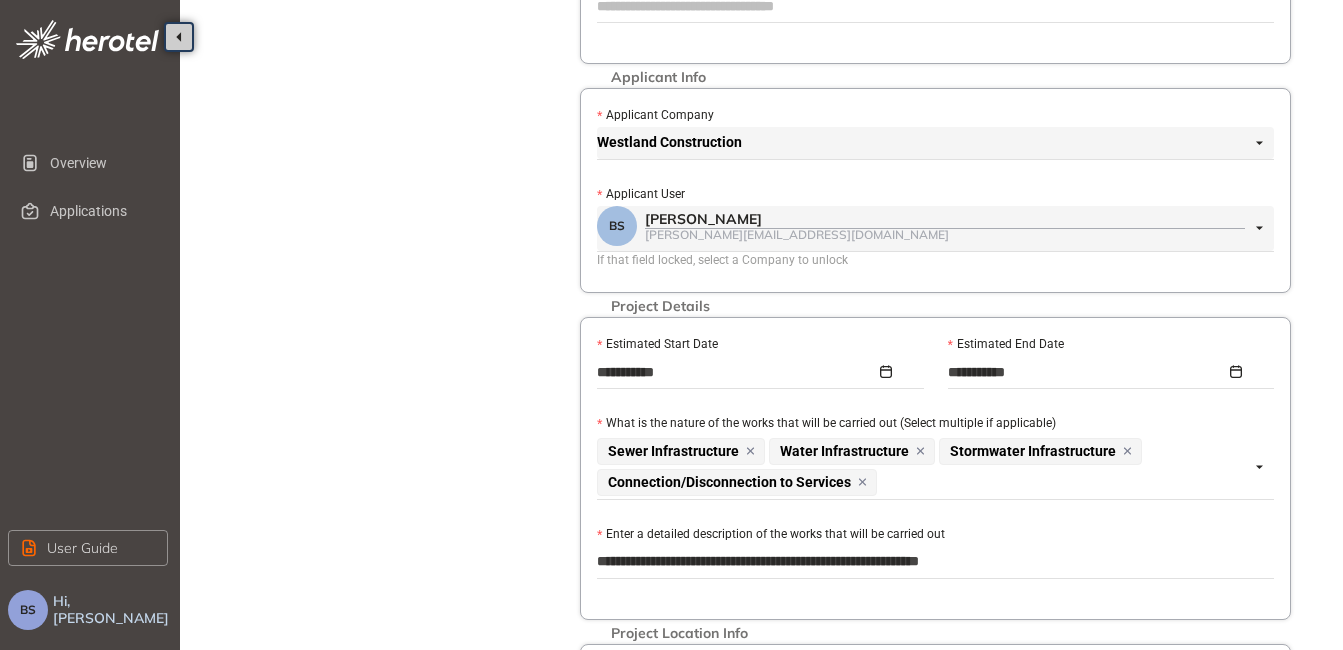 type on "**********" 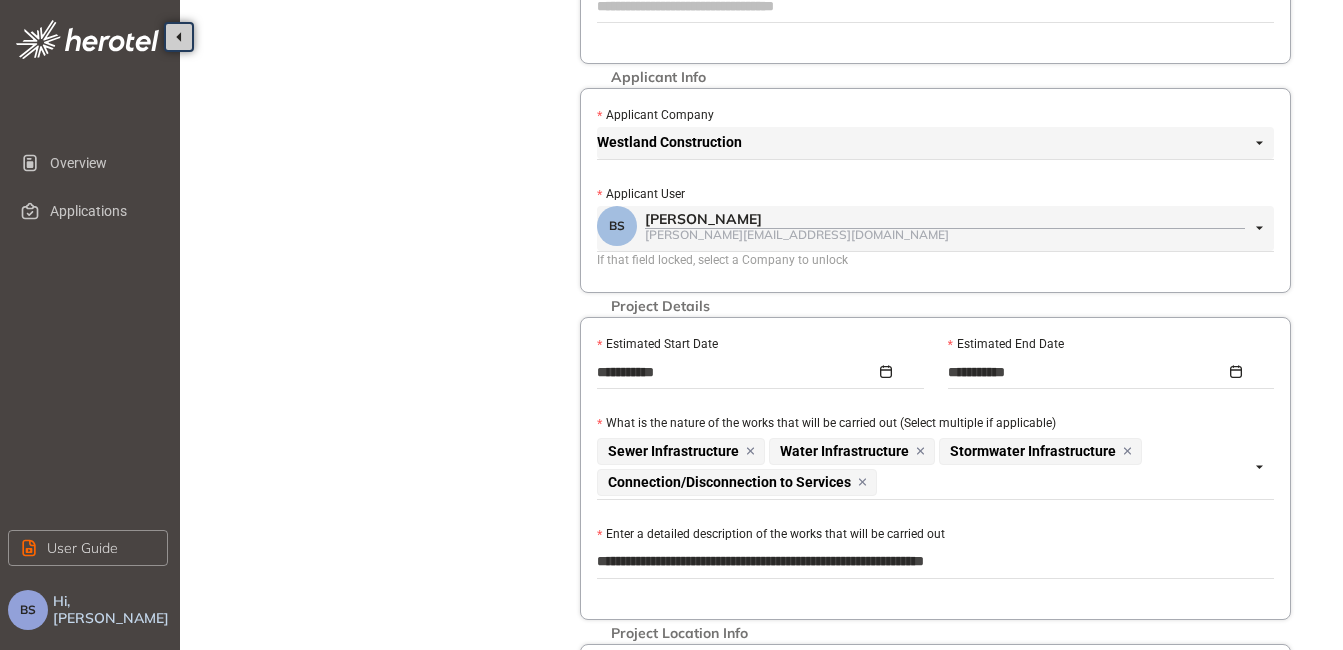 type on "**********" 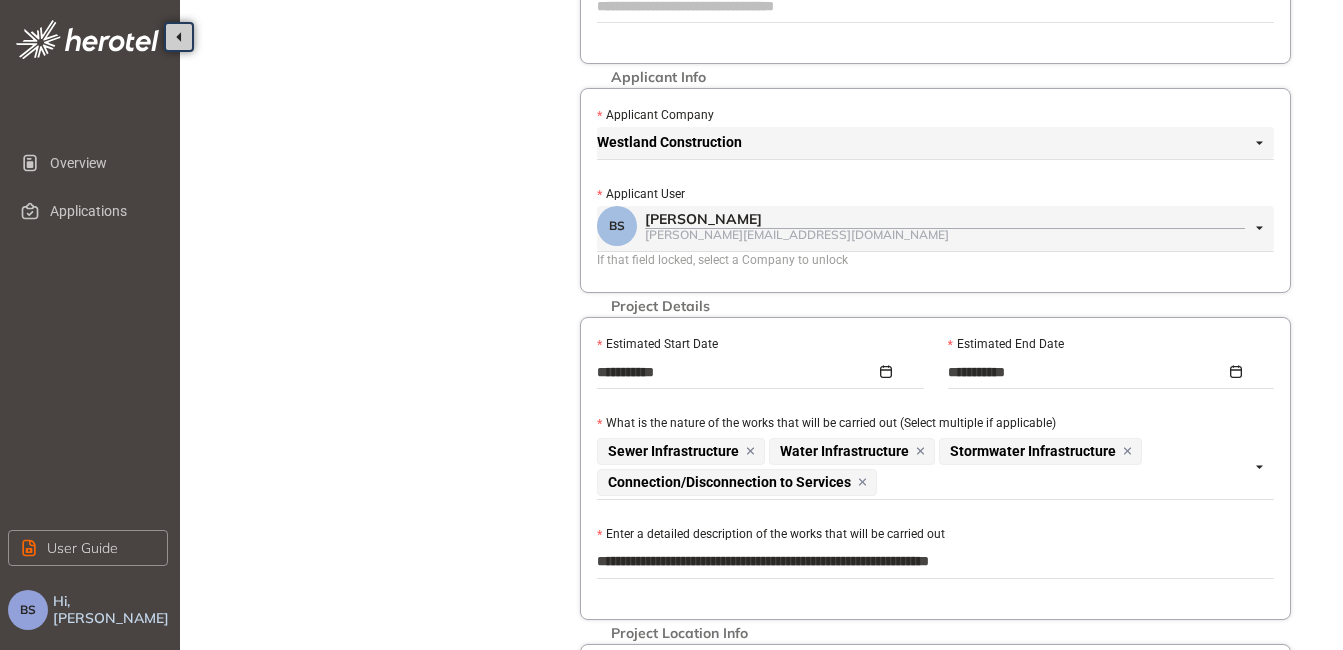 type on "**********" 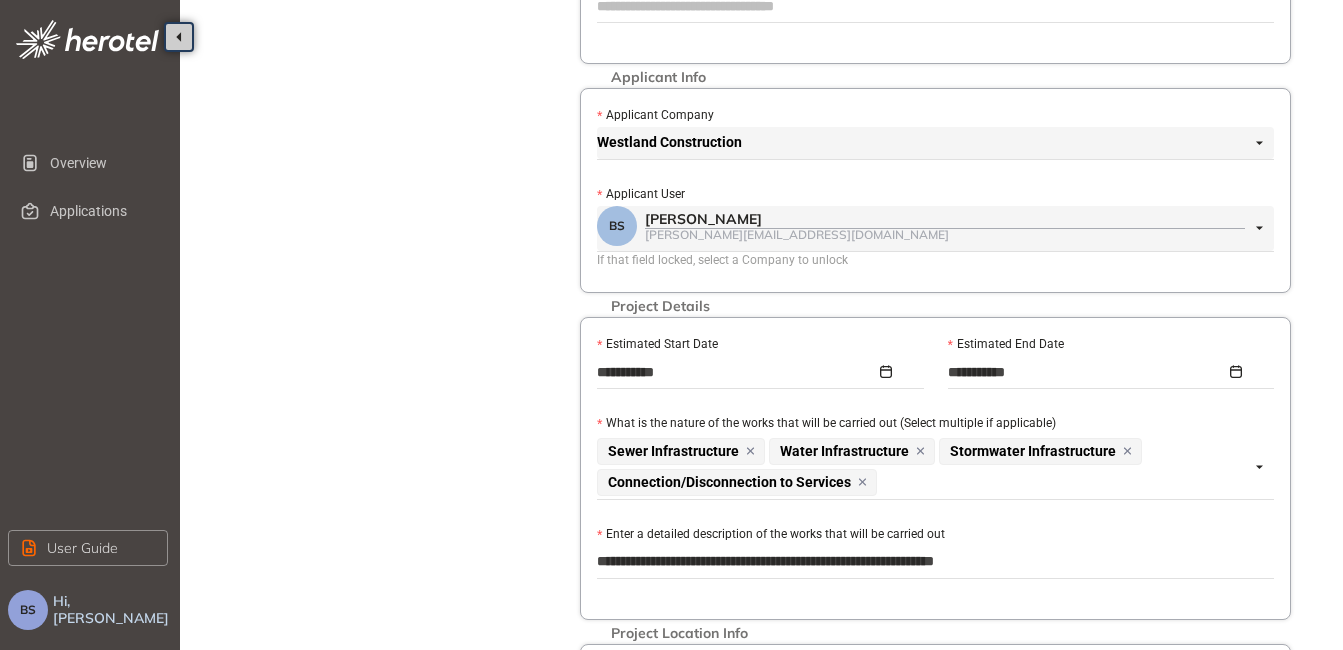 type on "**********" 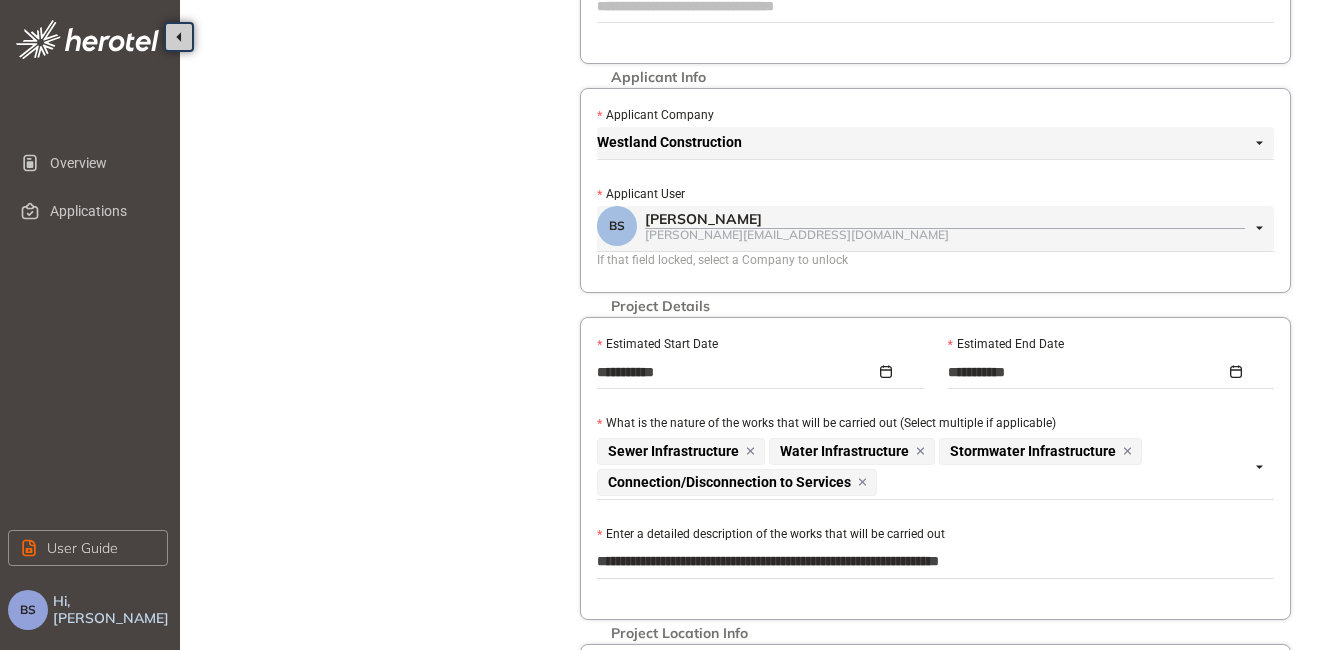 type on "**********" 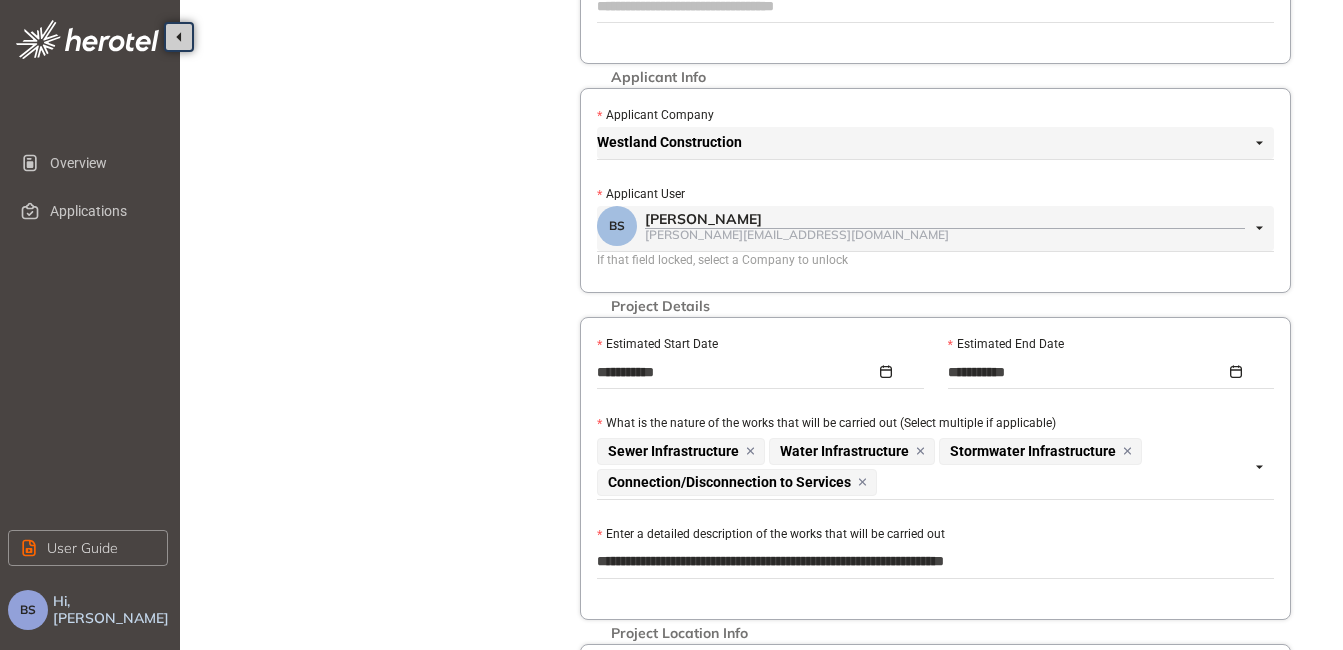 type on "**********" 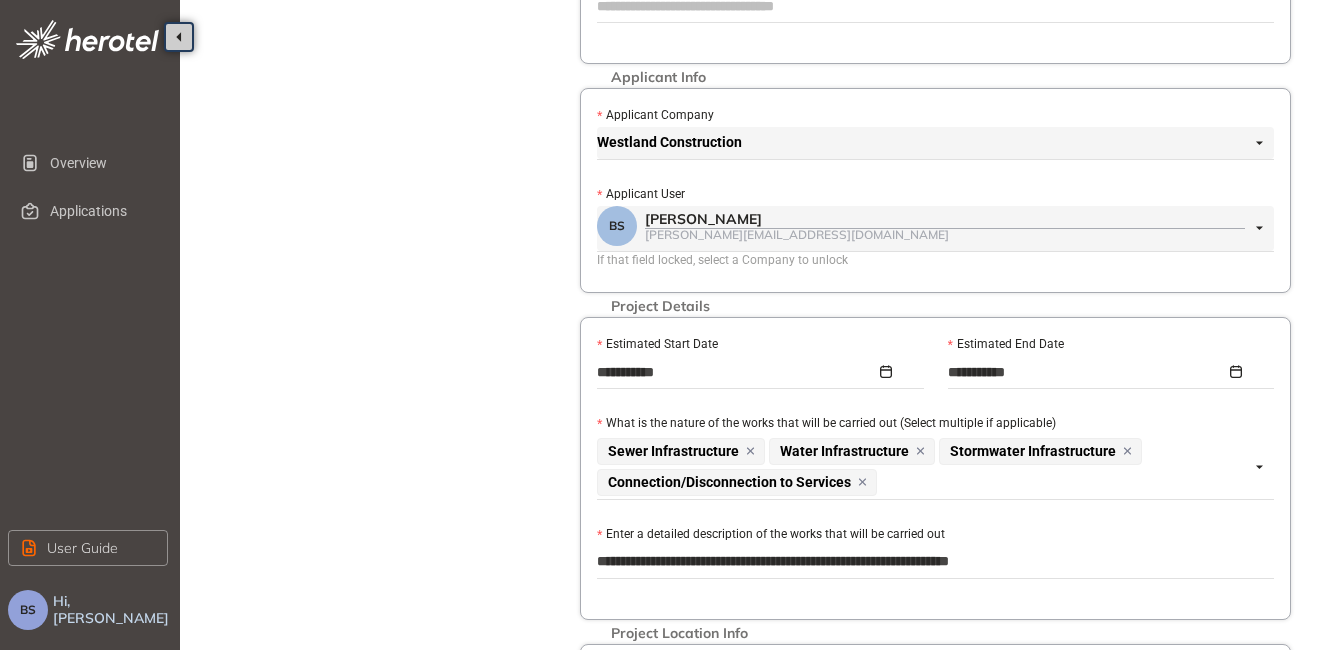 type on "**********" 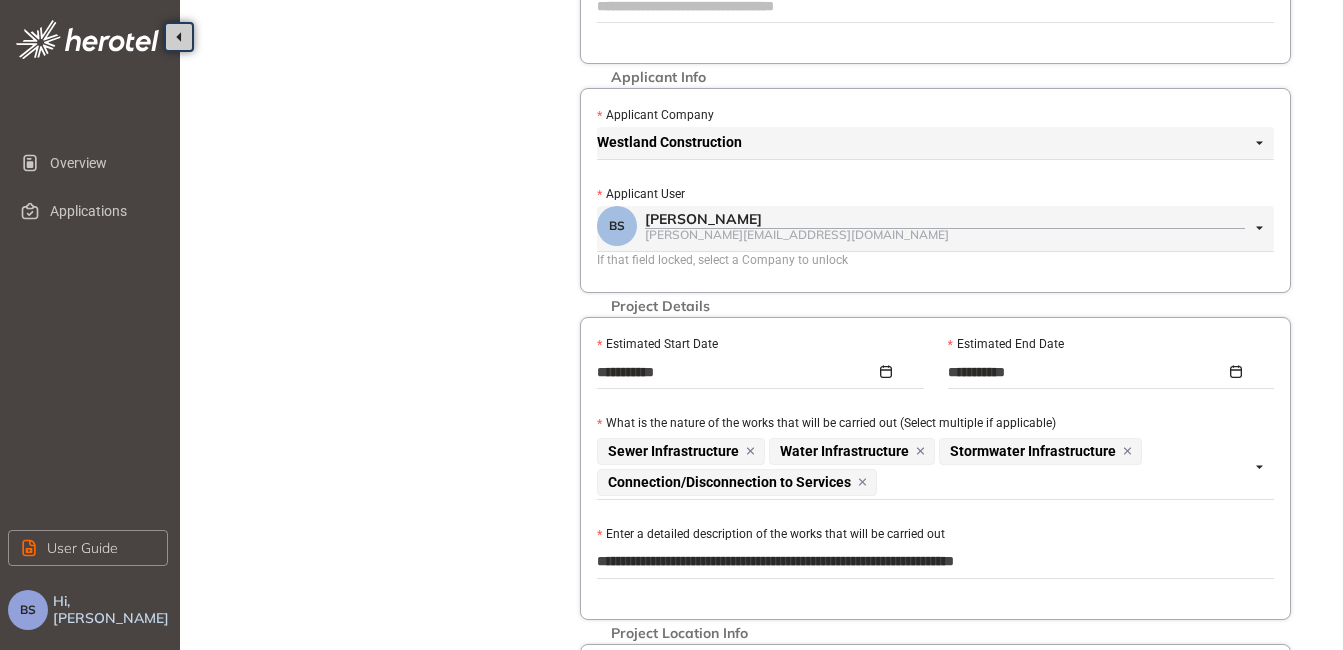 type on "**********" 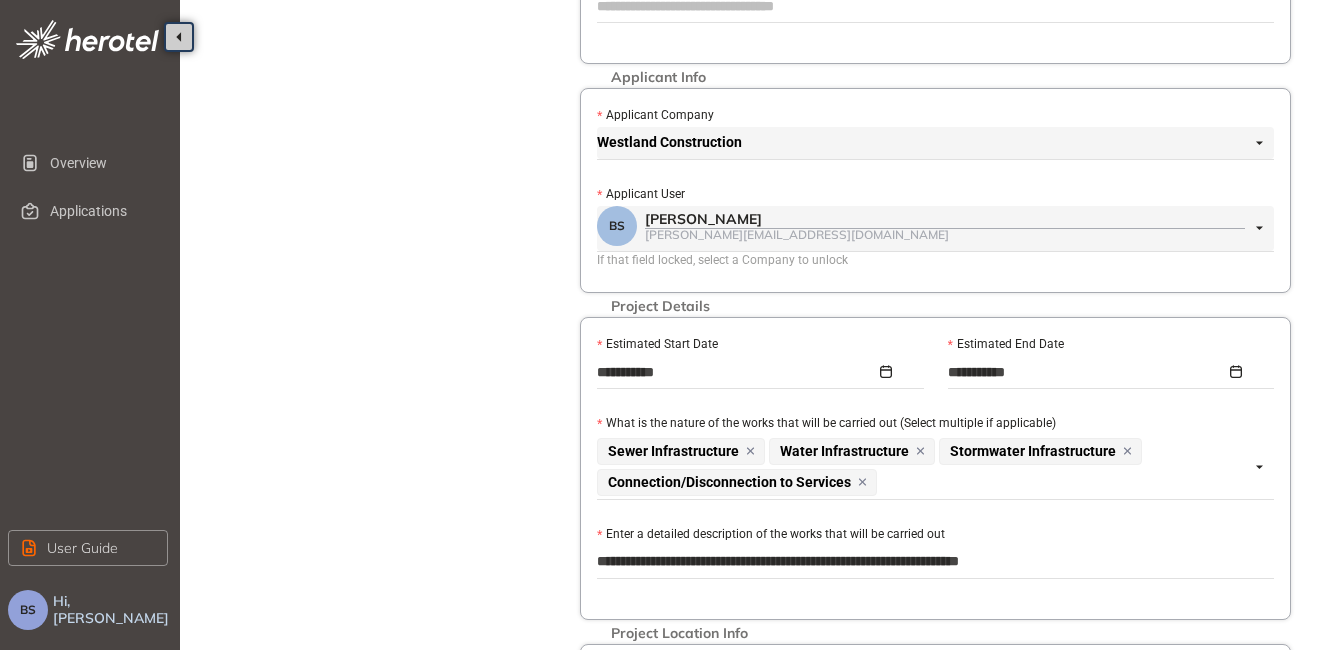 type on "**********" 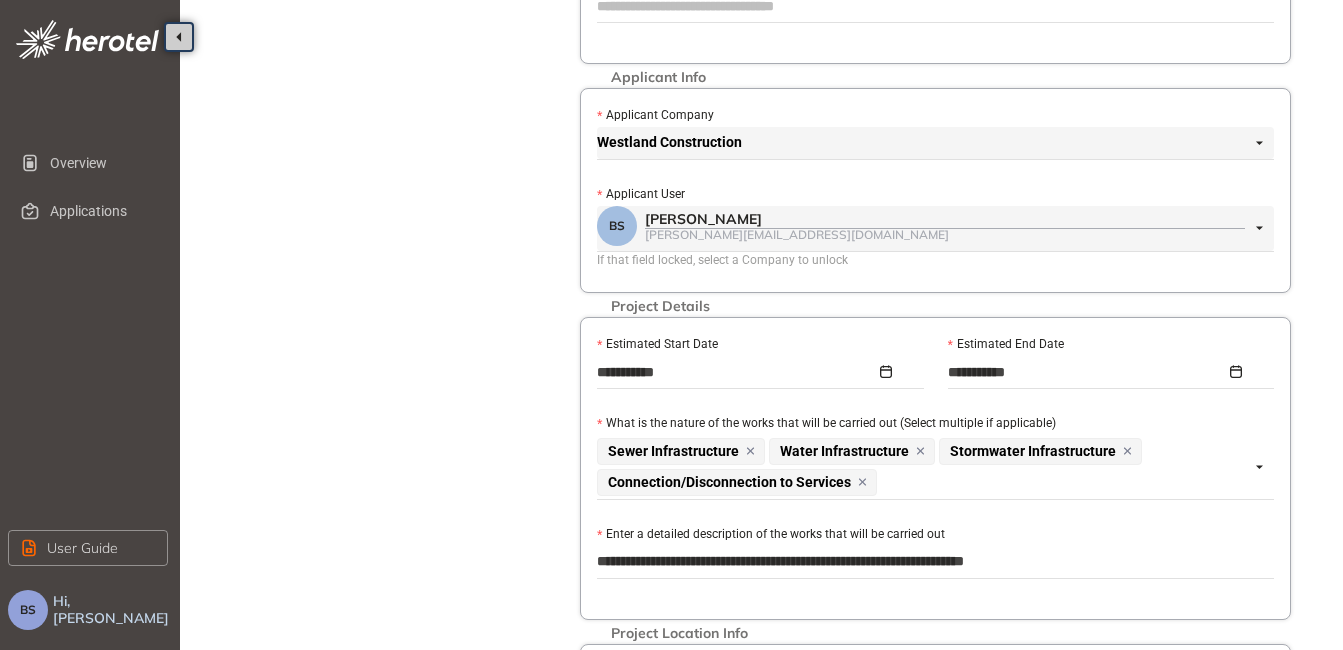 type on "**********" 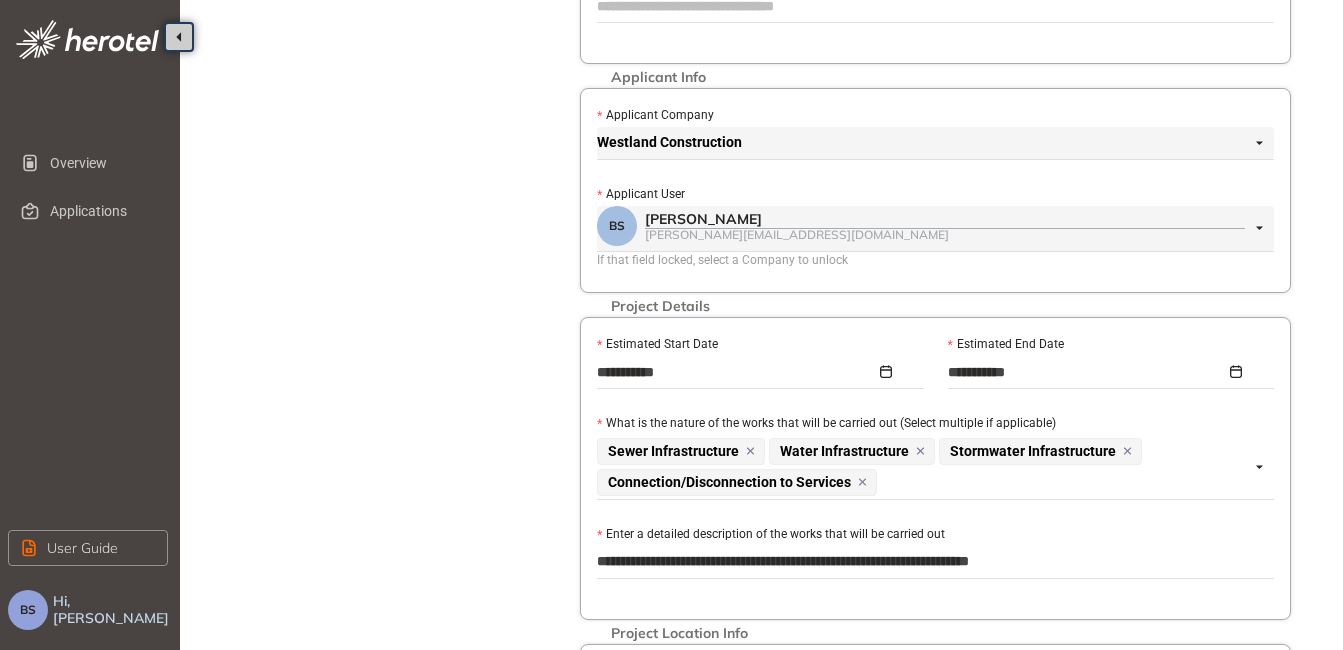 type on "**********" 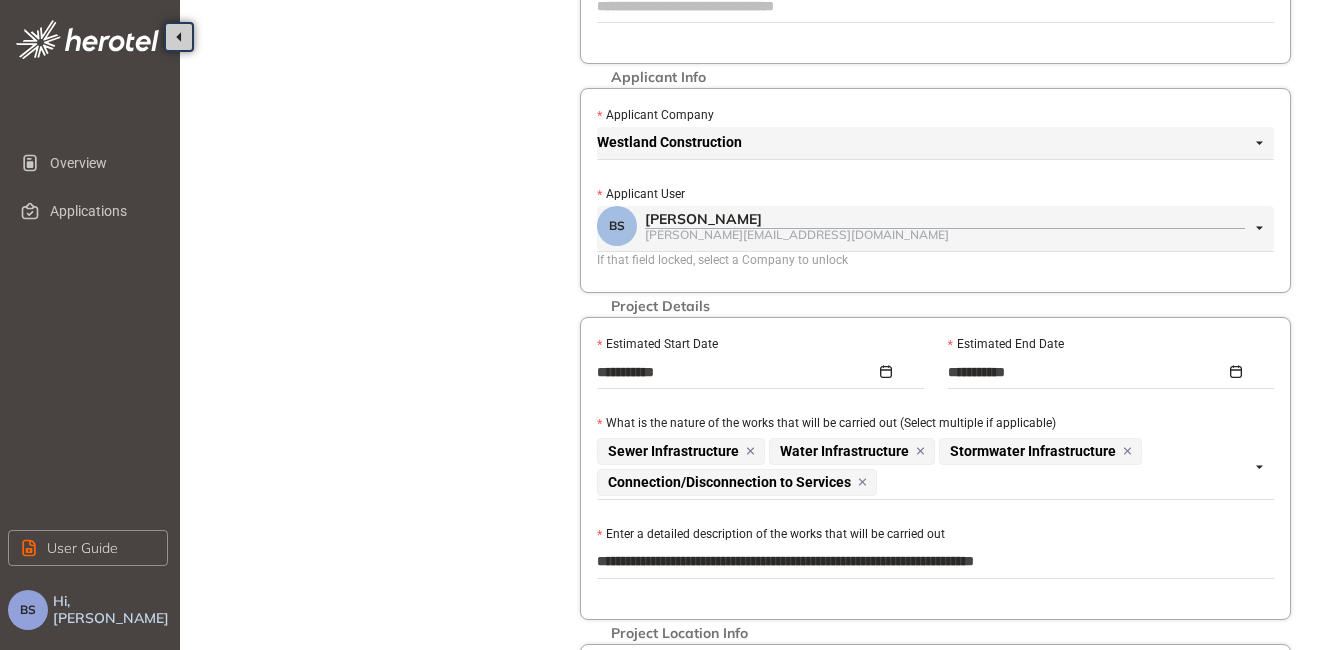 type on "**********" 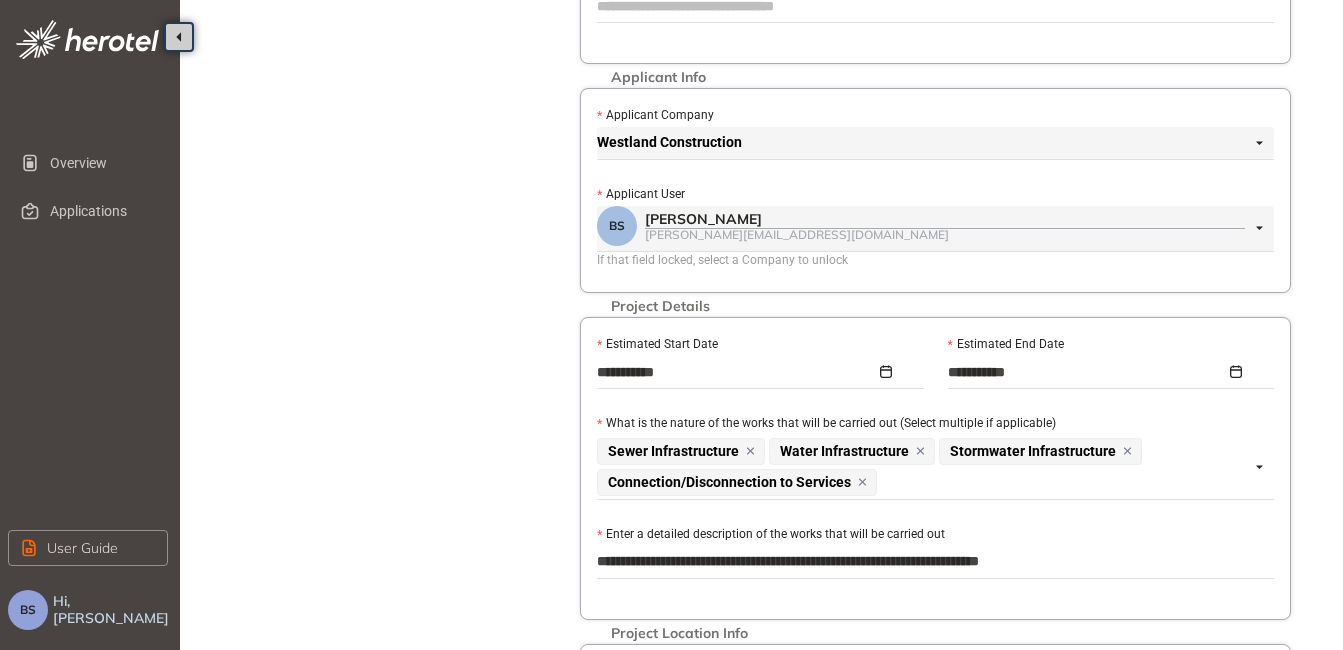 type on "**********" 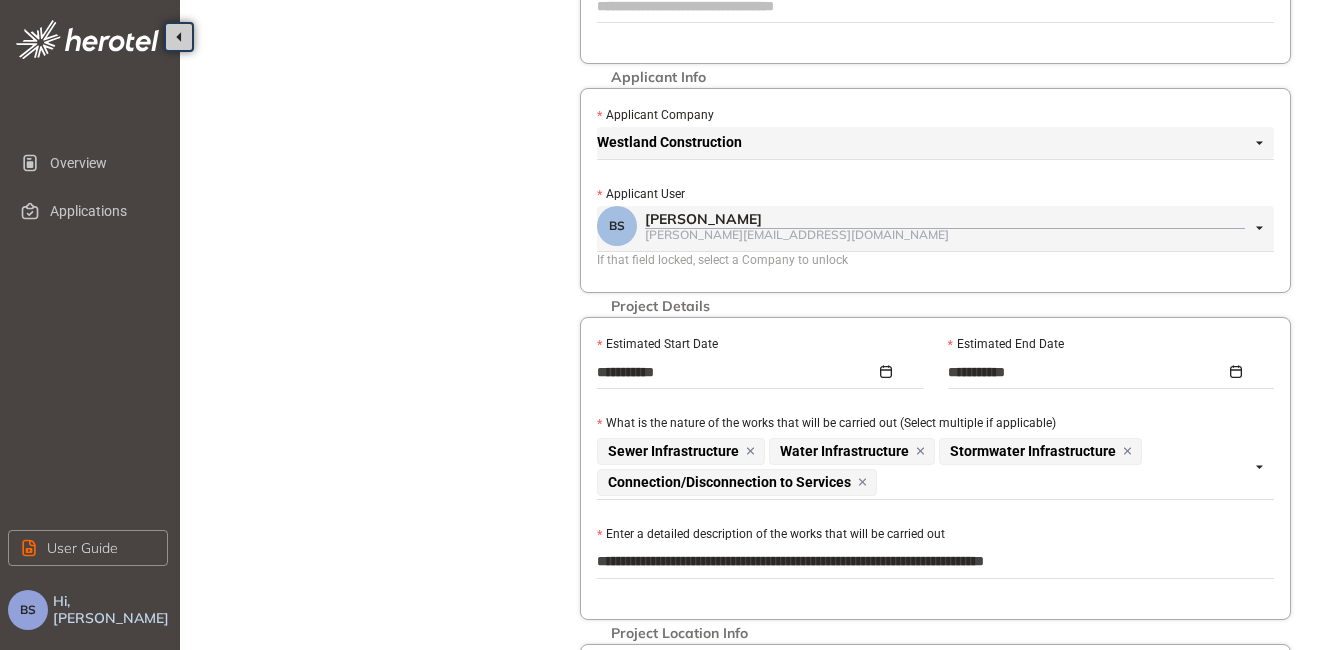 type on "**********" 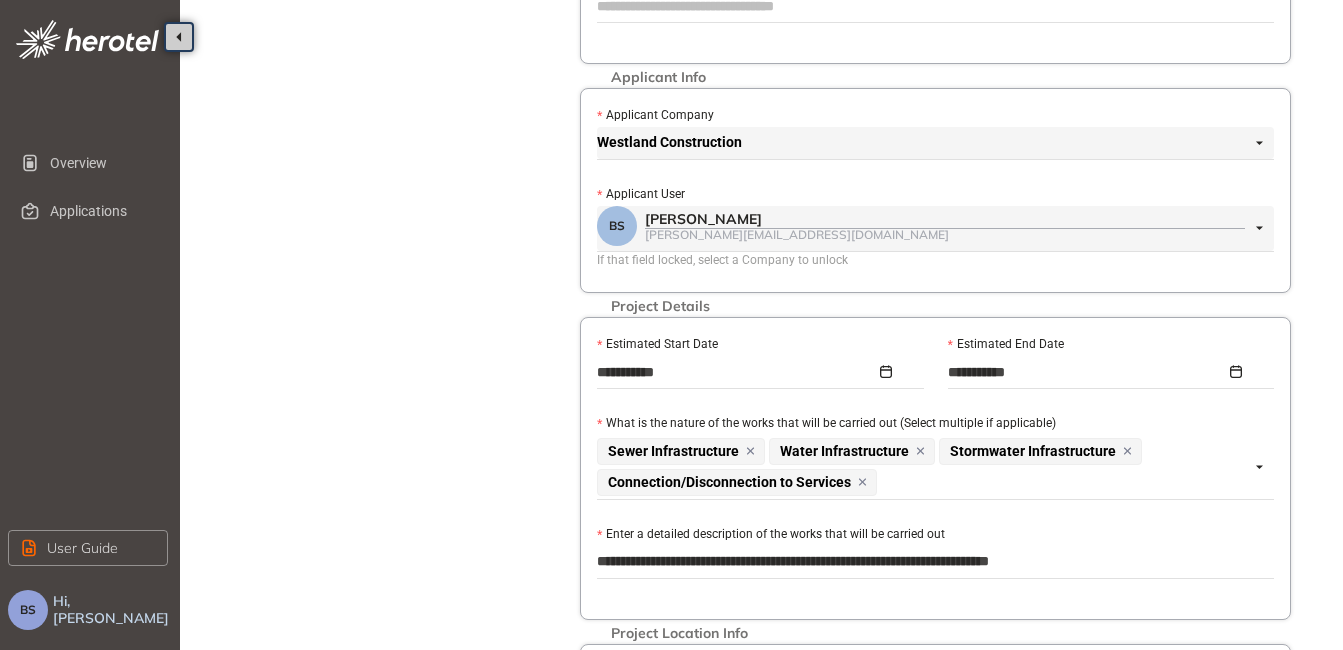 type on "**********" 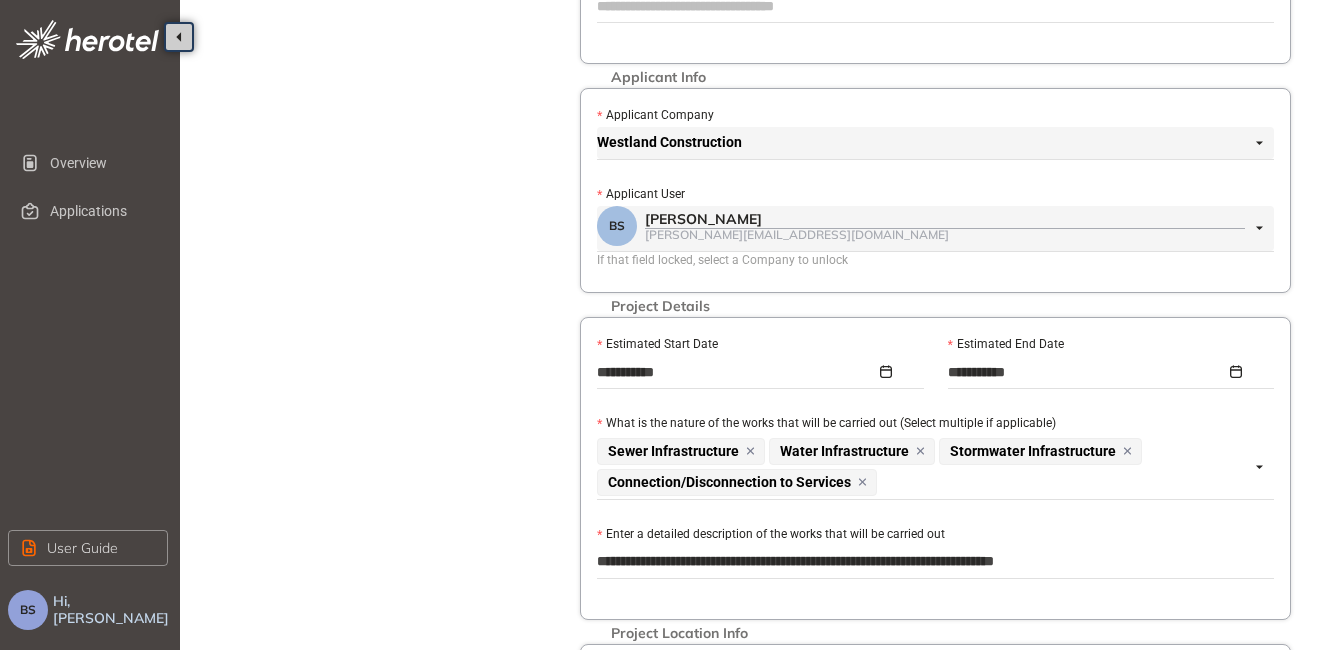 type on "**********" 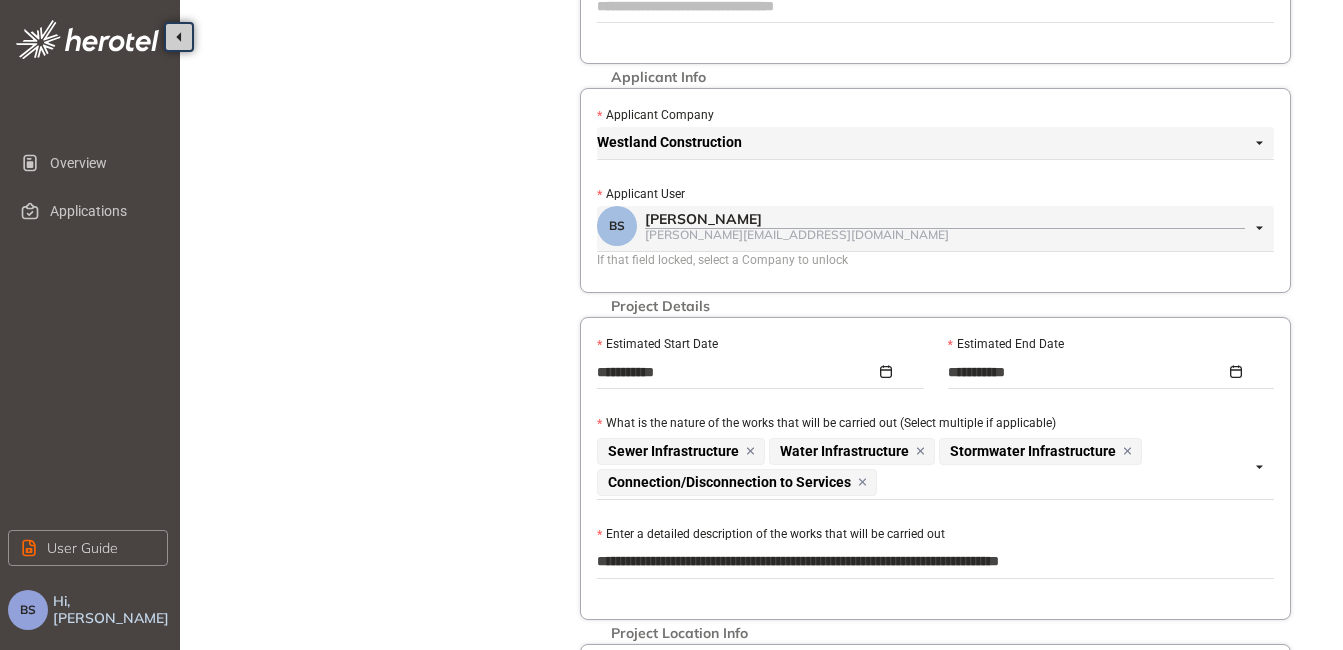 type on "**********" 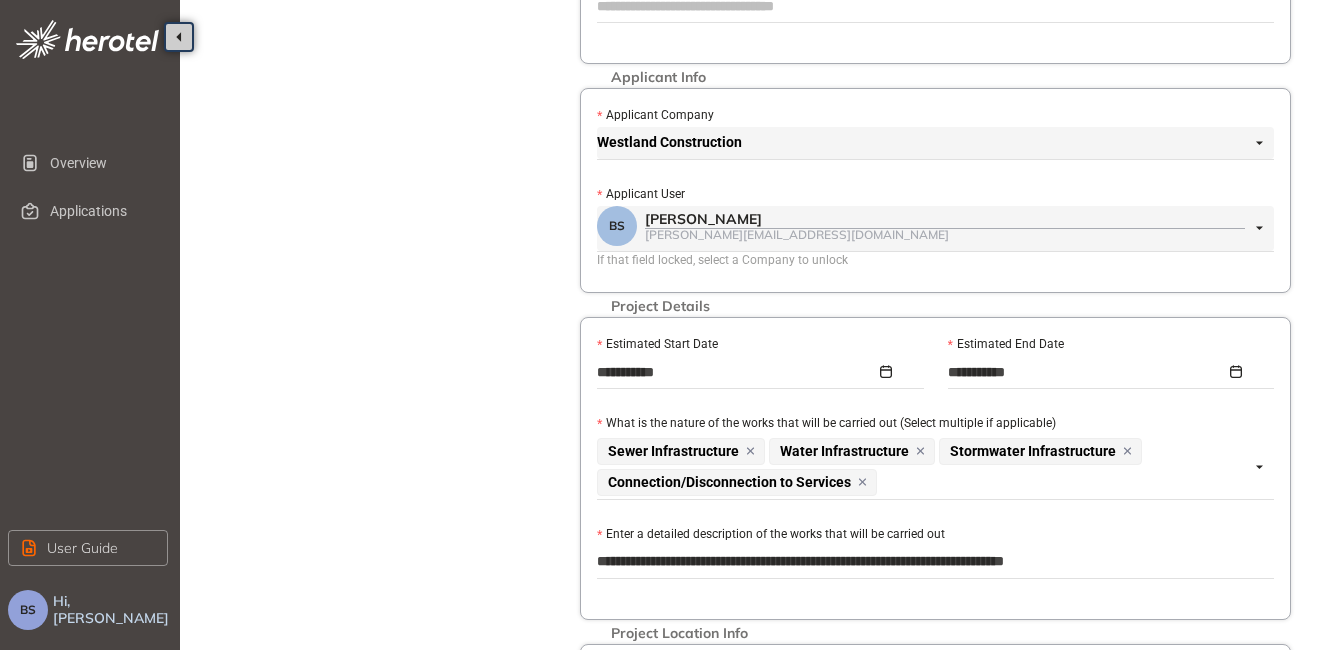 type on "**********" 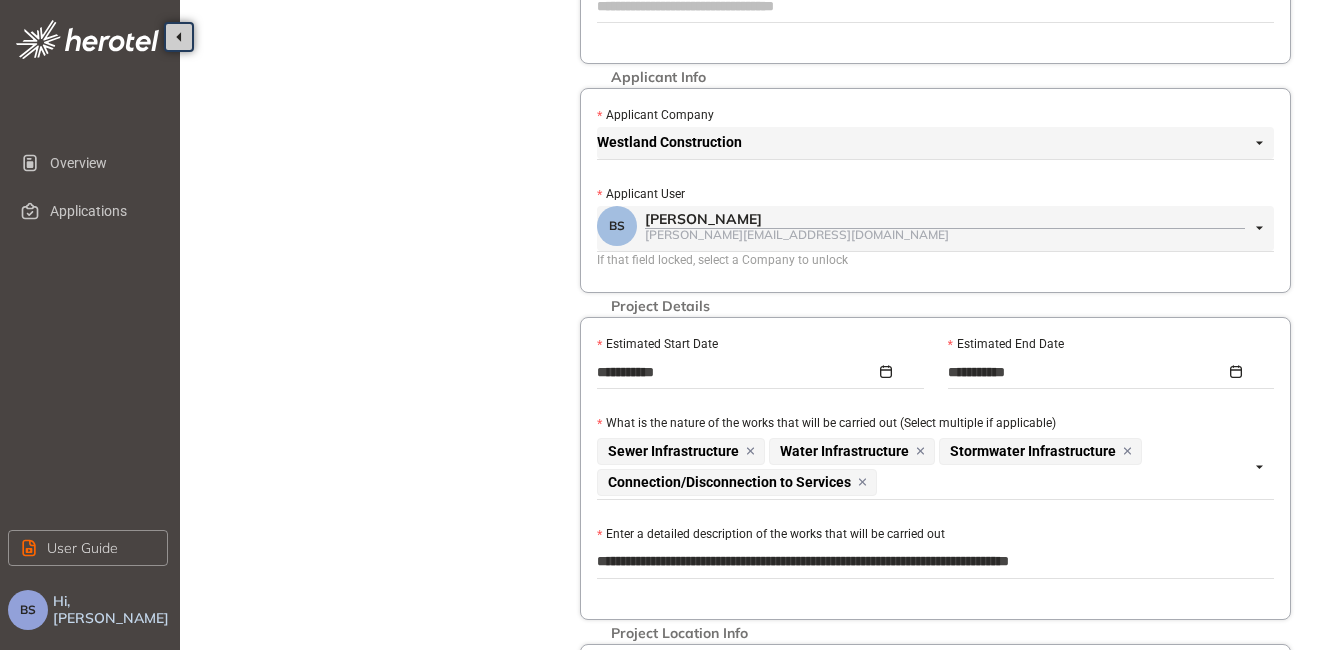 type on "**********" 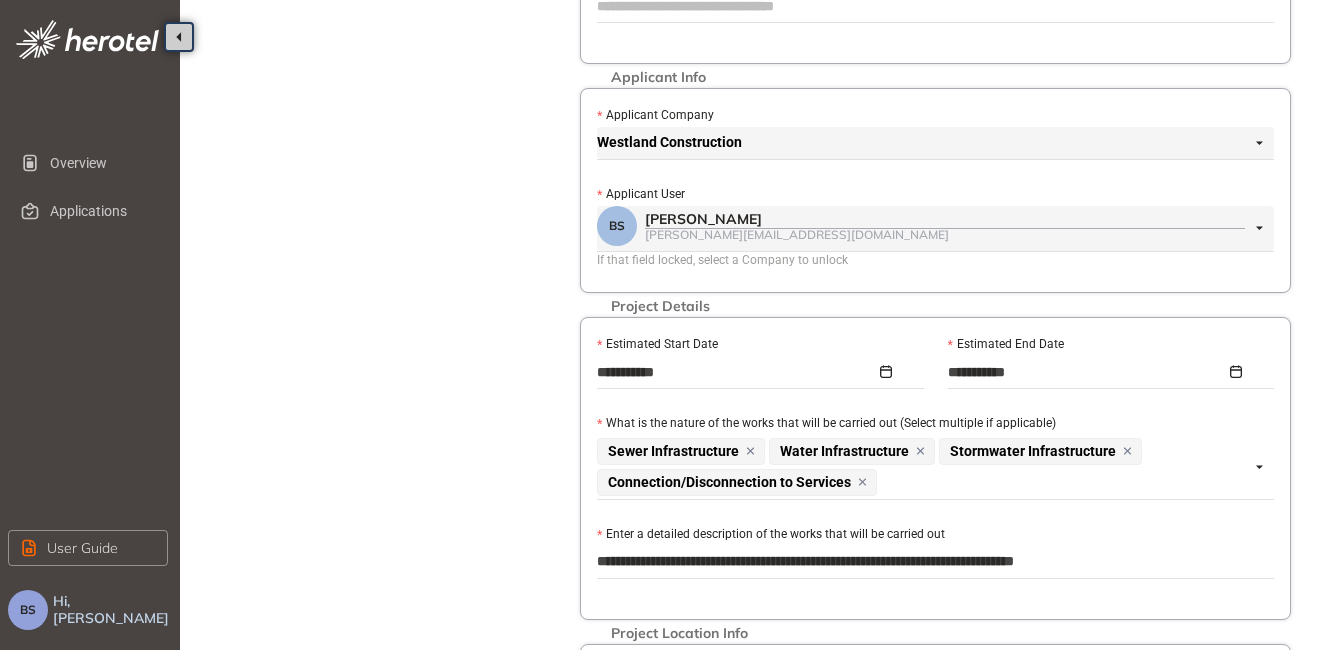 type on "**********" 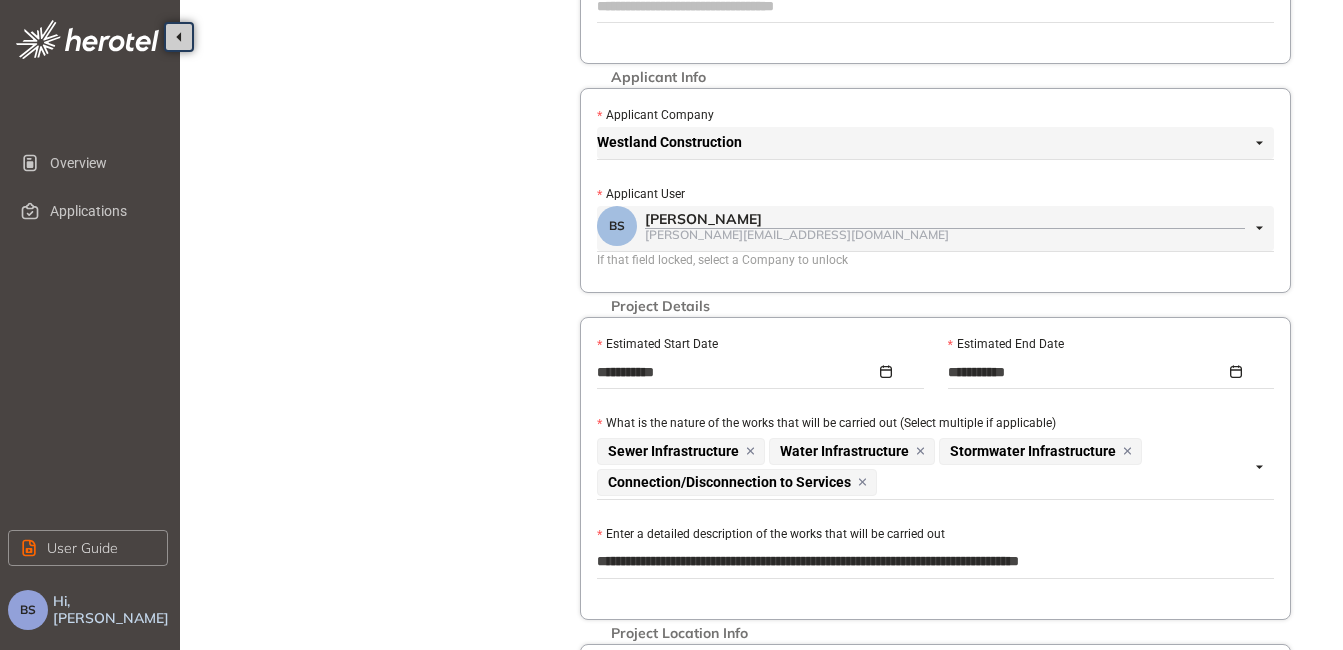 type on "**********" 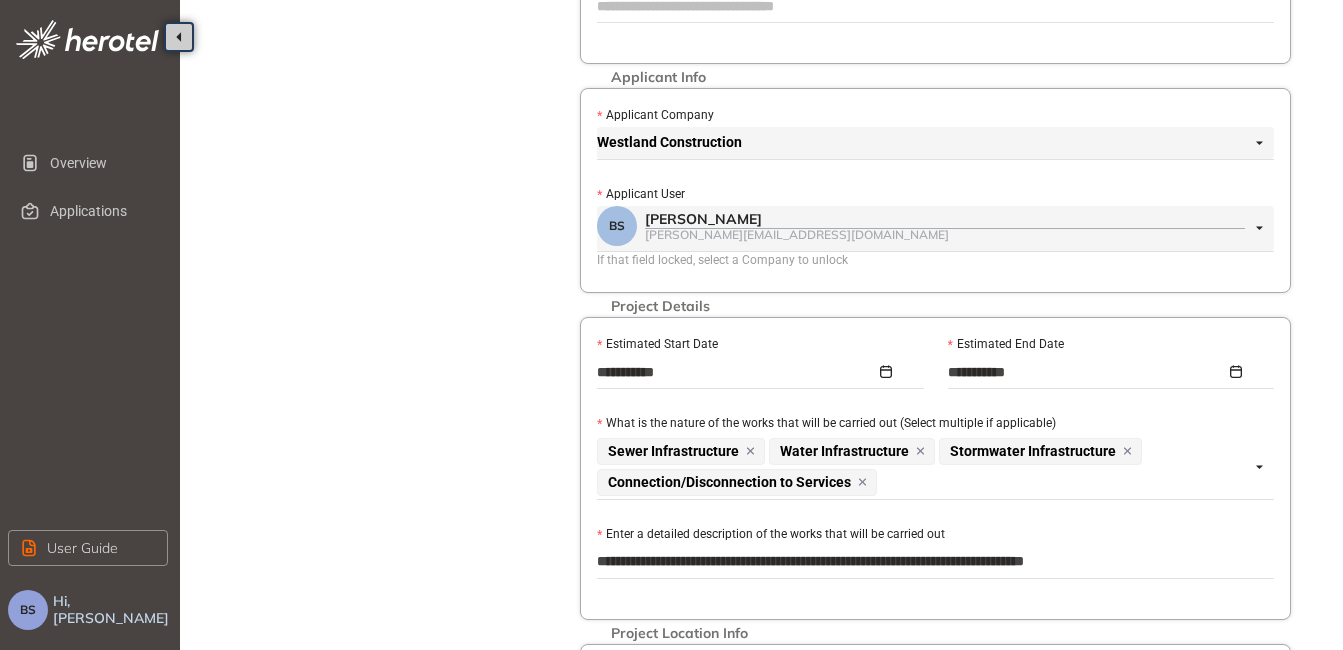 type on "**********" 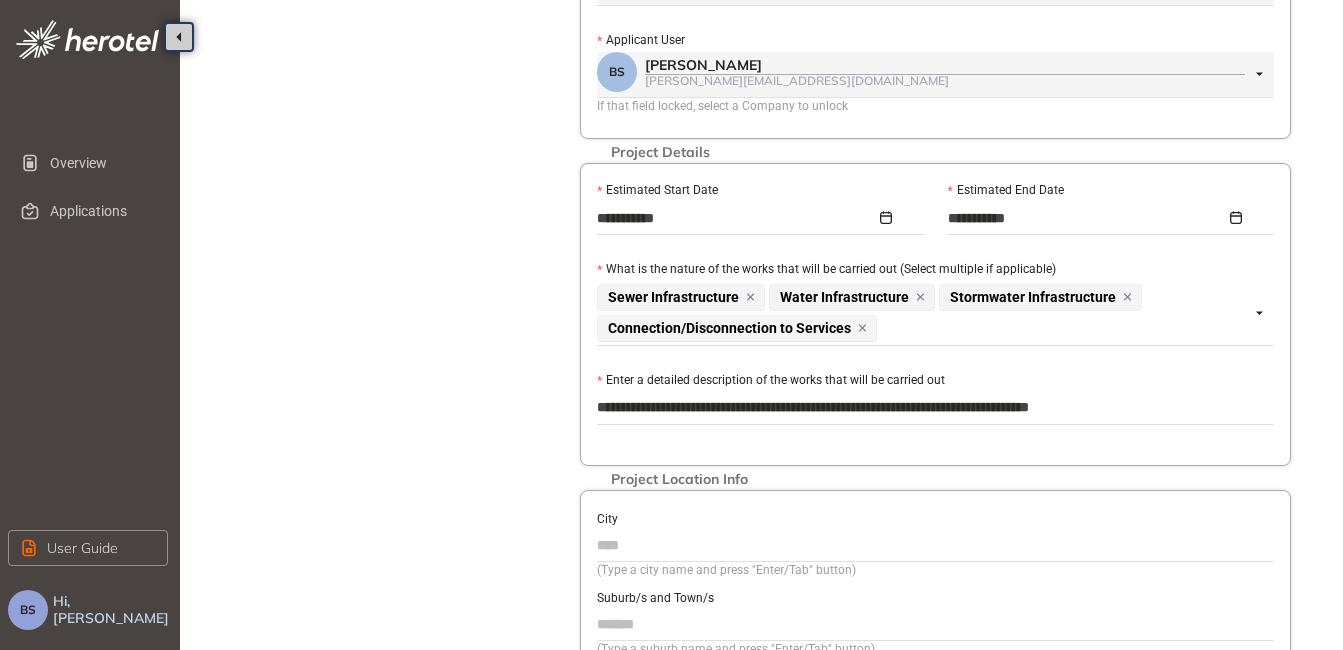 scroll, scrollTop: 440, scrollLeft: 0, axis: vertical 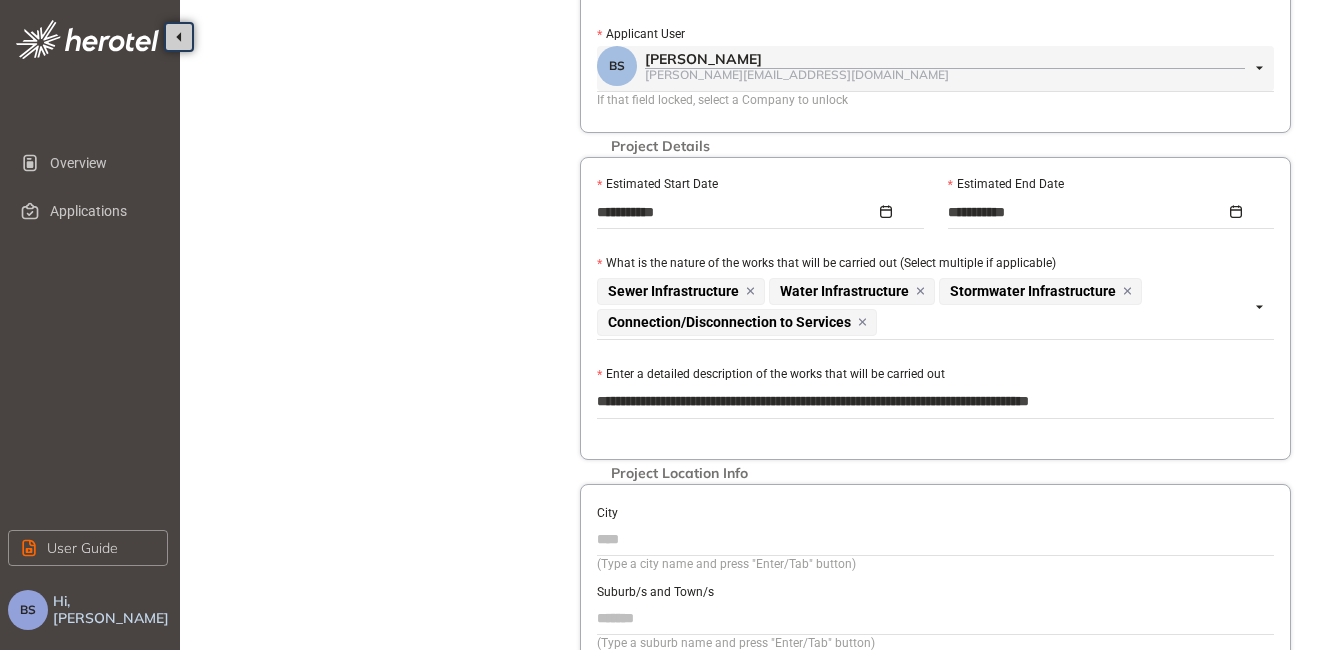type on "**********" 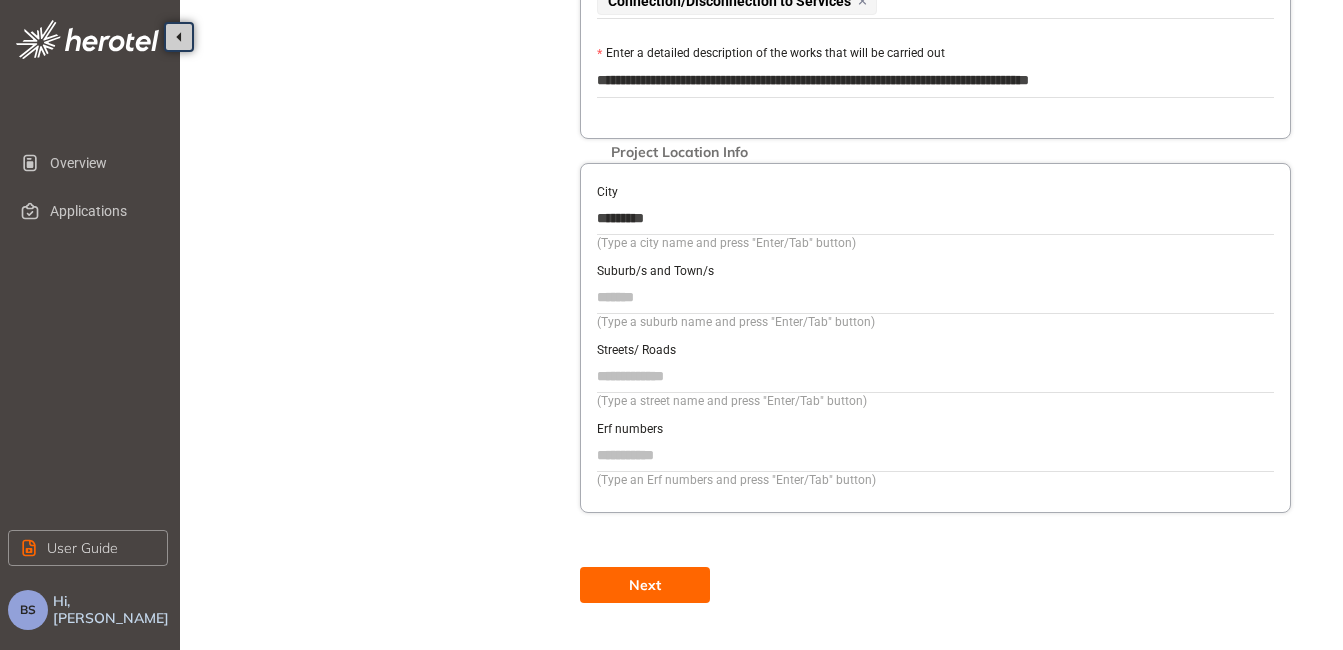 scroll, scrollTop: 764, scrollLeft: 0, axis: vertical 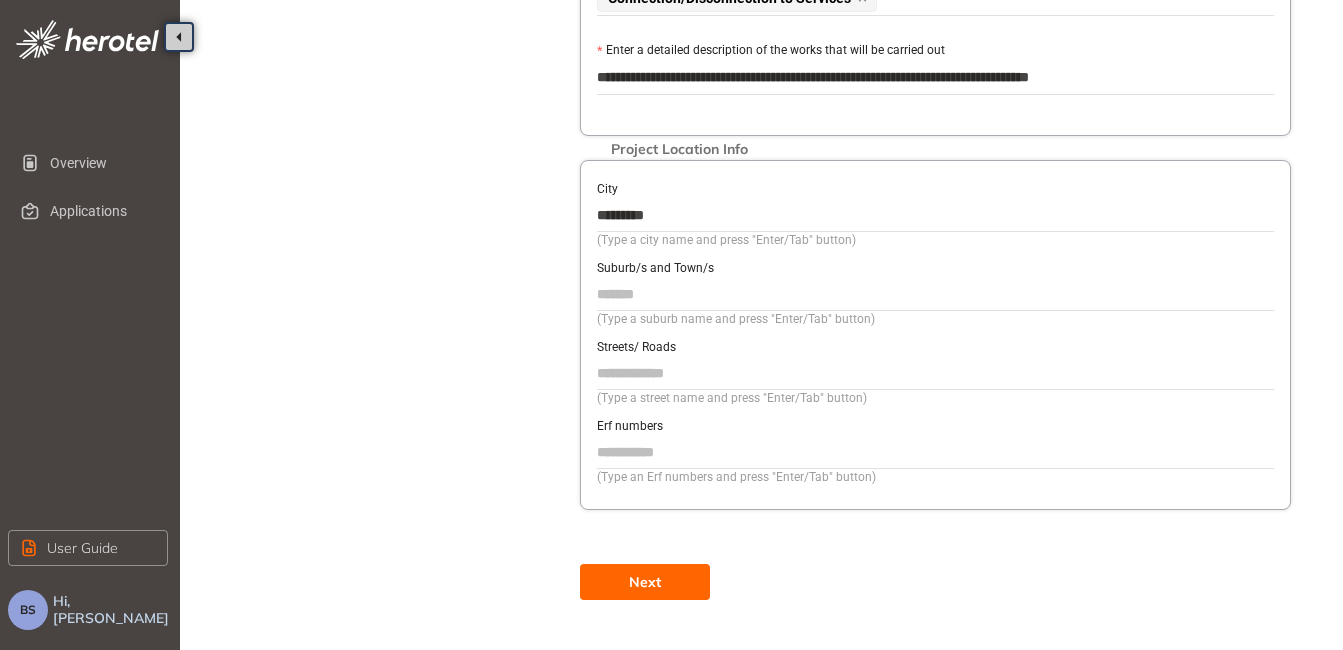 type on "*********" 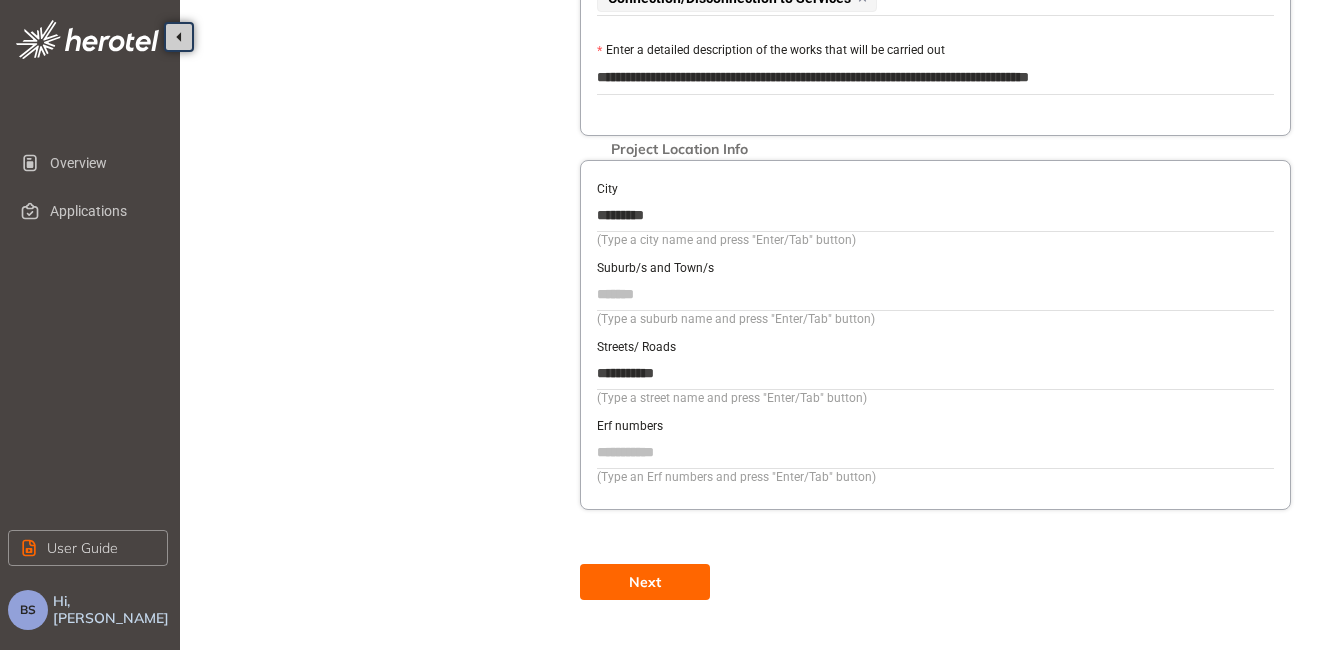 type on "**********" 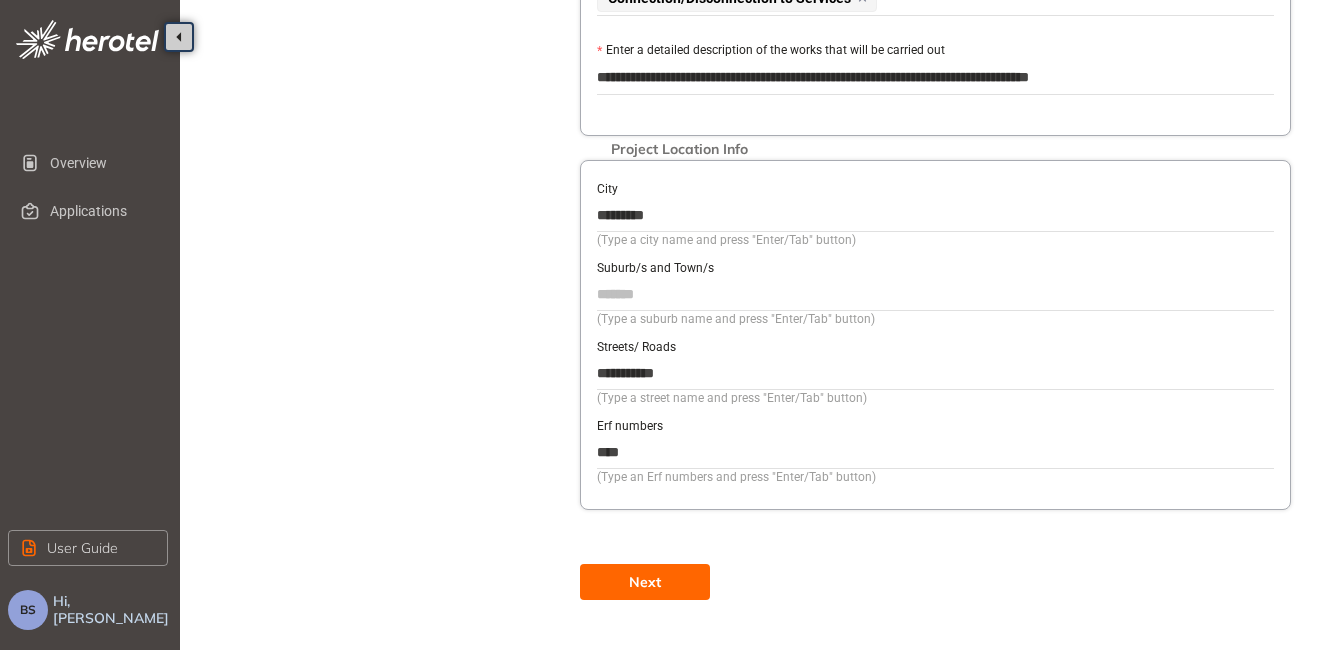 type on "****" 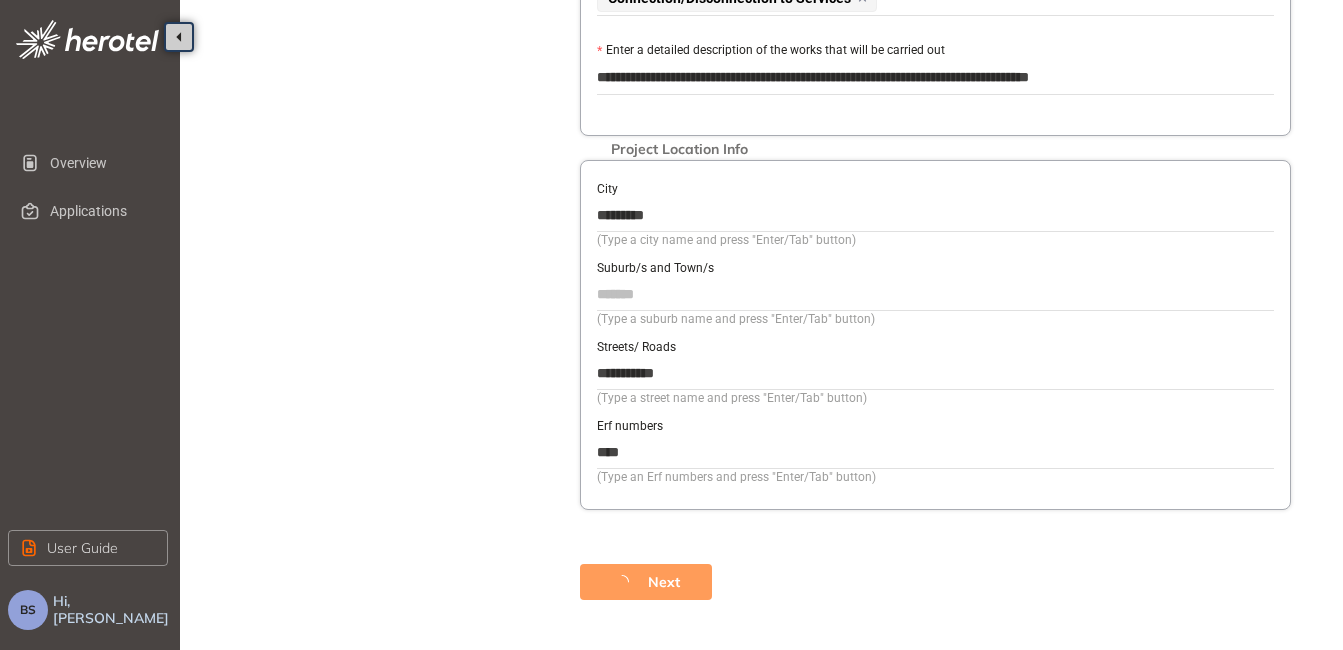 scroll, scrollTop: 92, scrollLeft: 0, axis: vertical 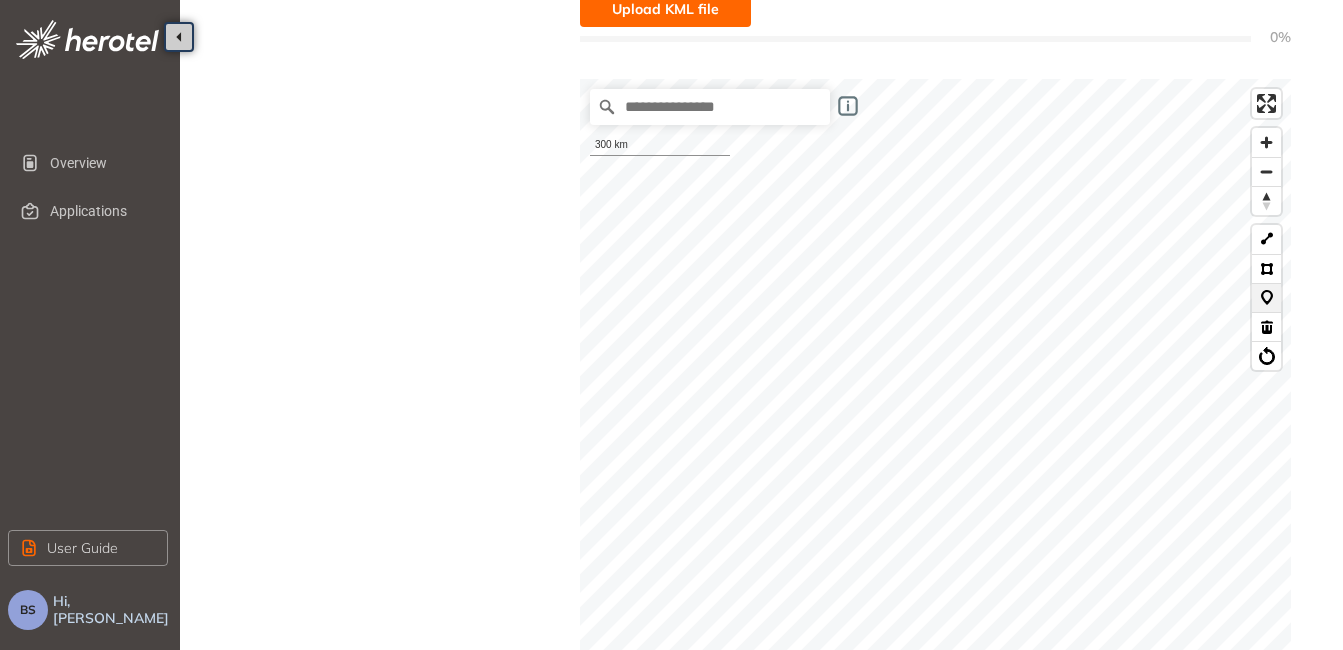 click at bounding box center [1266, 297] 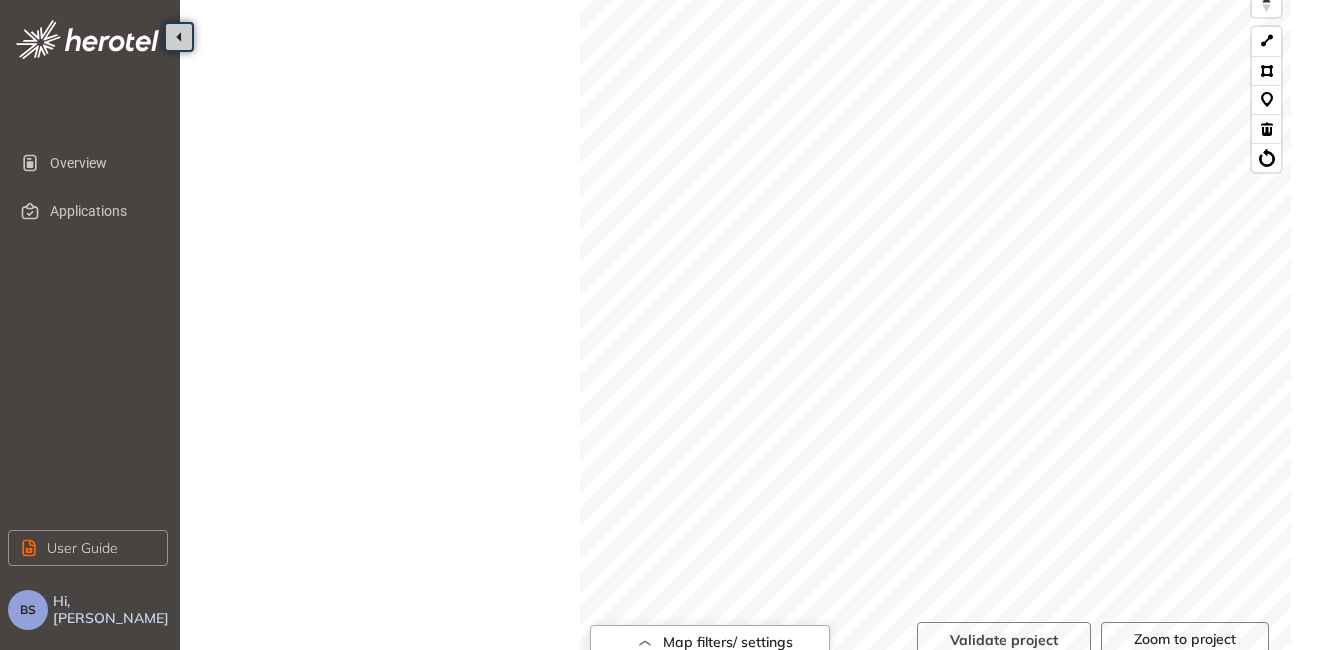 scroll, scrollTop: 612, scrollLeft: 0, axis: vertical 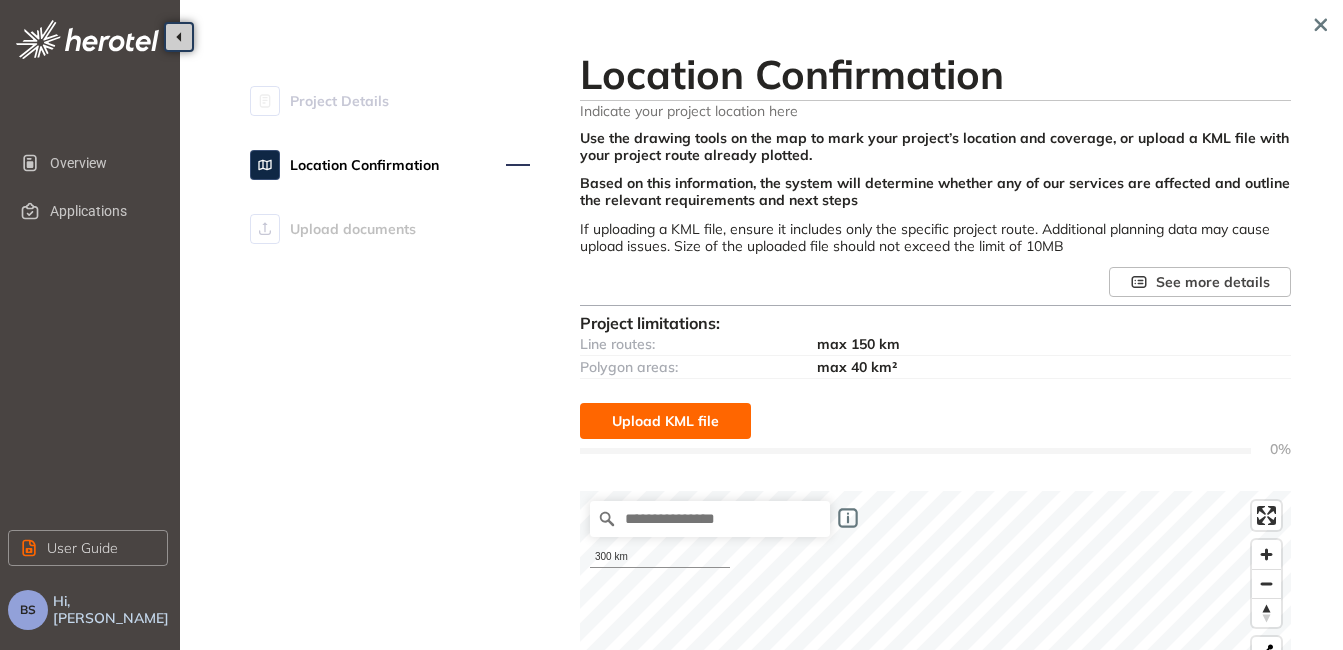 click on "Upload KML file" at bounding box center [665, 421] 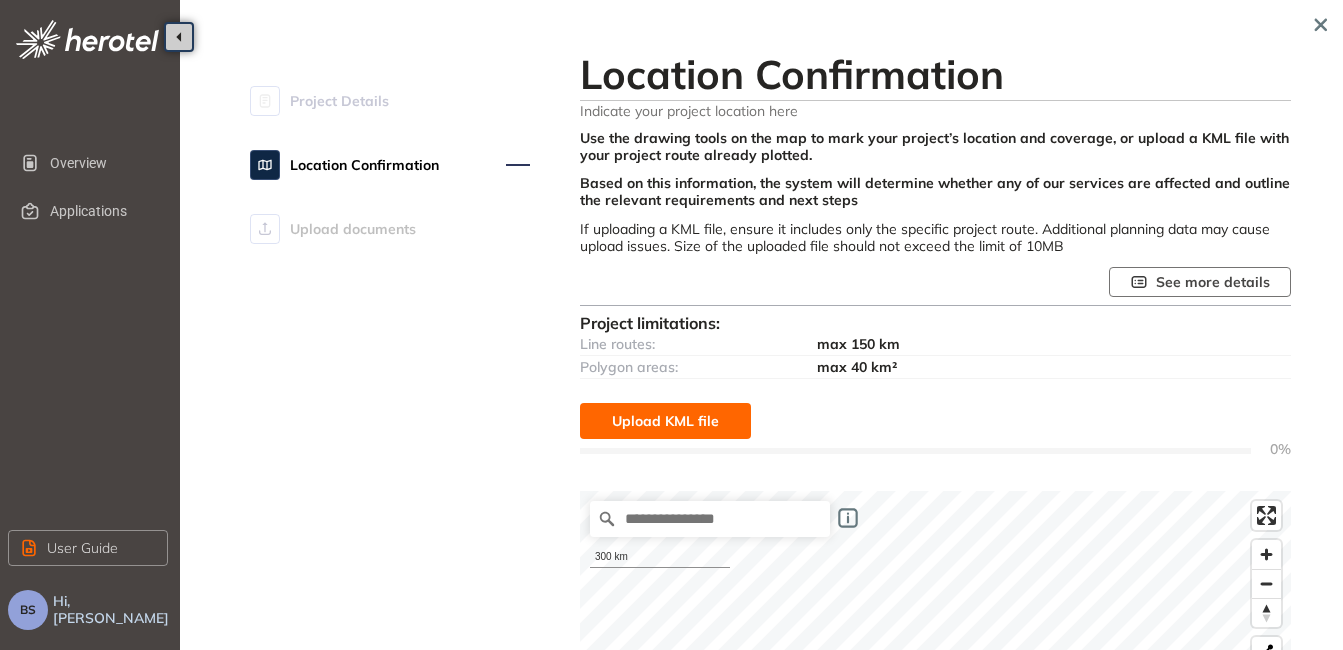 click on "See more details" at bounding box center [1213, 282] 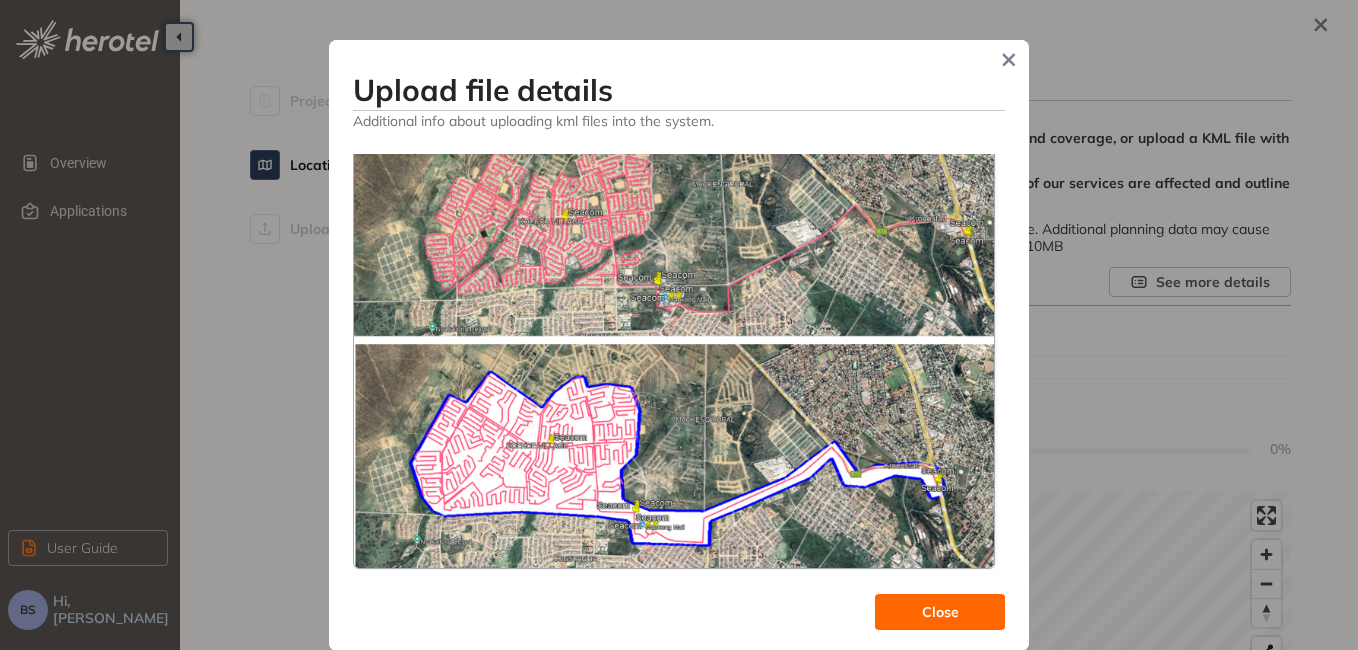 scroll, scrollTop: 49, scrollLeft: 0, axis: vertical 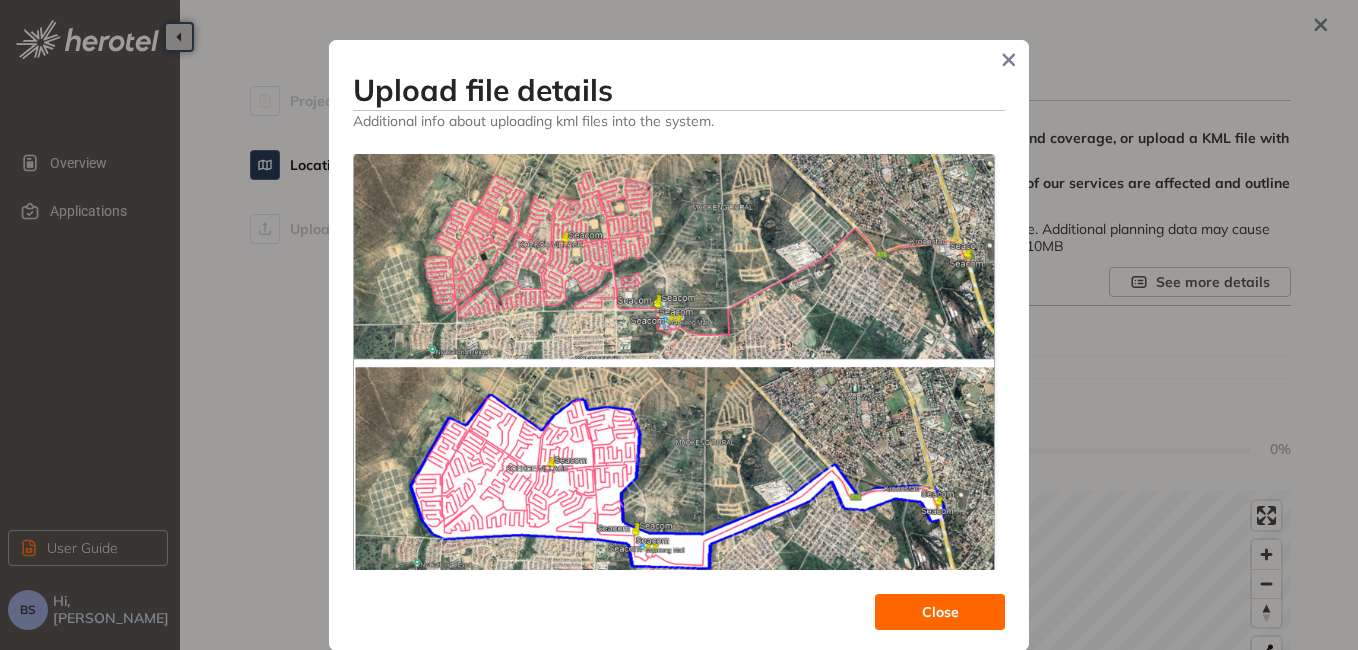 click at bounding box center (674, 371) 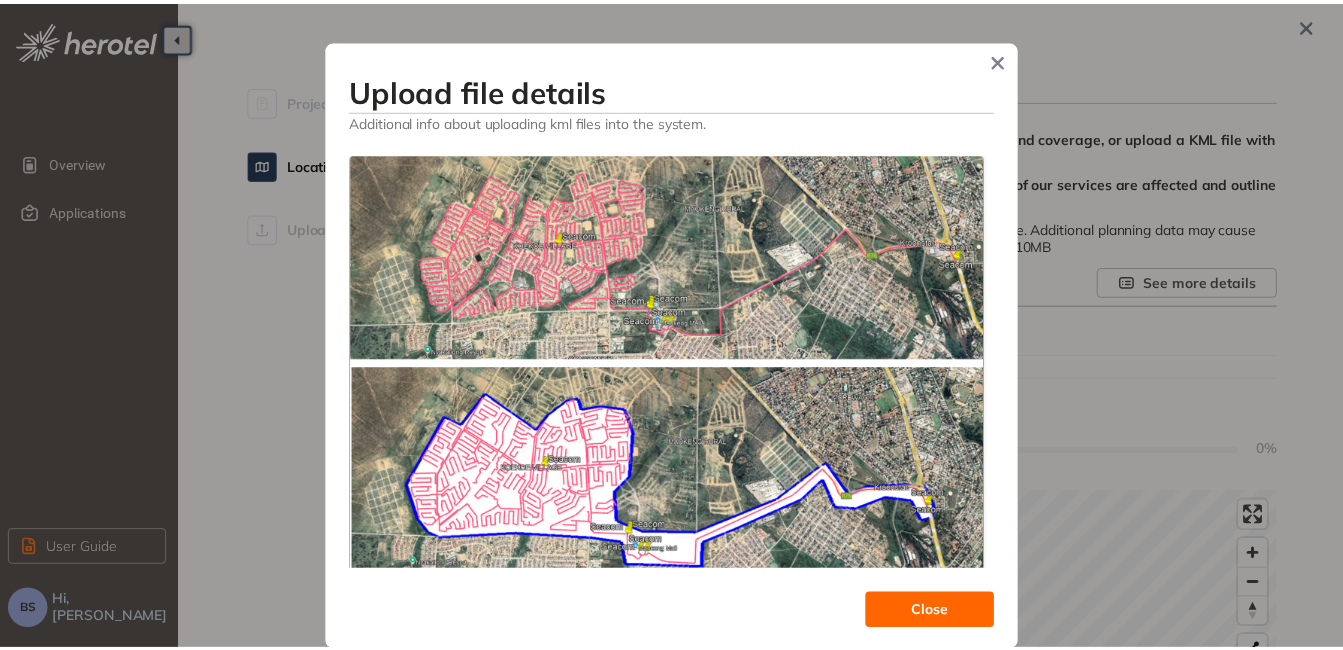 scroll, scrollTop: 0, scrollLeft: 0, axis: both 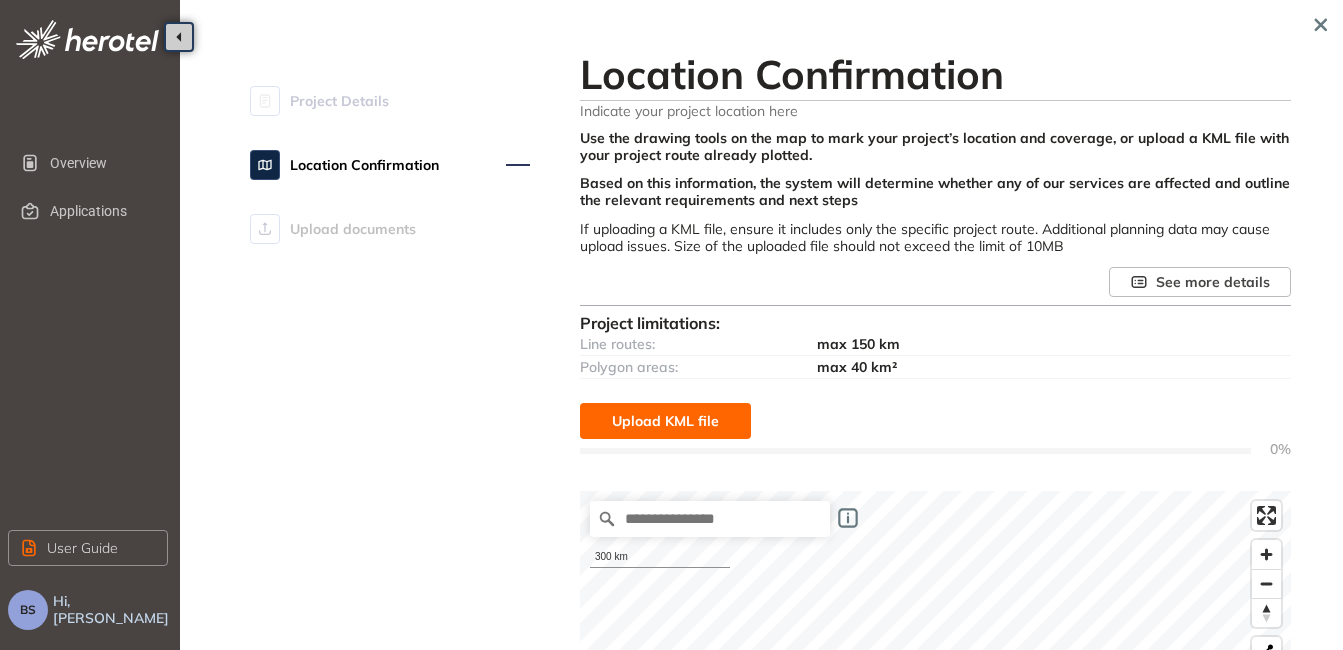 click on "Upload KML file" at bounding box center (665, 421) 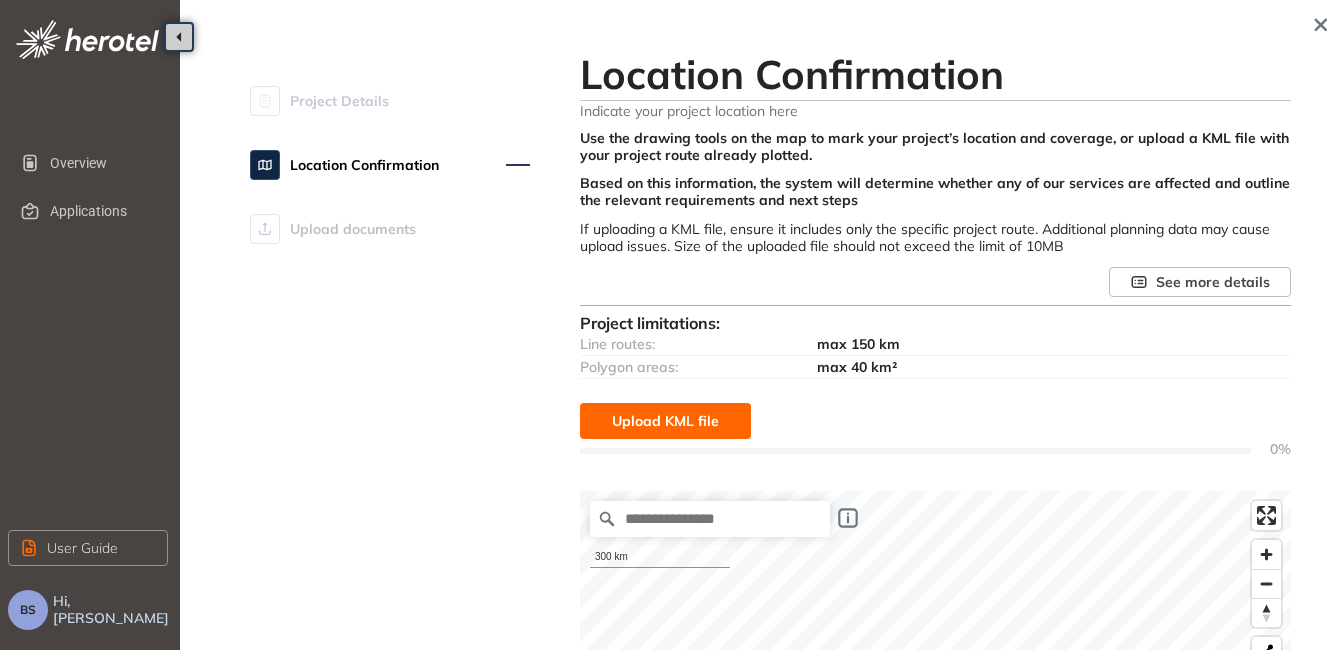 click on "Location Confirmation" at bounding box center (364, 165) 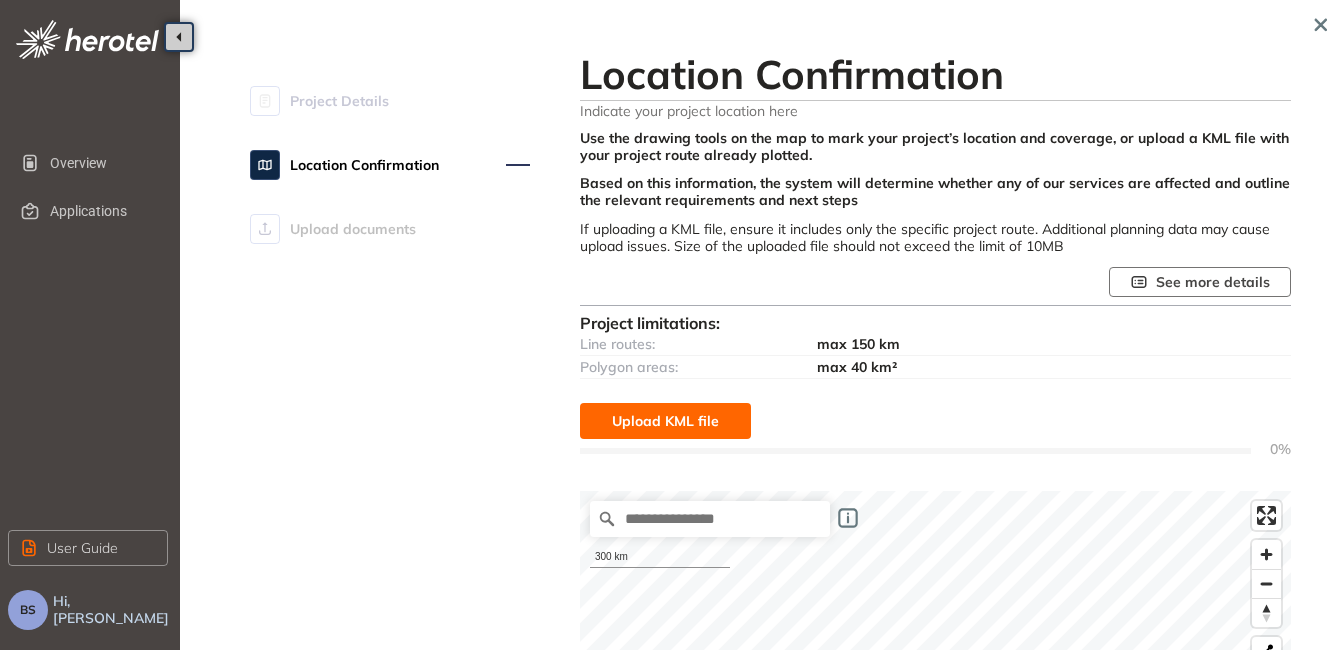 click on "See more details" at bounding box center [1213, 282] 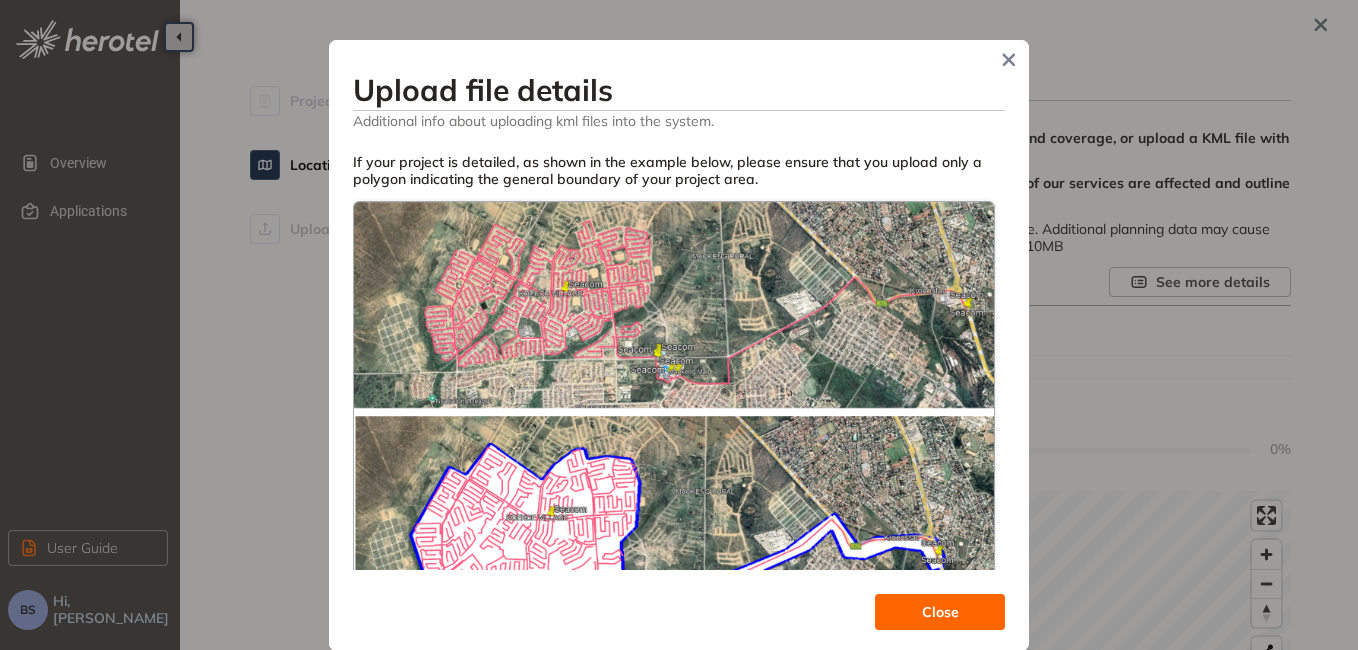click on "Close" at bounding box center [940, 612] 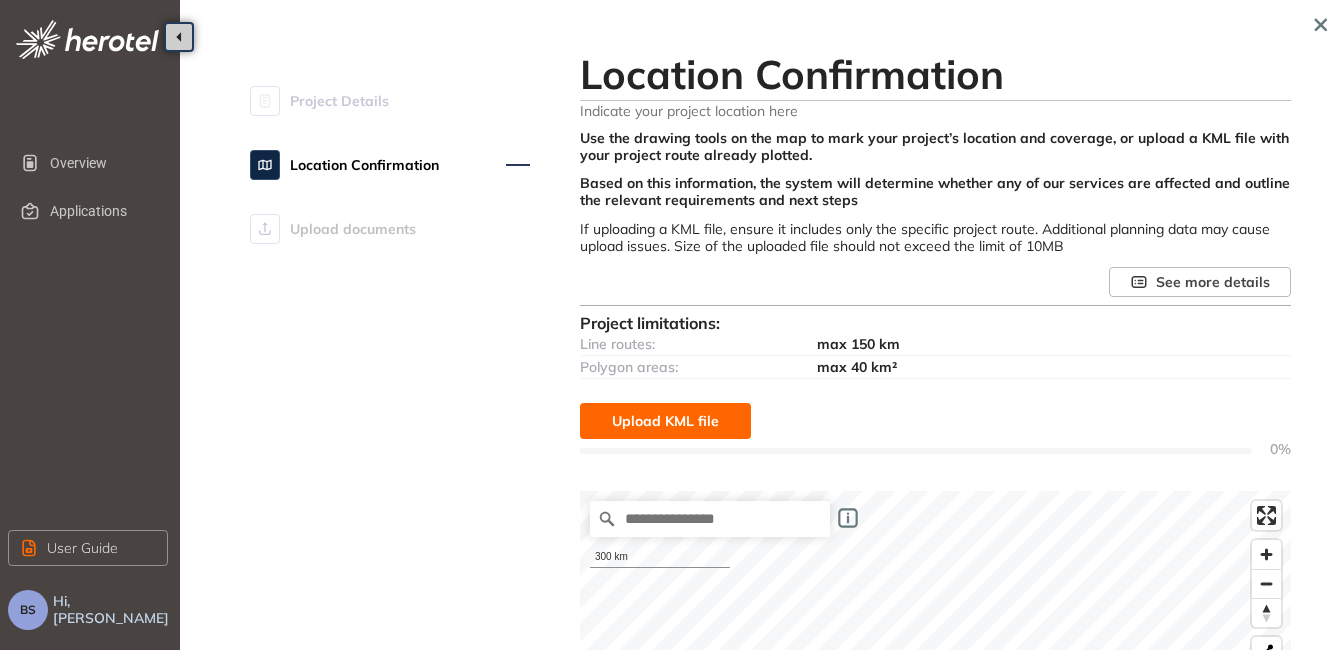 click on "Upload KML file" at bounding box center (665, 421) 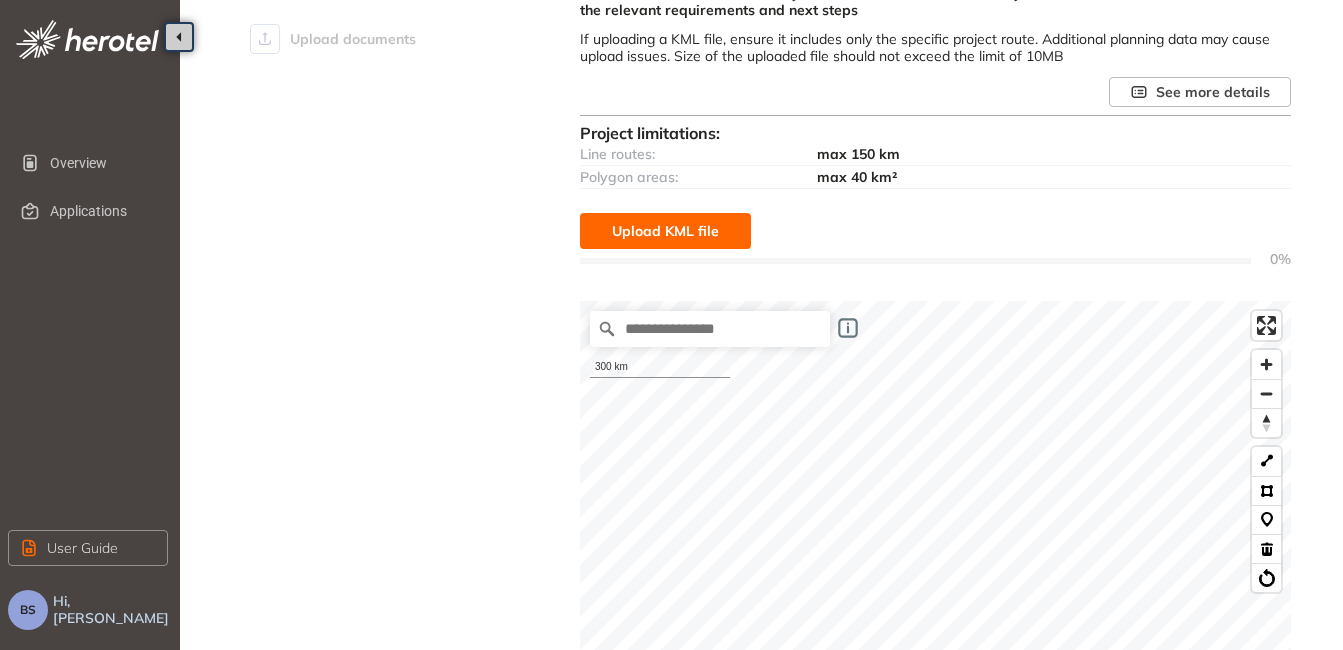 scroll, scrollTop: 200, scrollLeft: 0, axis: vertical 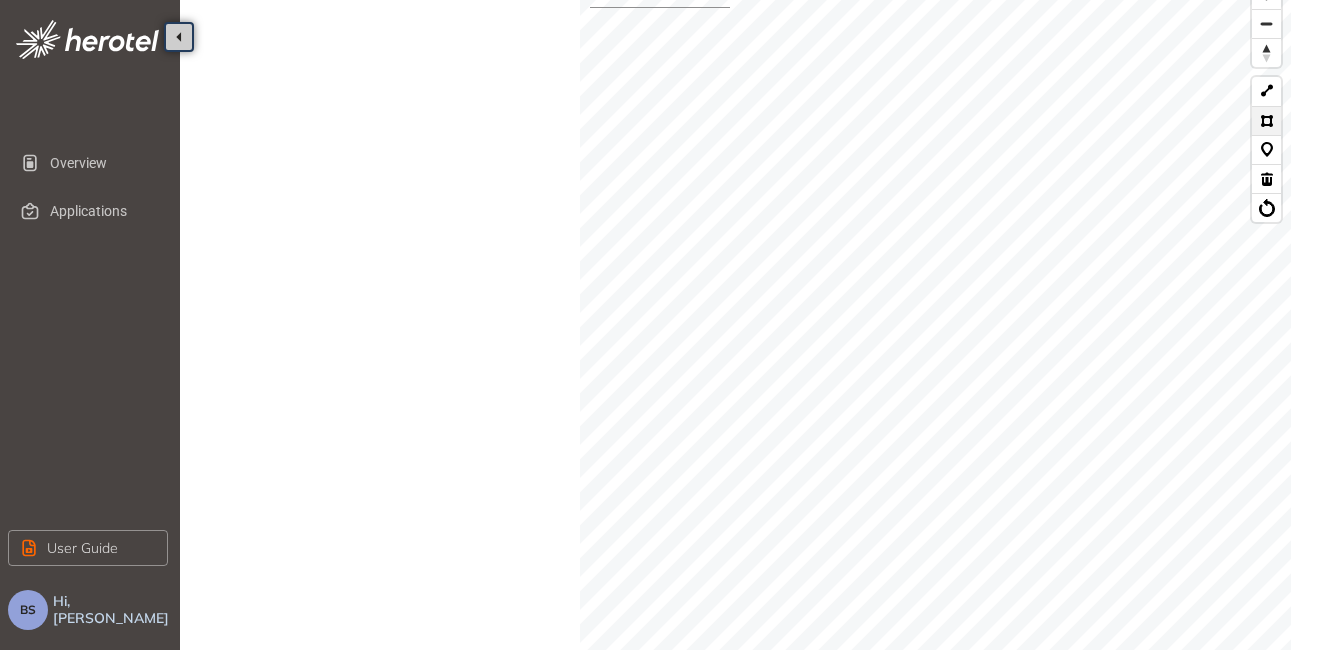 click at bounding box center (1266, 120) 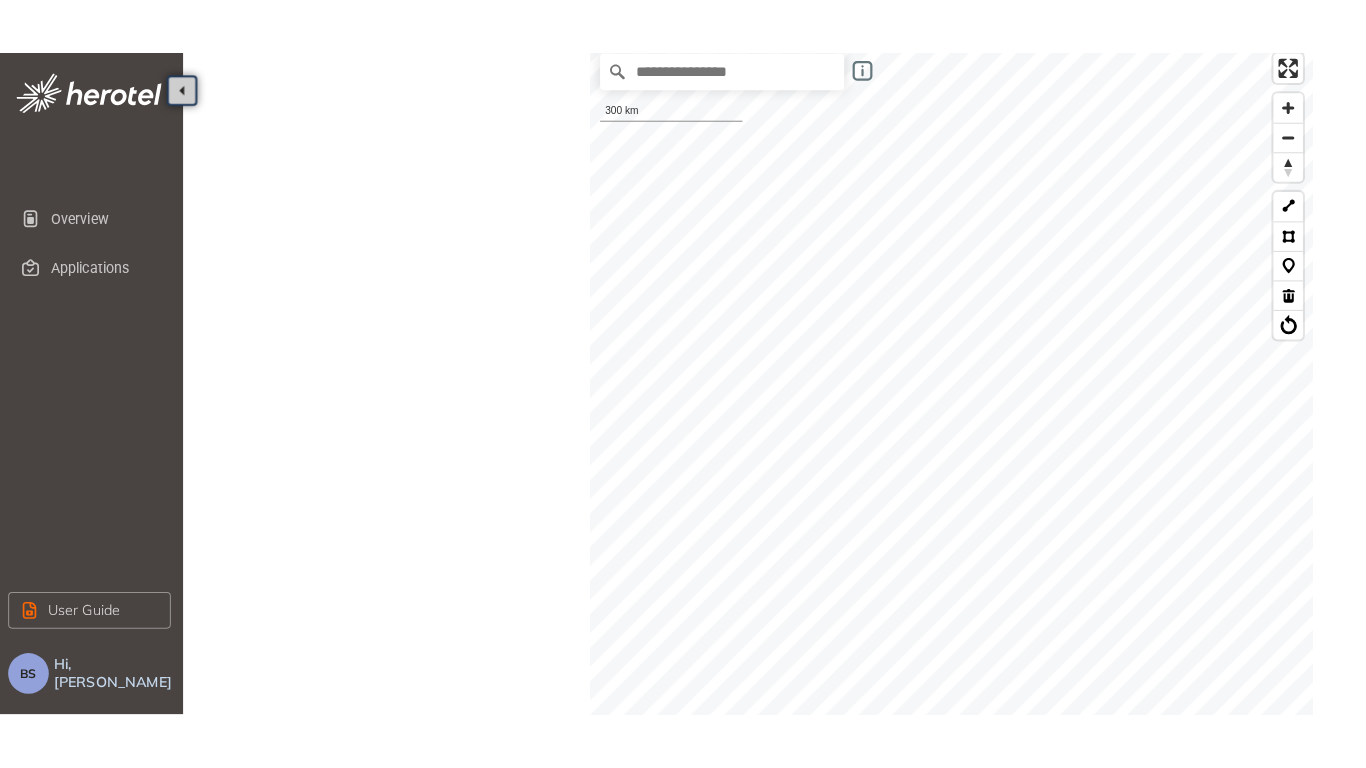 scroll, scrollTop: 480, scrollLeft: 0, axis: vertical 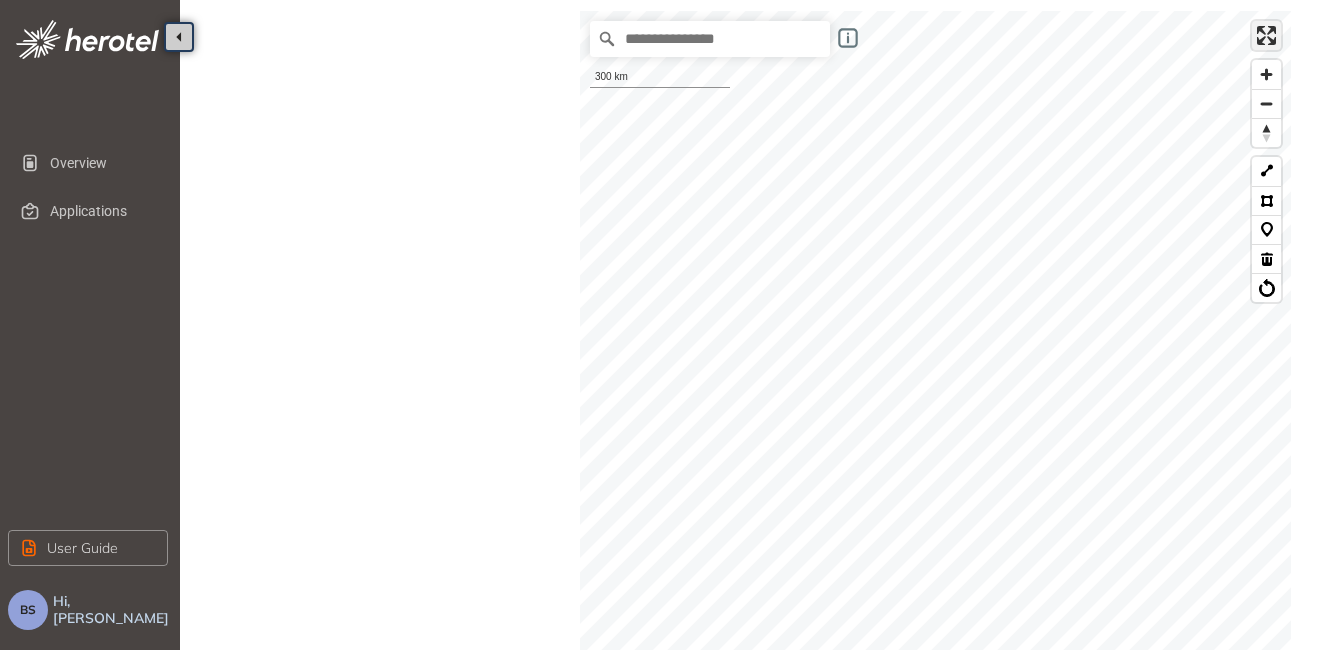 click at bounding box center [1266, 35] 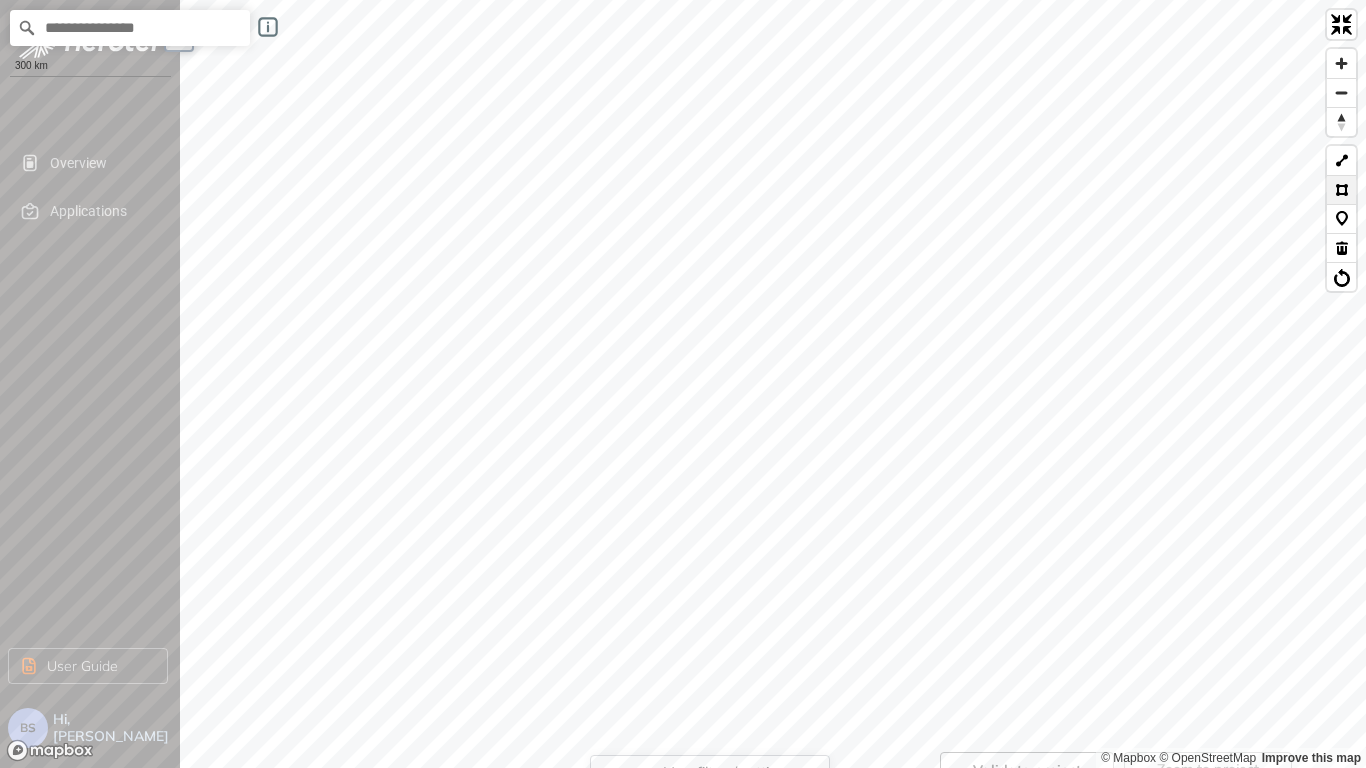 click at bounding box center [1341, 189] 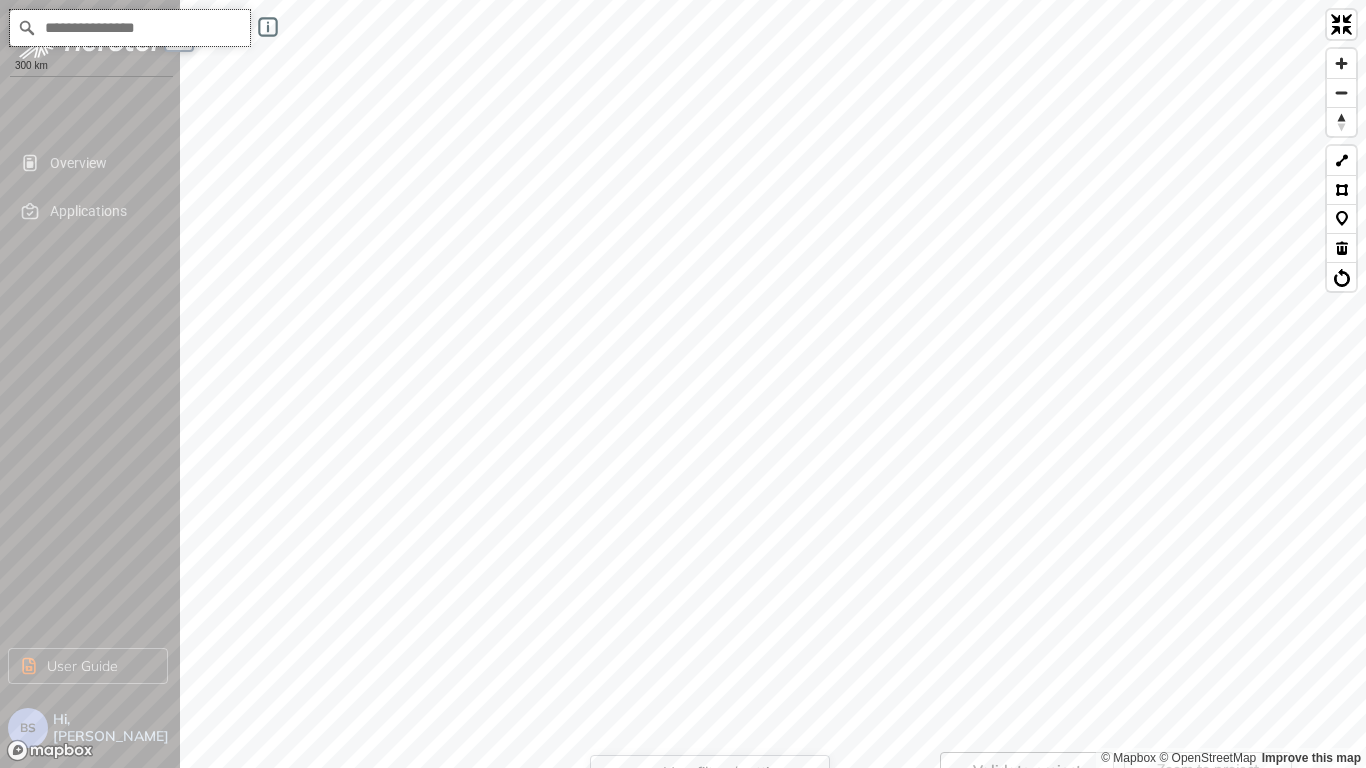 click at bounding box center [130, 28] 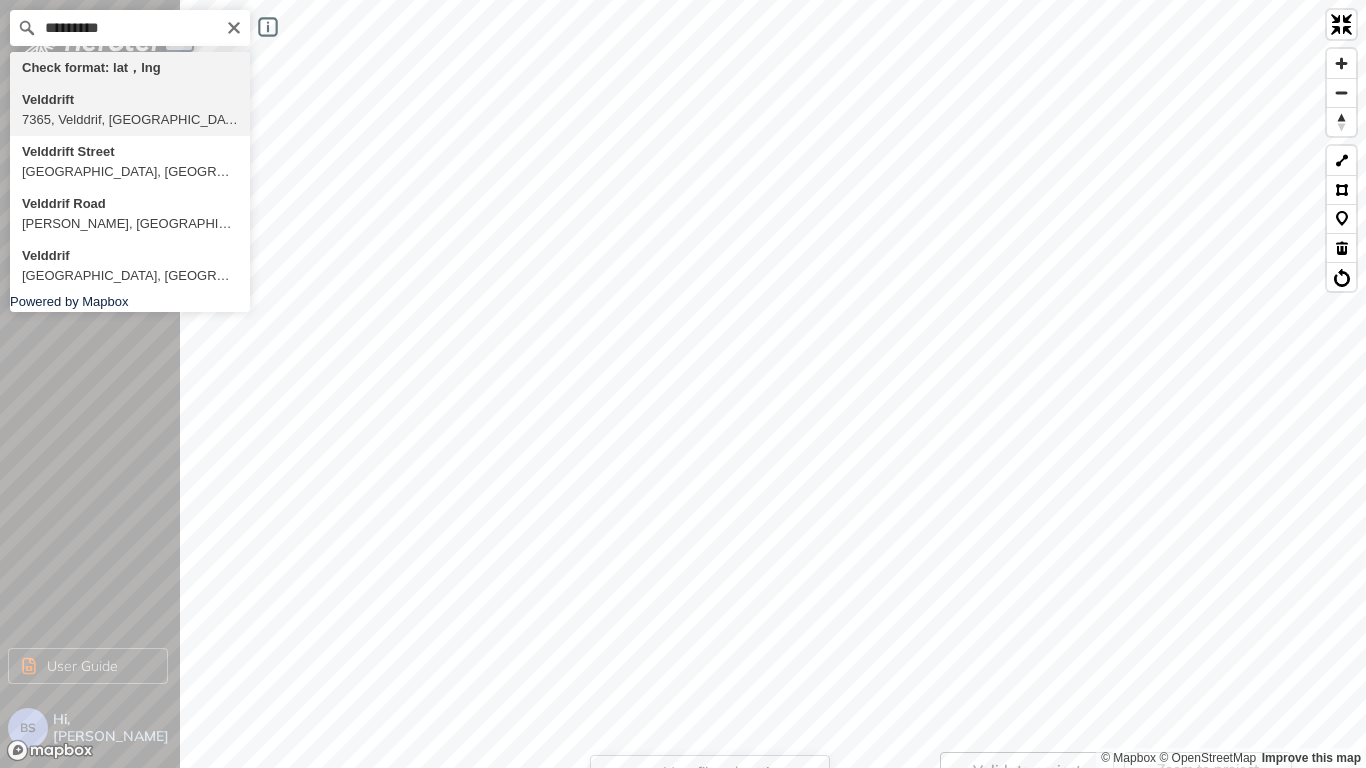 type on "**********" 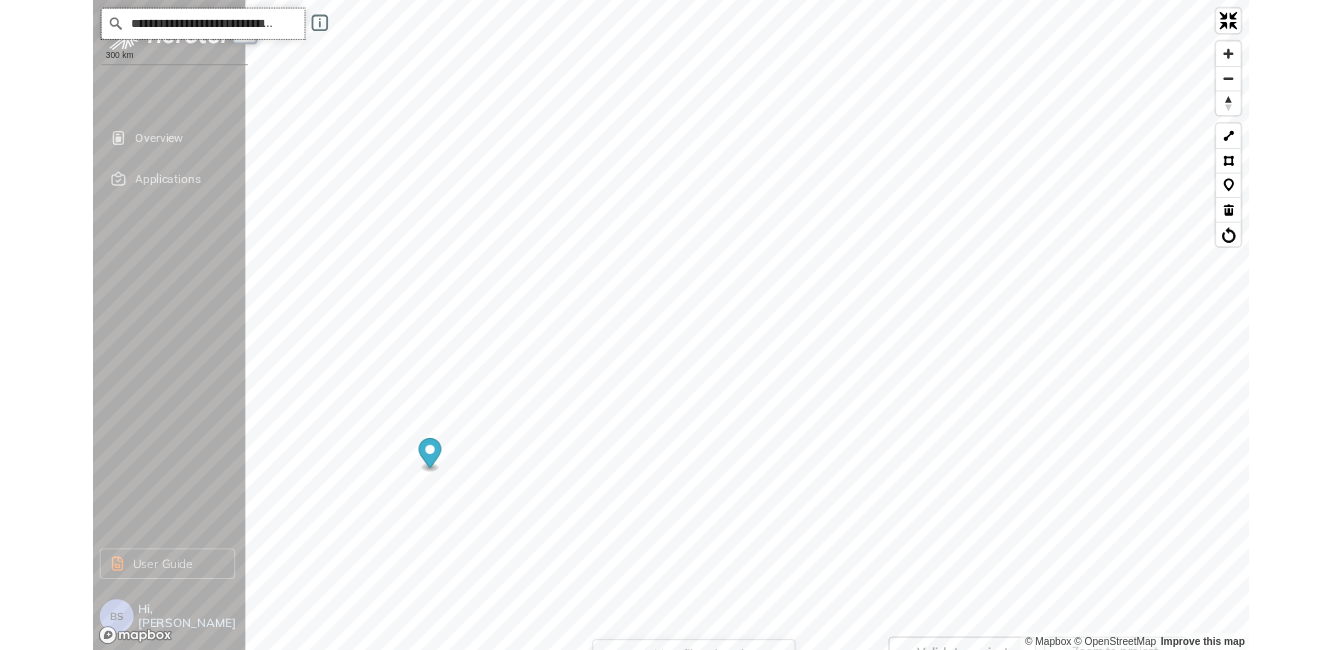 scroll, scrollTop: 0, scrollLeft: 0, axis: both 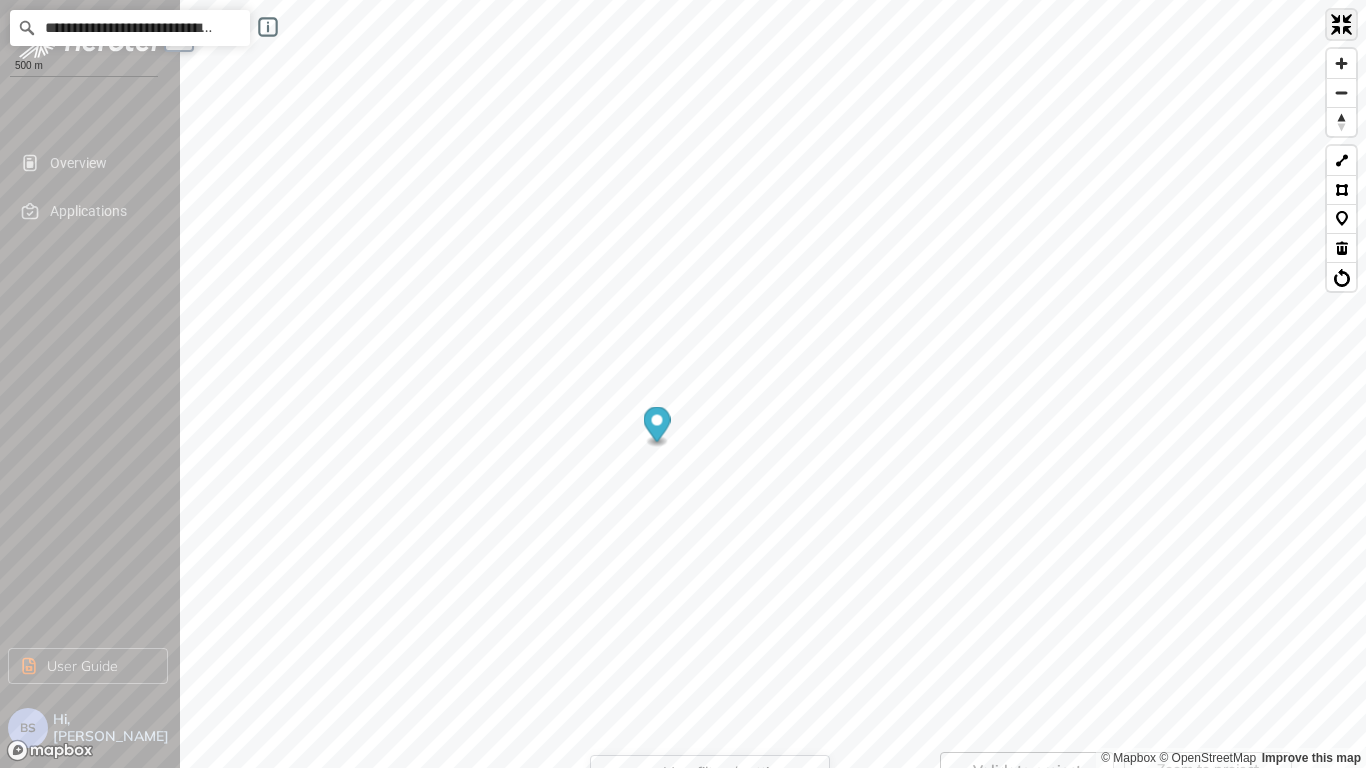 click at bounding box center [1341, 24] 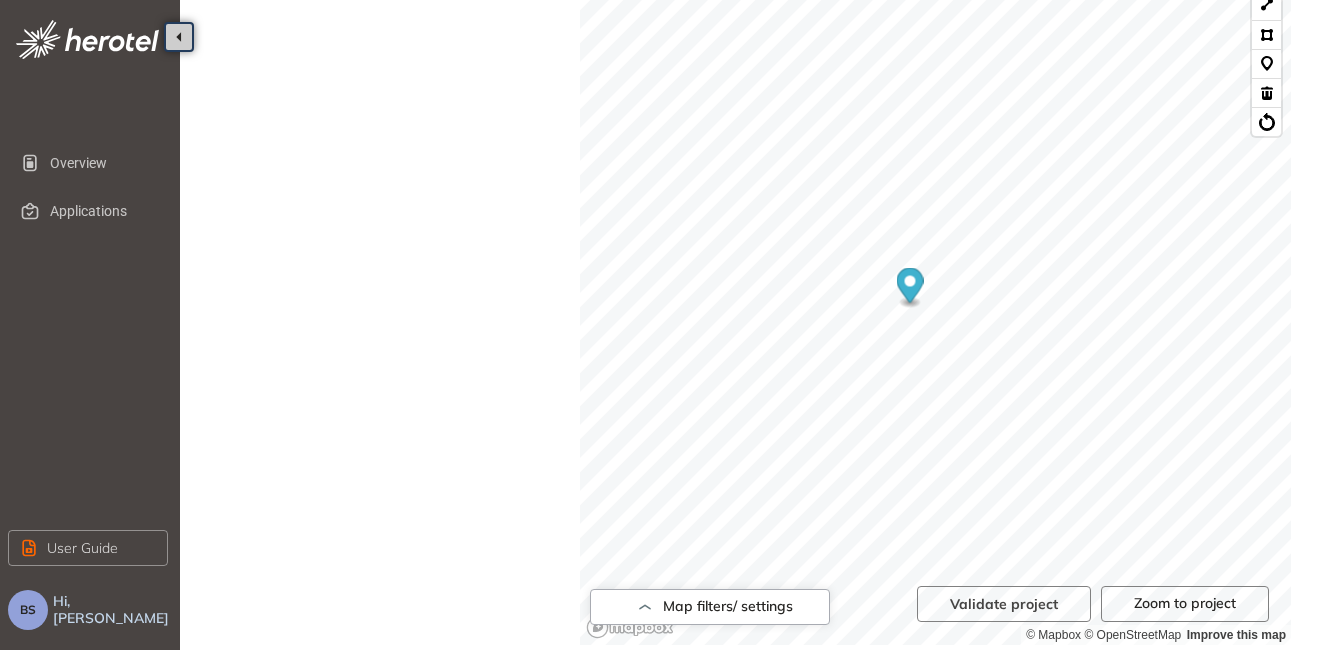 scroll, scrollTop: 671, scrollLeft: 0, axis: vertical 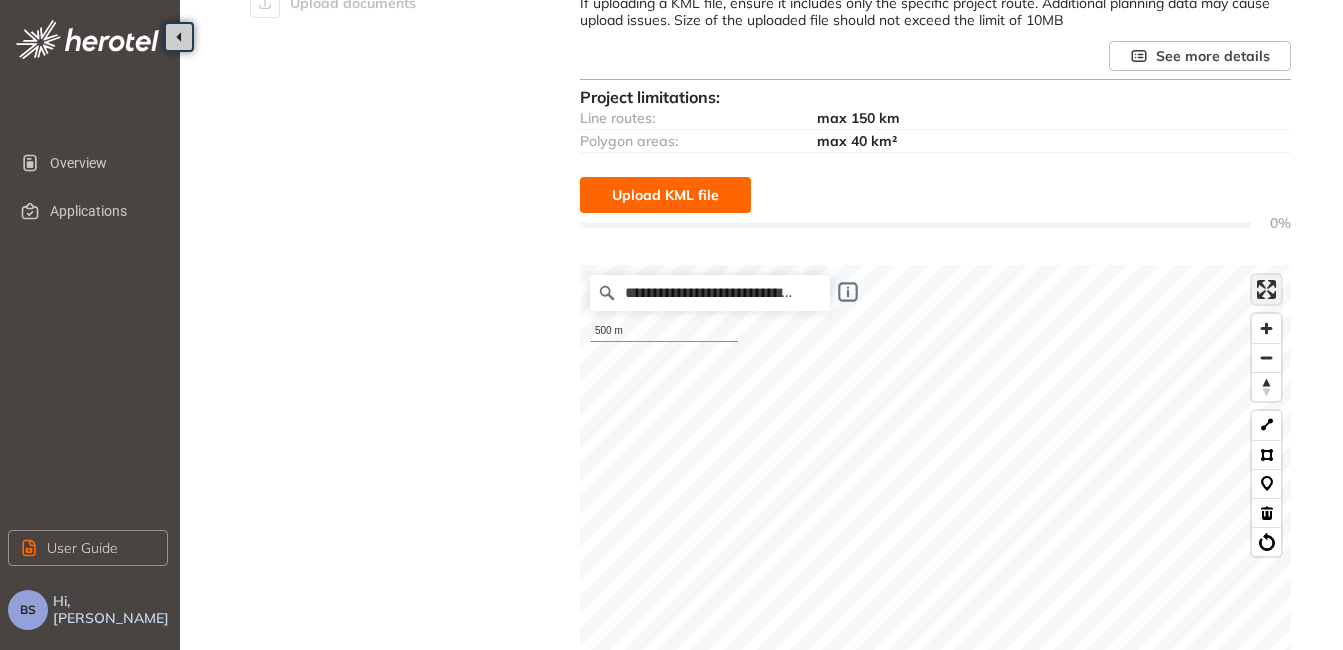 click at bounding box center (1266, 289) 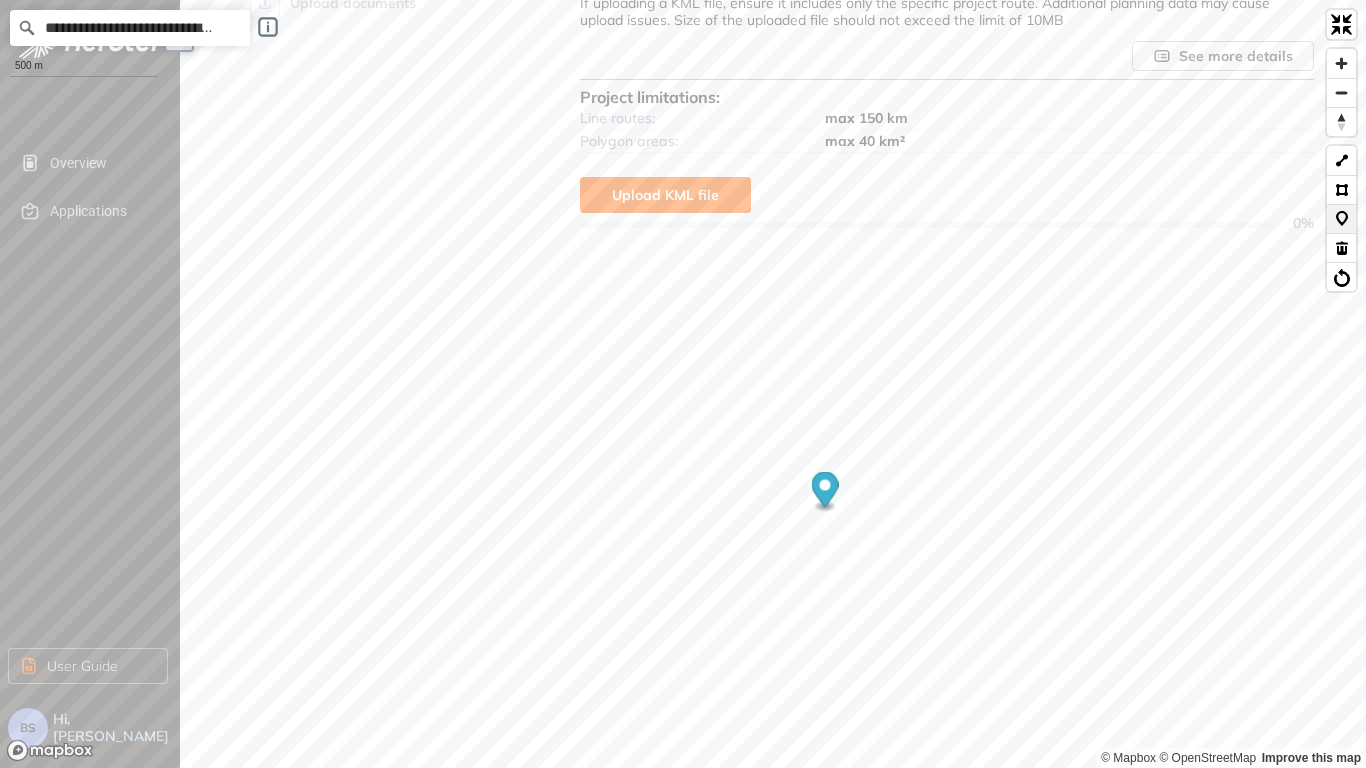 click at bounding box center [1341, 218] 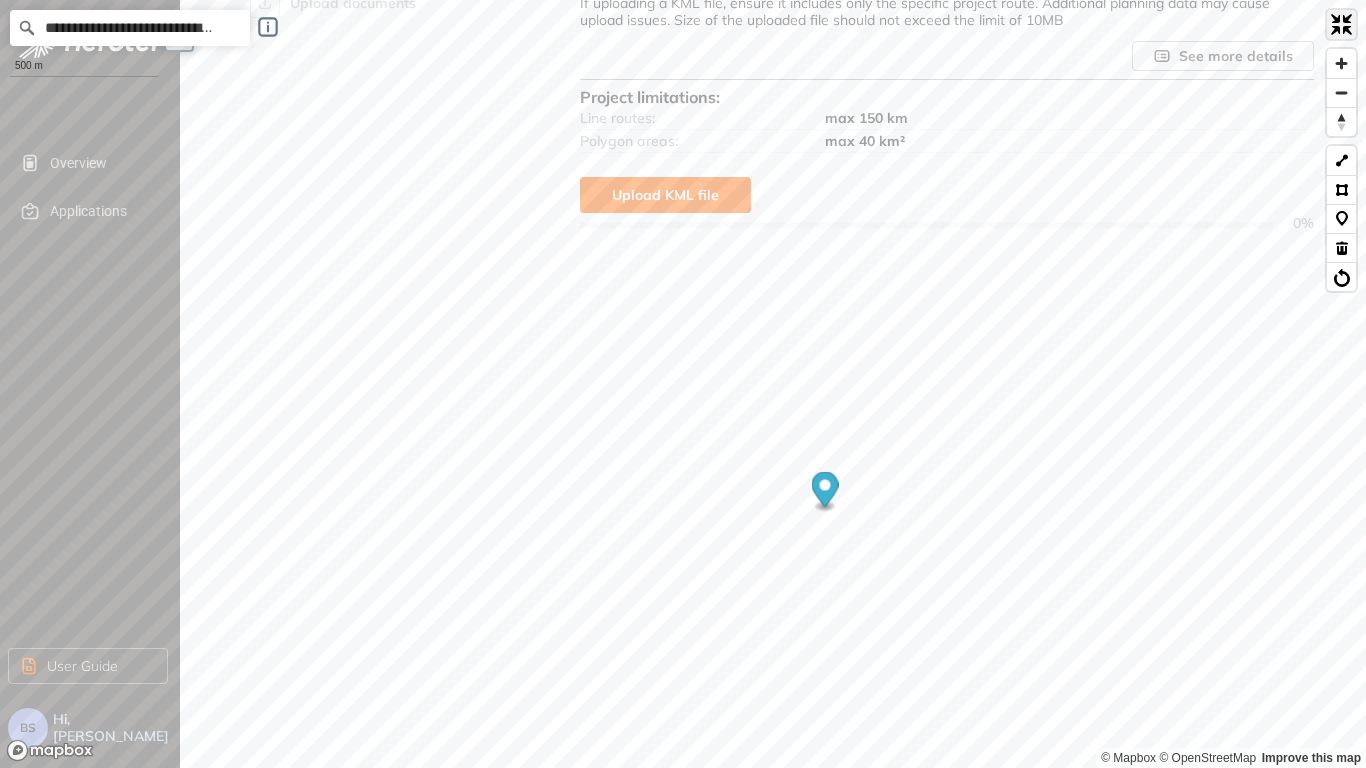 click at bounding box center (1341, 24) 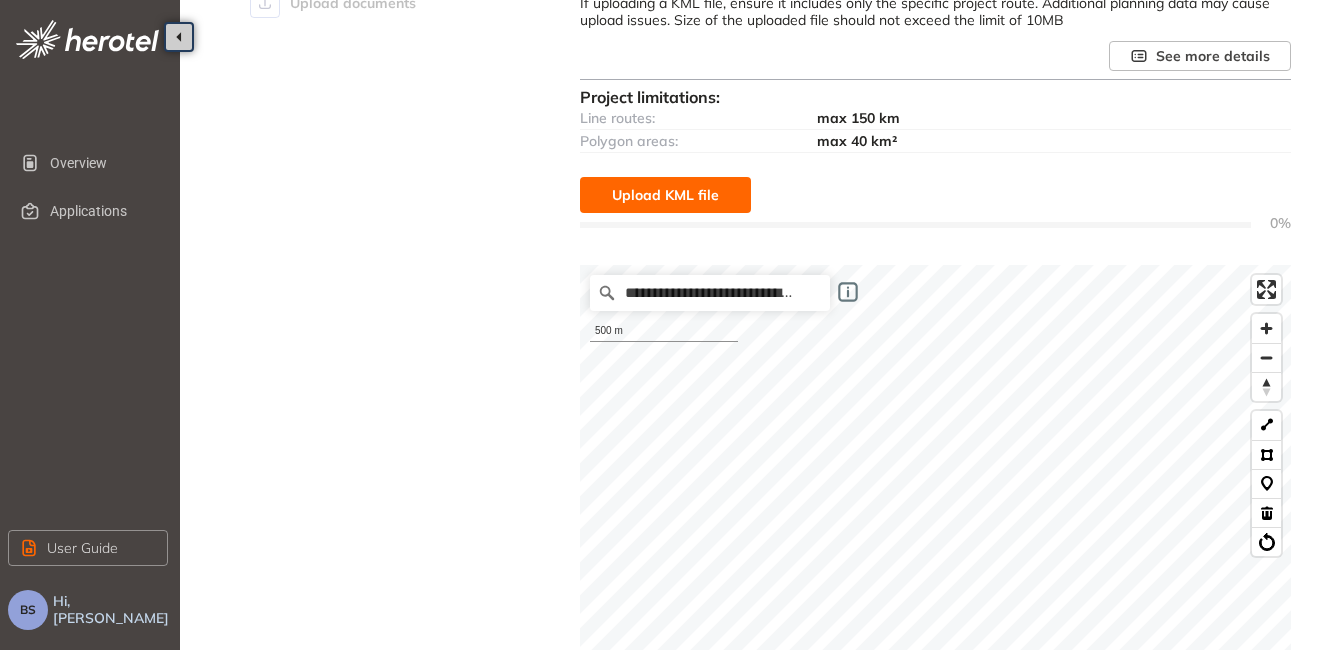 click on "Upload KML file" at bounding box center [665, 195] 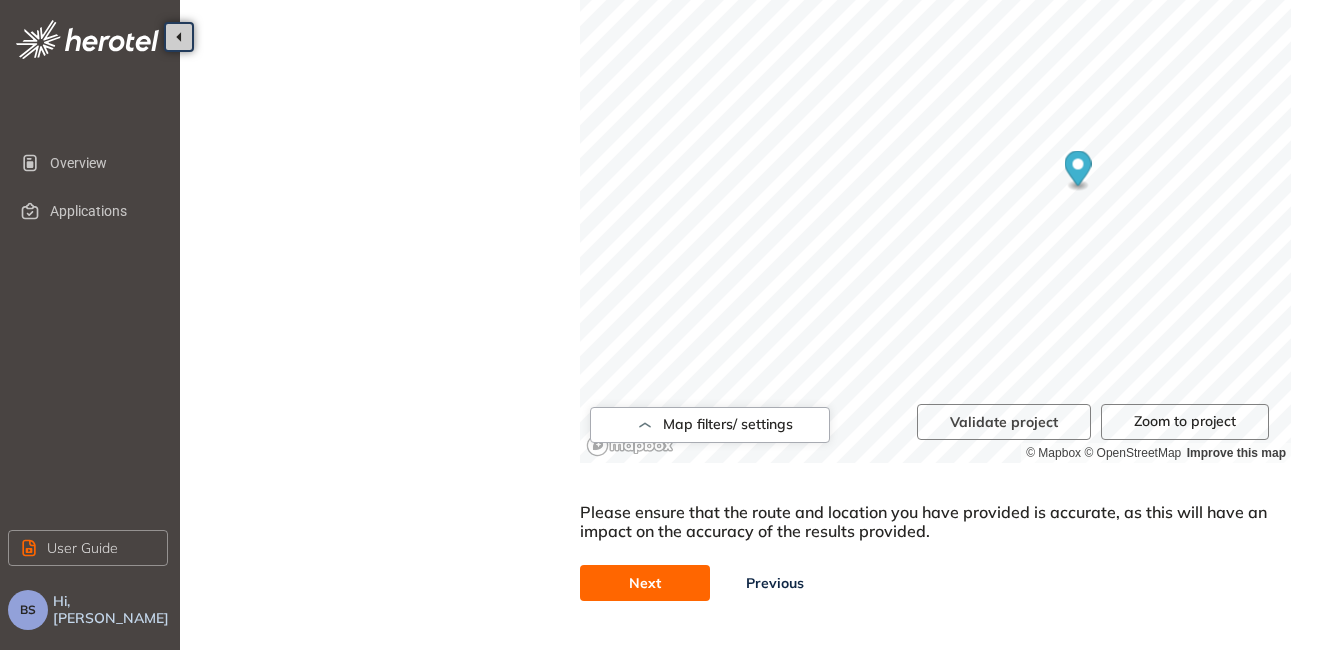scroll, scrollTop: 829, scrollLeft: 0, axis: vertical 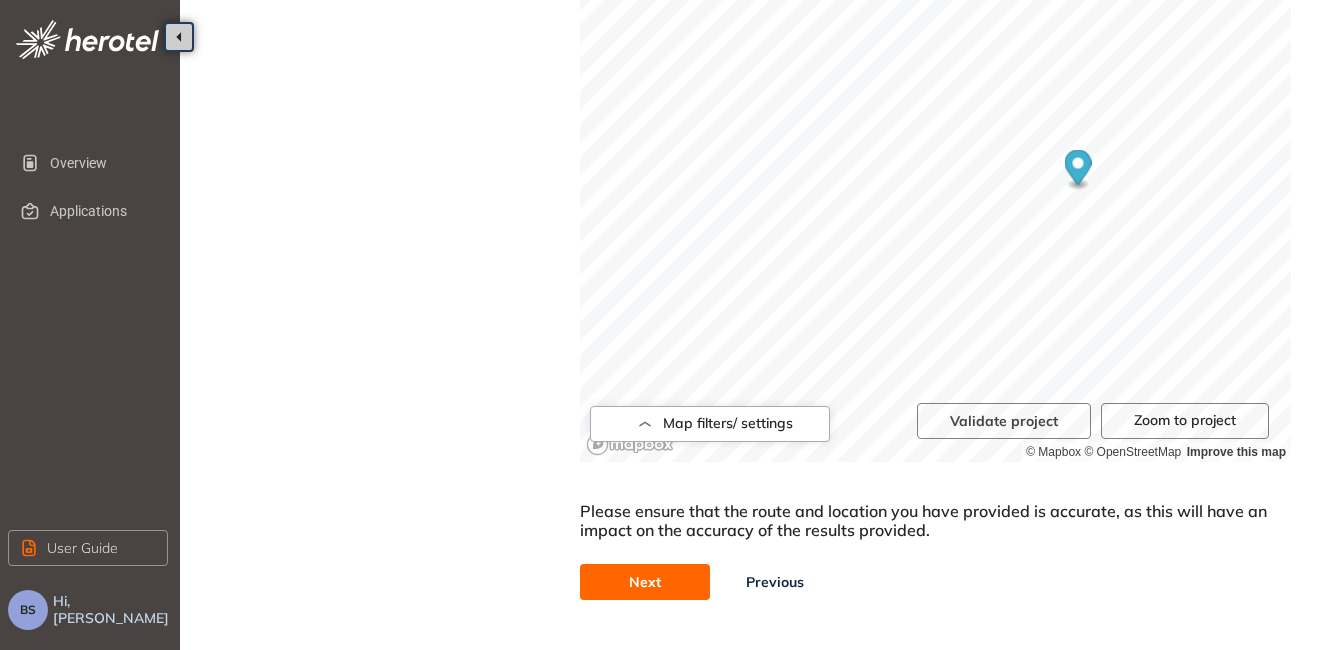 click on "Next" at bounding box center [645, 582] 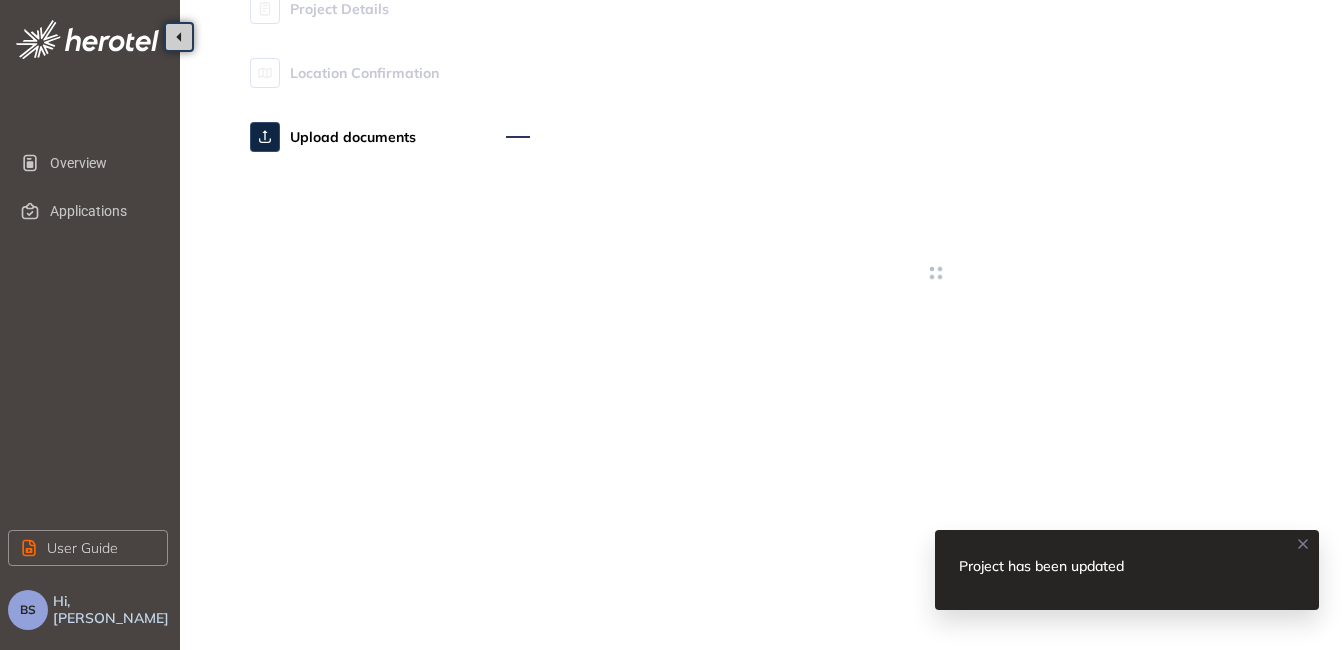 scroll, scrollTop: 0, scrollLeft: 0, axis: both 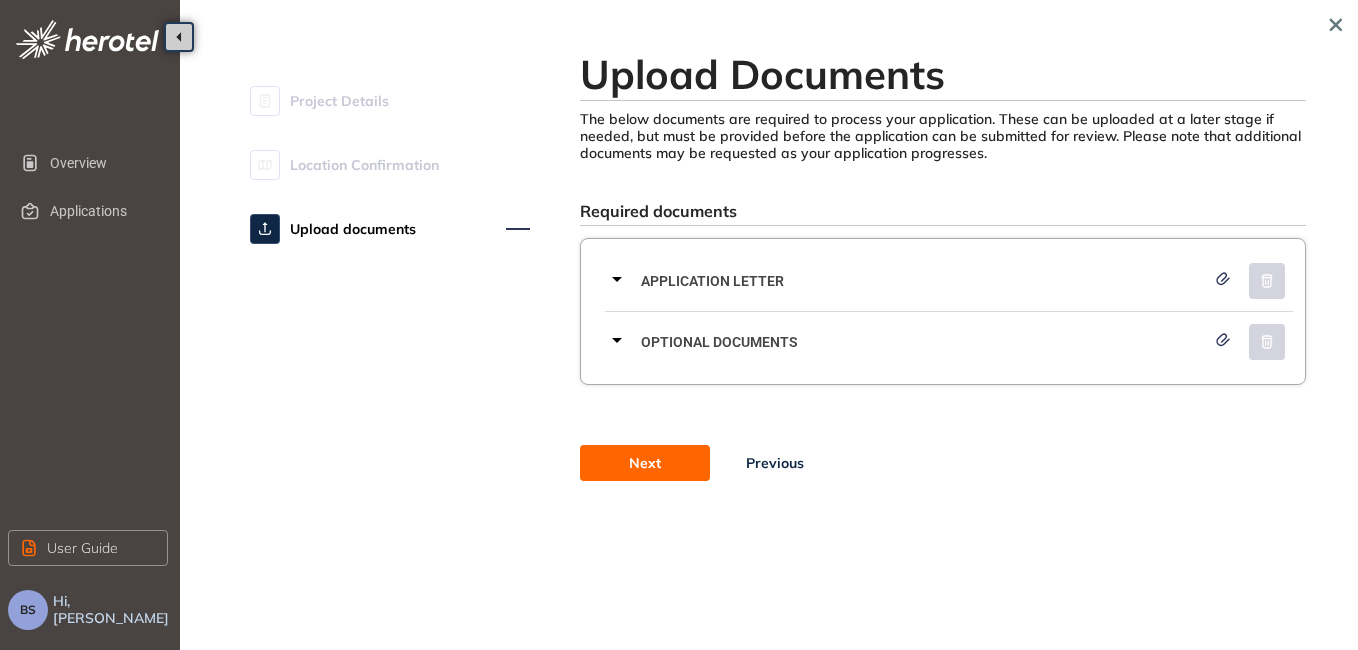 click 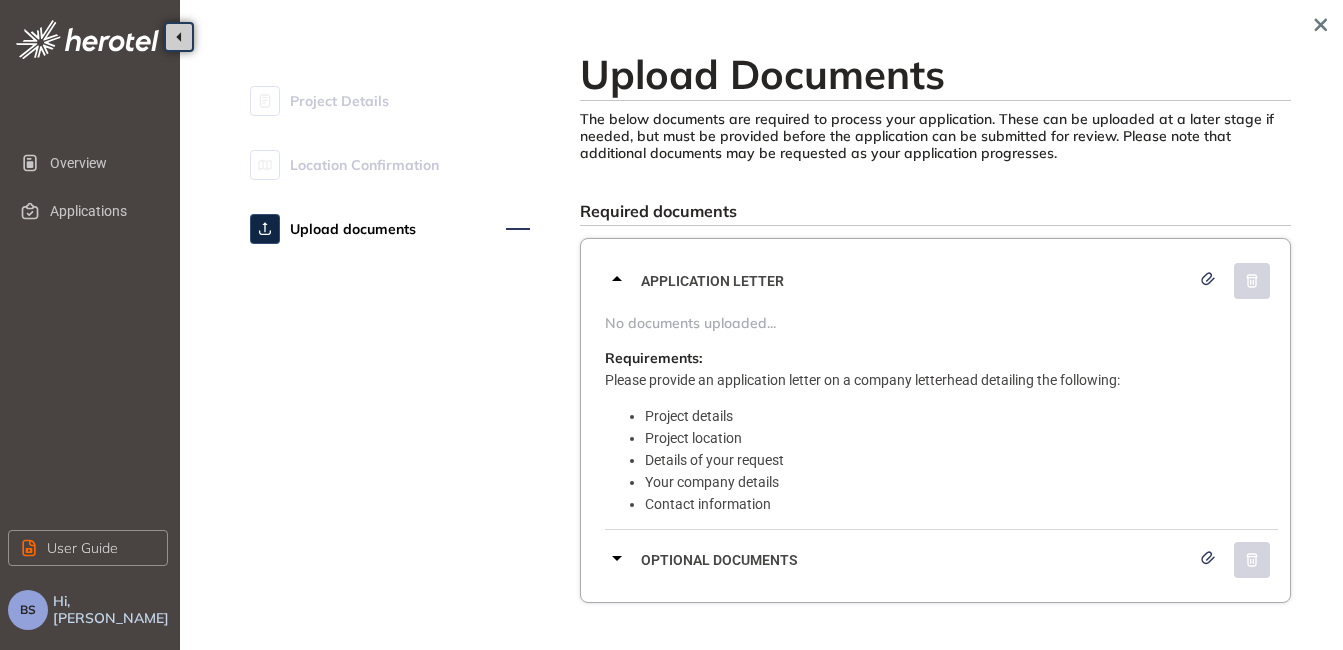 click 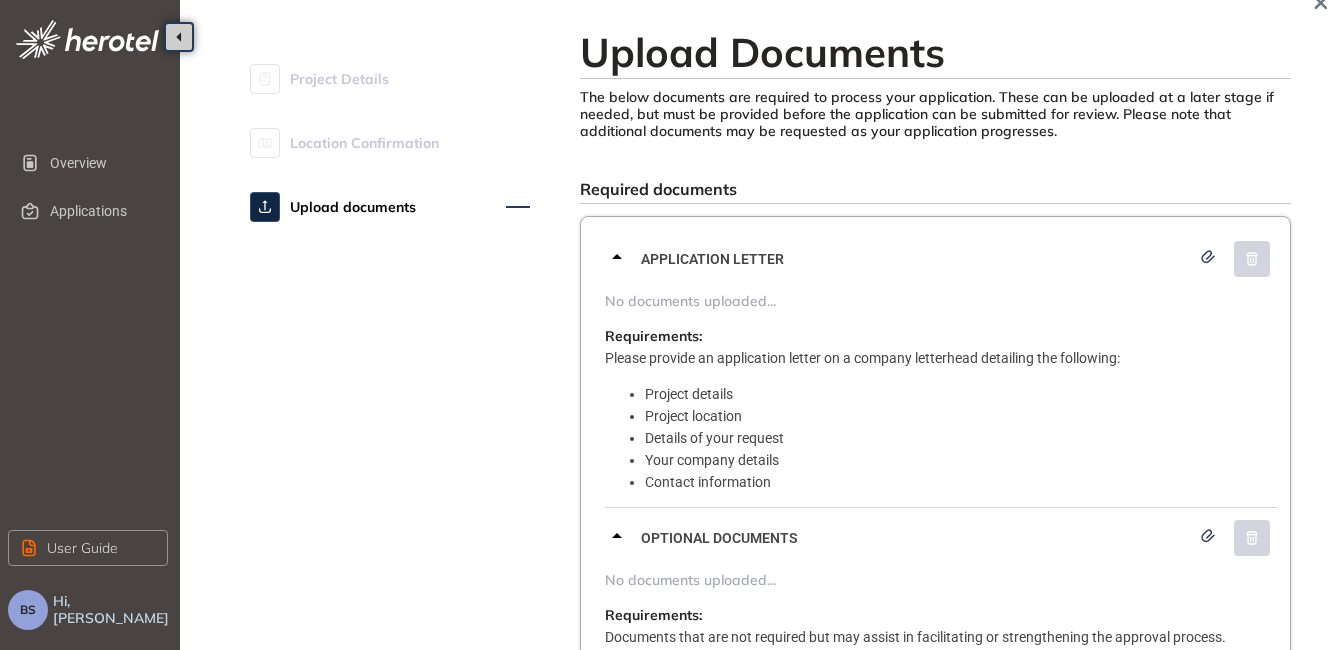 scroll, scrollTop: 40, scrollLeft: 0, axis: vertical 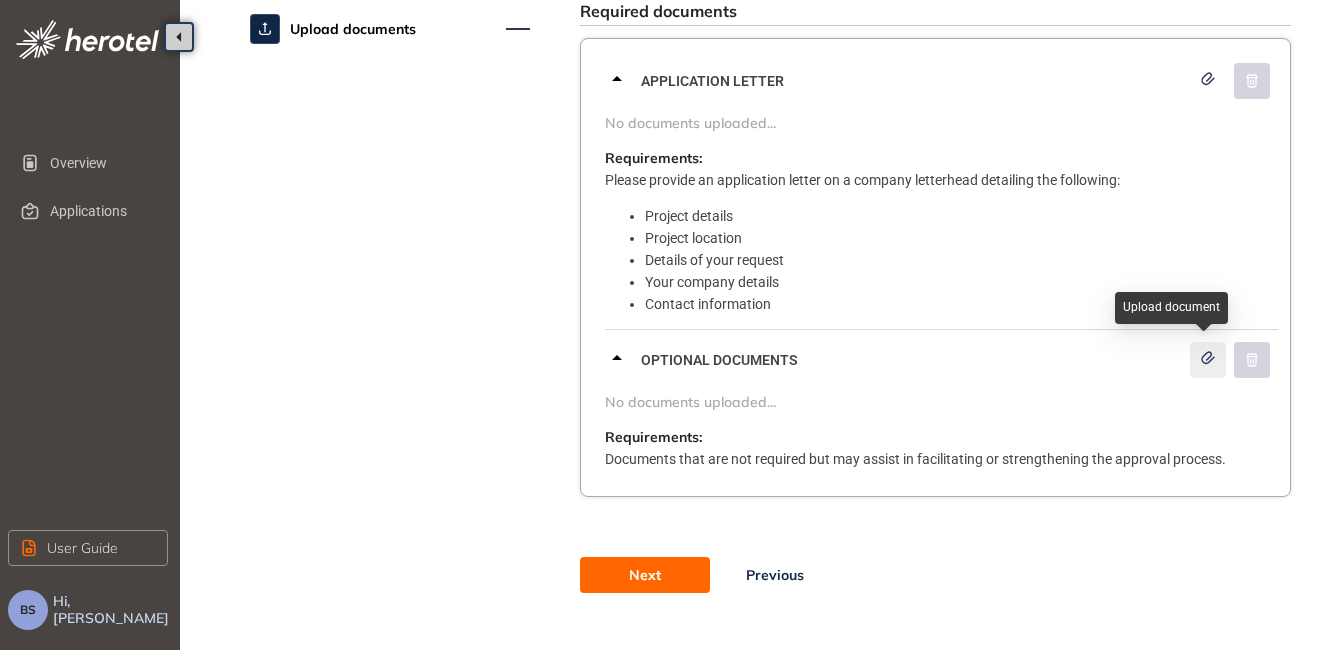 click 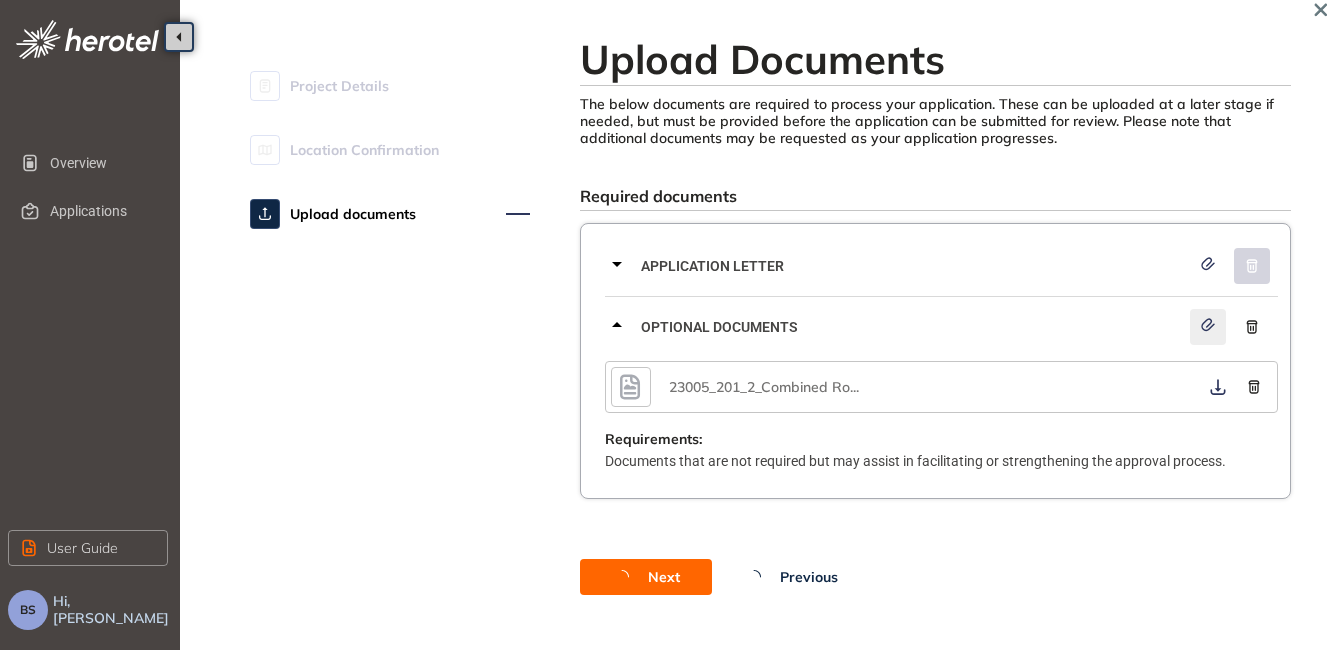 scroll, scrollTop: 50, scrollLeft: 0, axis: vertical 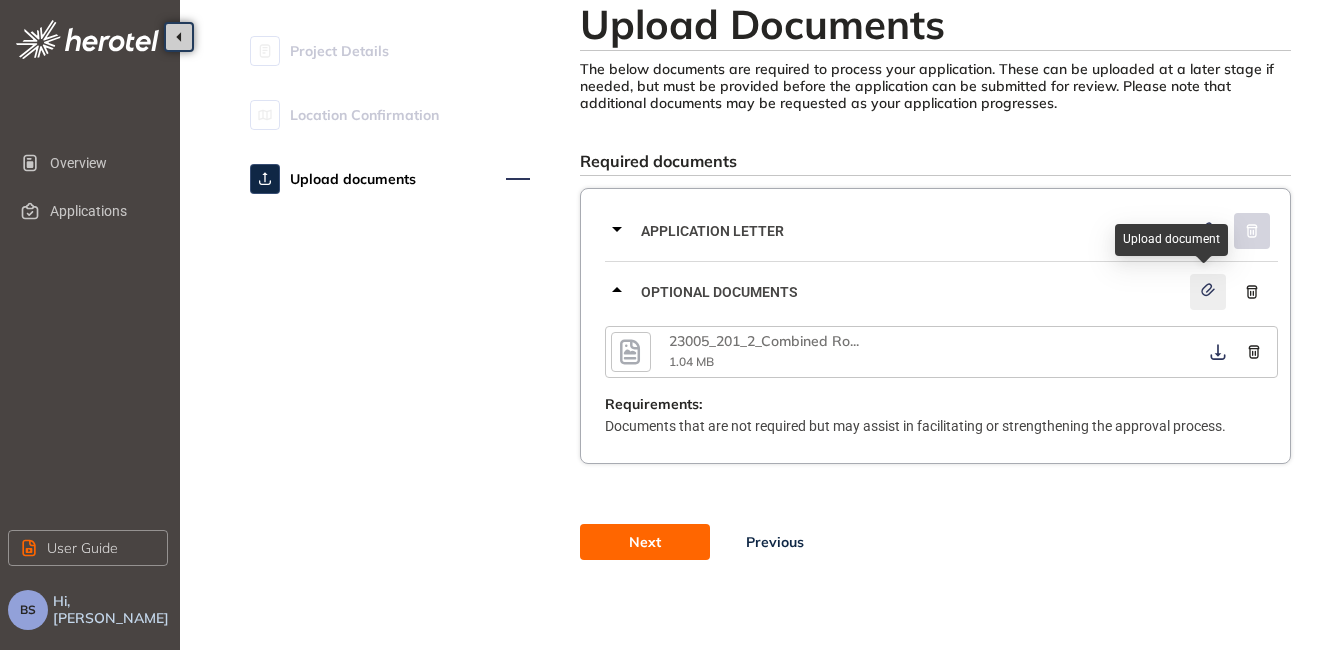 click 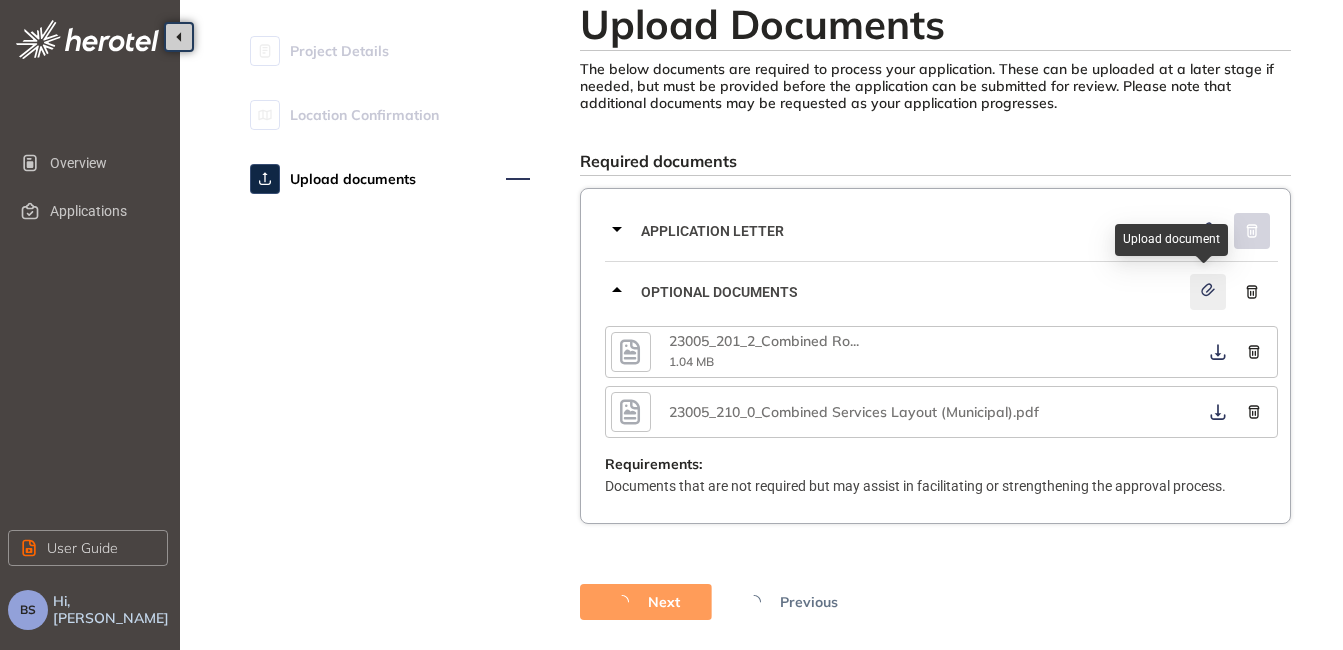 scroll, scrollTop: 110, scrollLeft: 0, axis: vertical 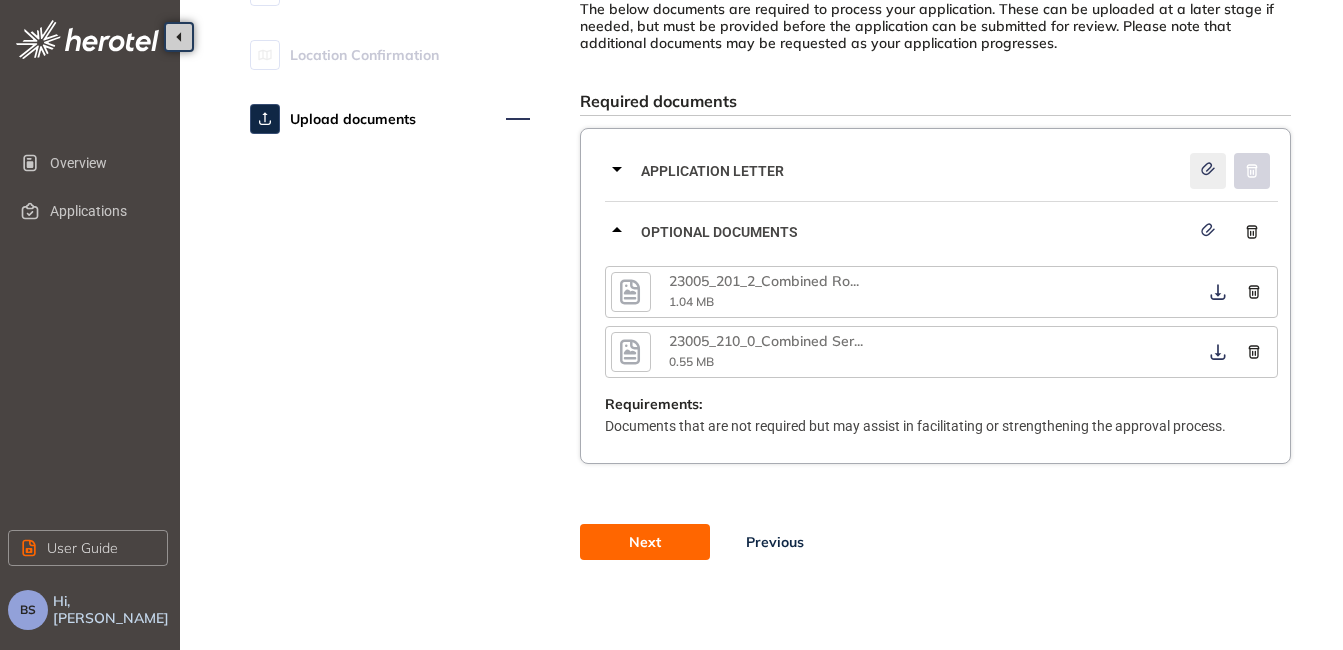 click 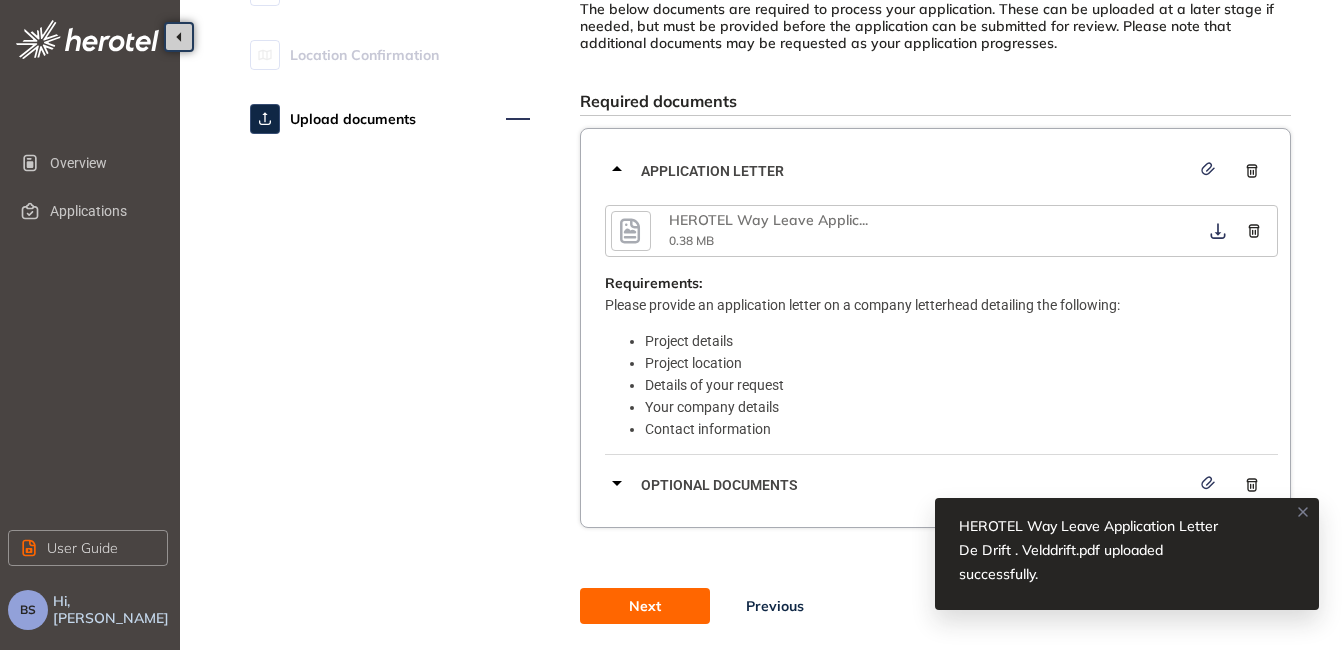 click on "Next" at bounding box center (645, 606) 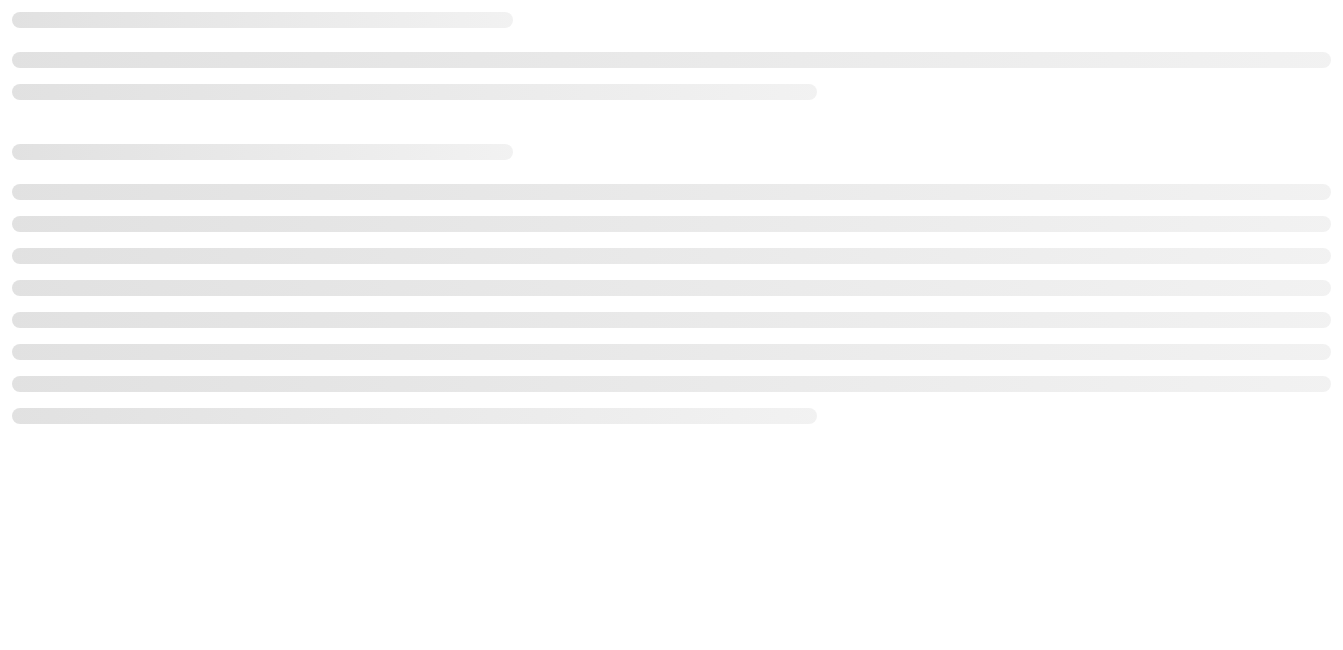 scroll, scrollTop: 0, scrollLeft: 0, axis: both 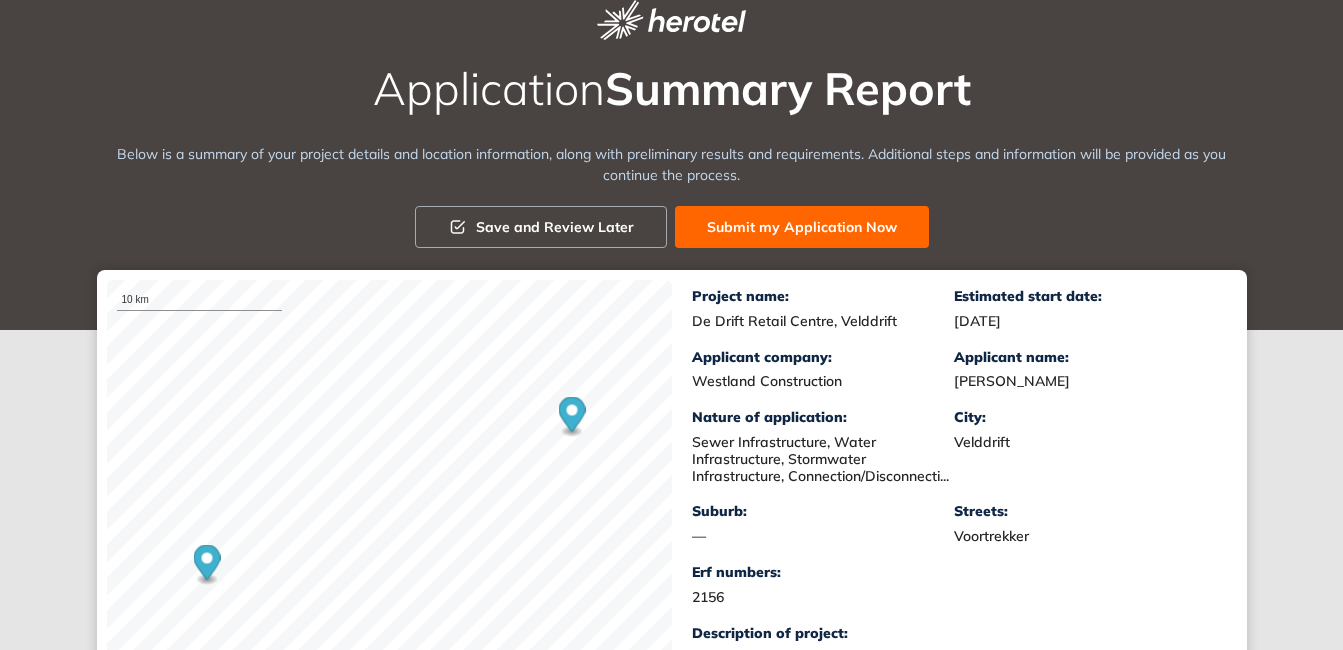 click on "Submit my Application Now" at bounding box center [802, 227] 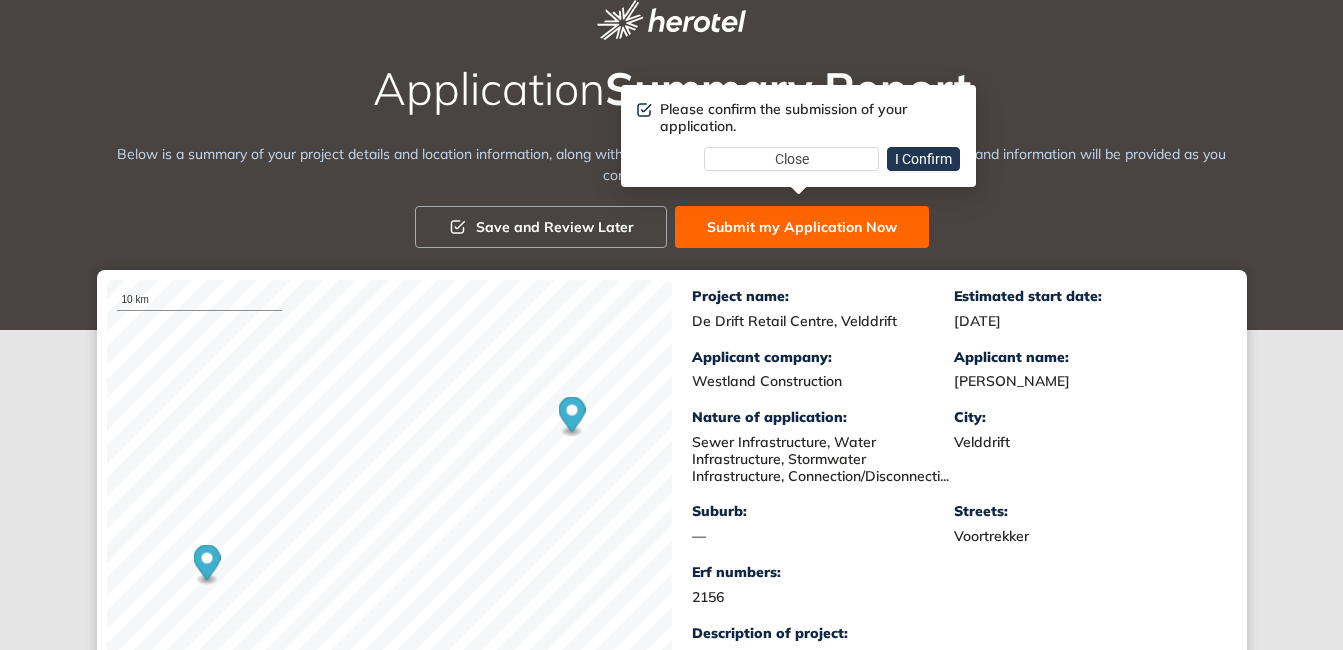 click on "I Confirm" at bounding box center [923, 159] 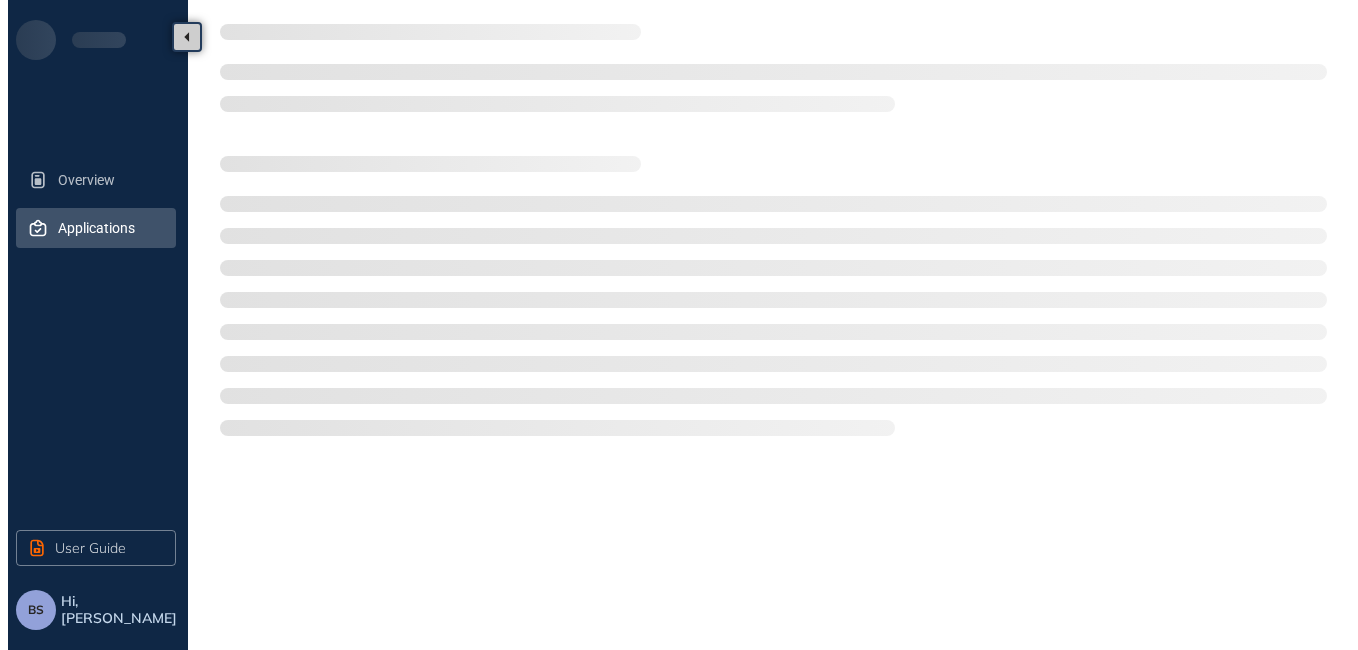 scroll, scrollTop: 0, scrollLeft: 0, axis: both 